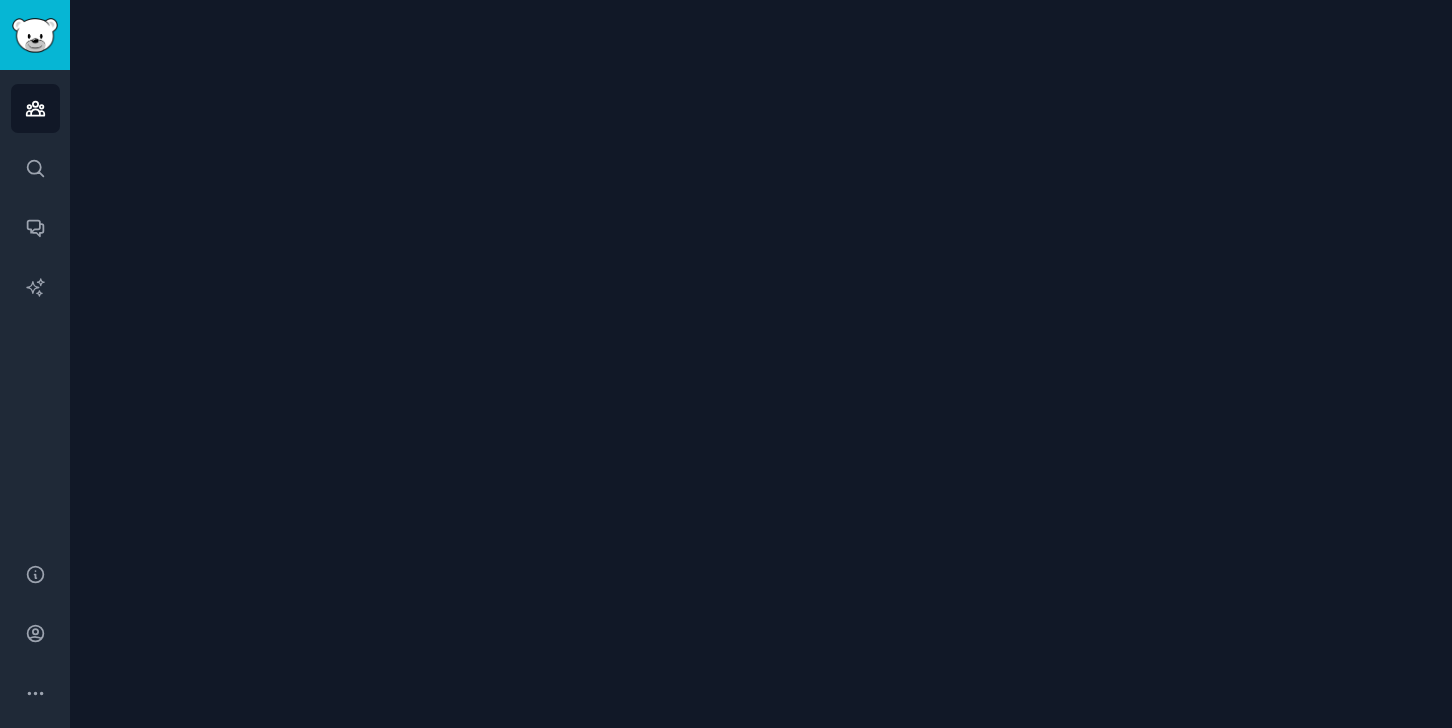 scroll, scrollTop: 0, scrollLeft: 0, axis: both 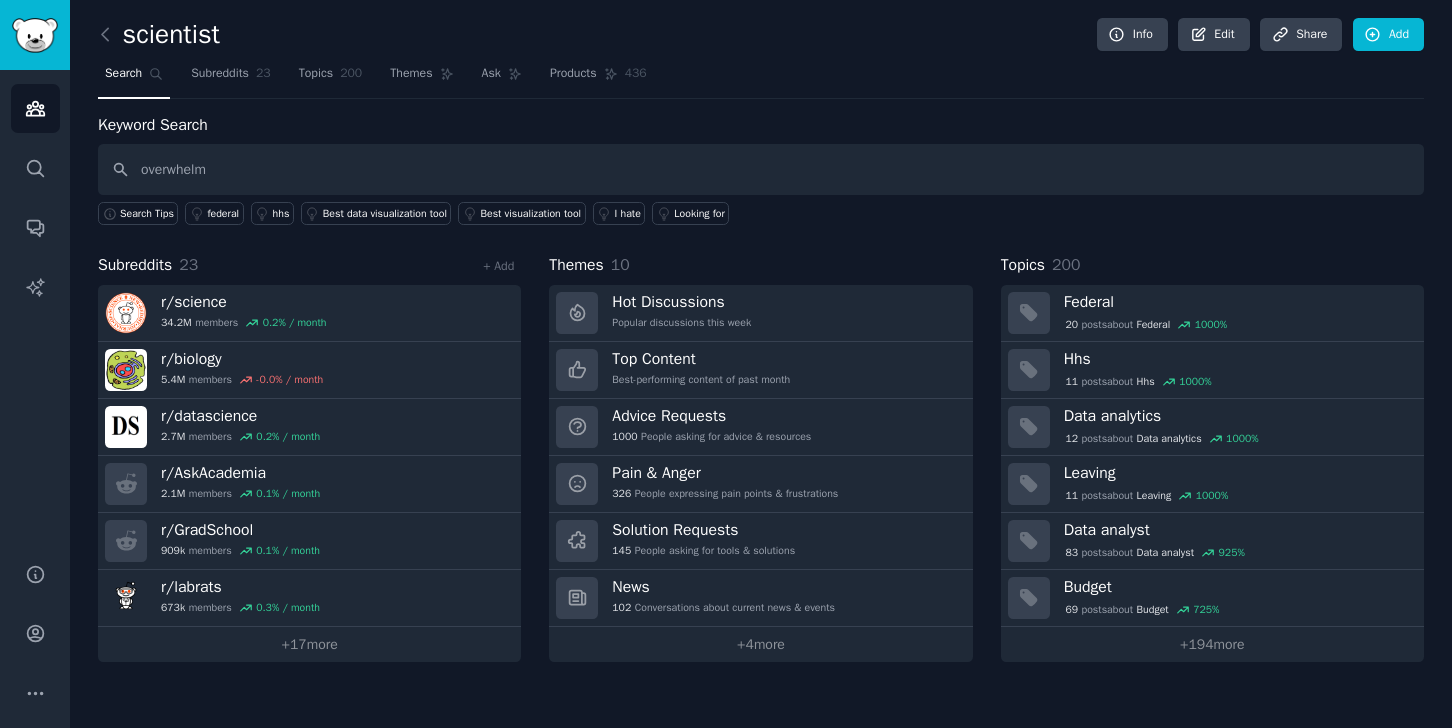type on "overwhelm" 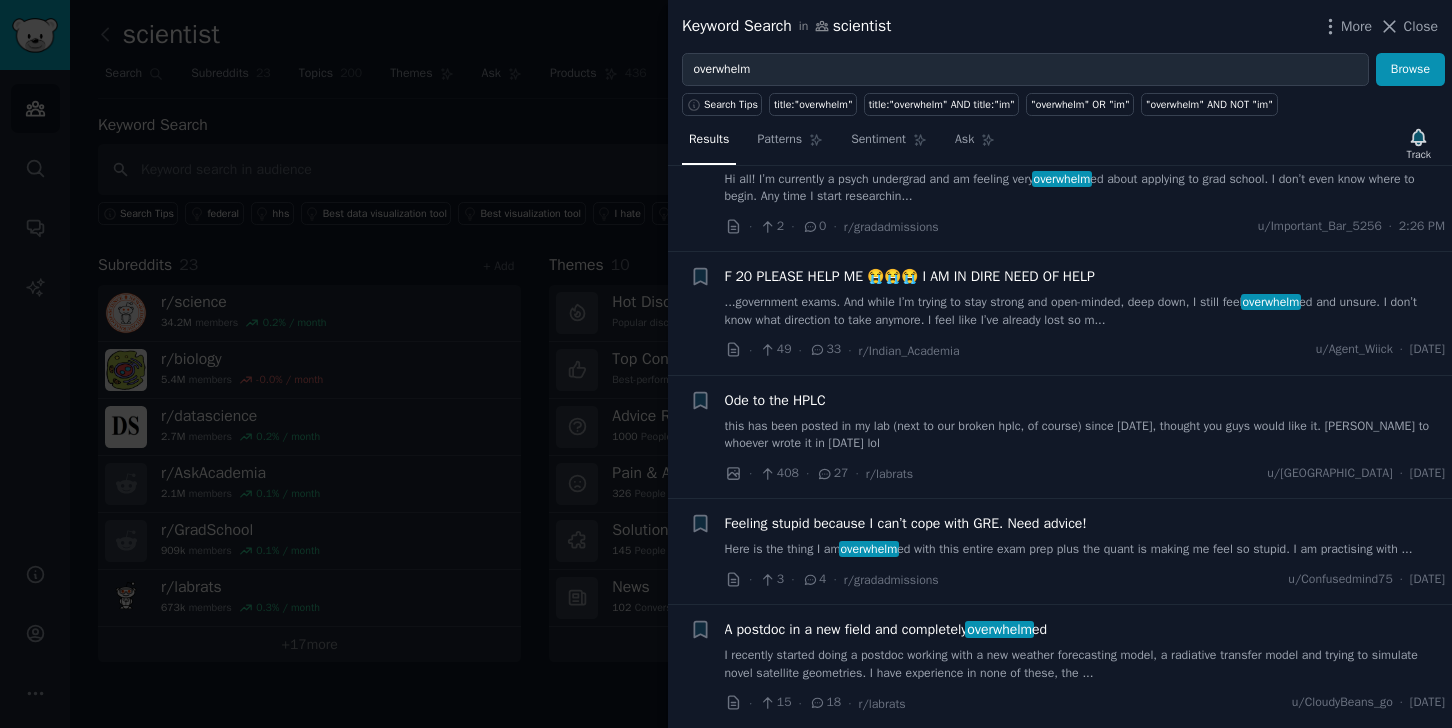 scroll, scrollTop: 671, scrollLeft: 0, axis: vertical 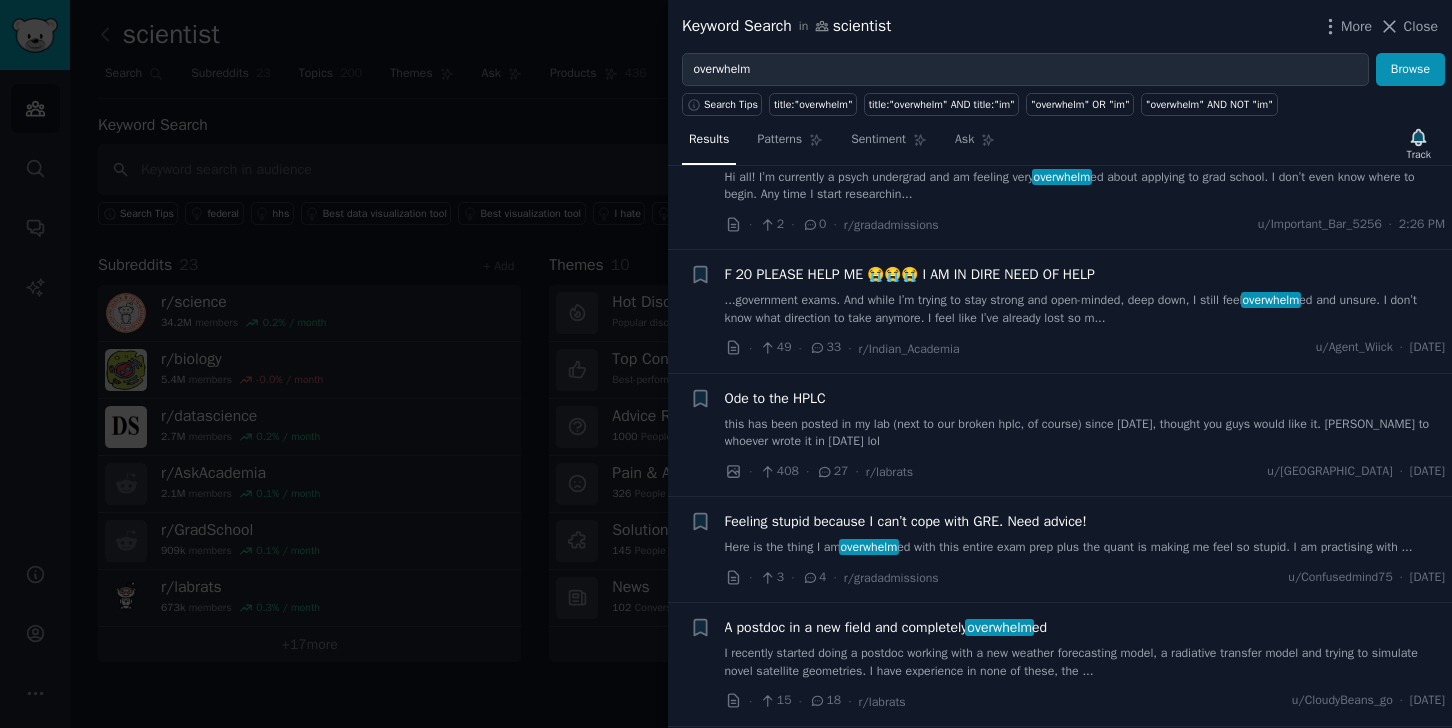 click on "this has been posted in my lab (next to our broken hplc, of course) since [DATE], thought you guys would like it. [PERSON_NAME] to whoever wrote it in [DATE] lol" at bounding box center (1085, 433) 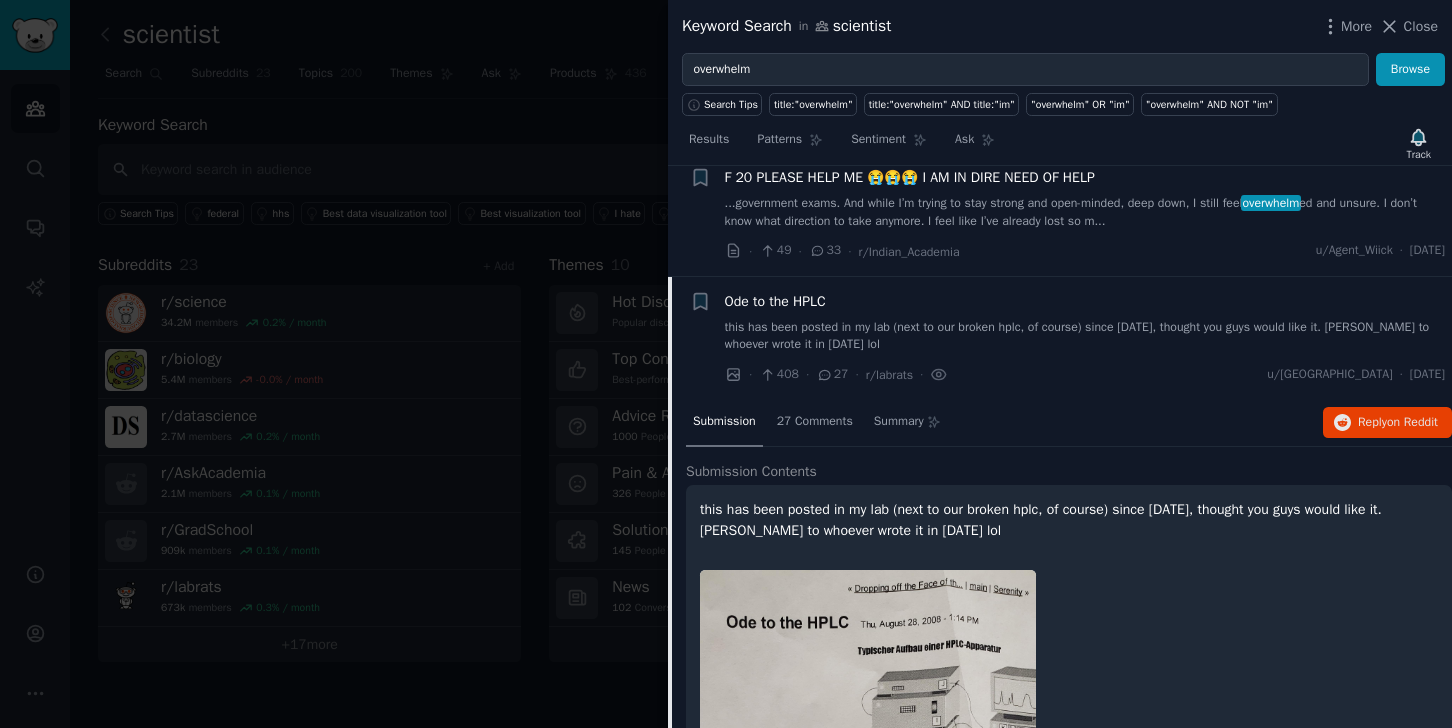 scroll, scrollTop: 765, scrollLeft: 0, axis: vertical 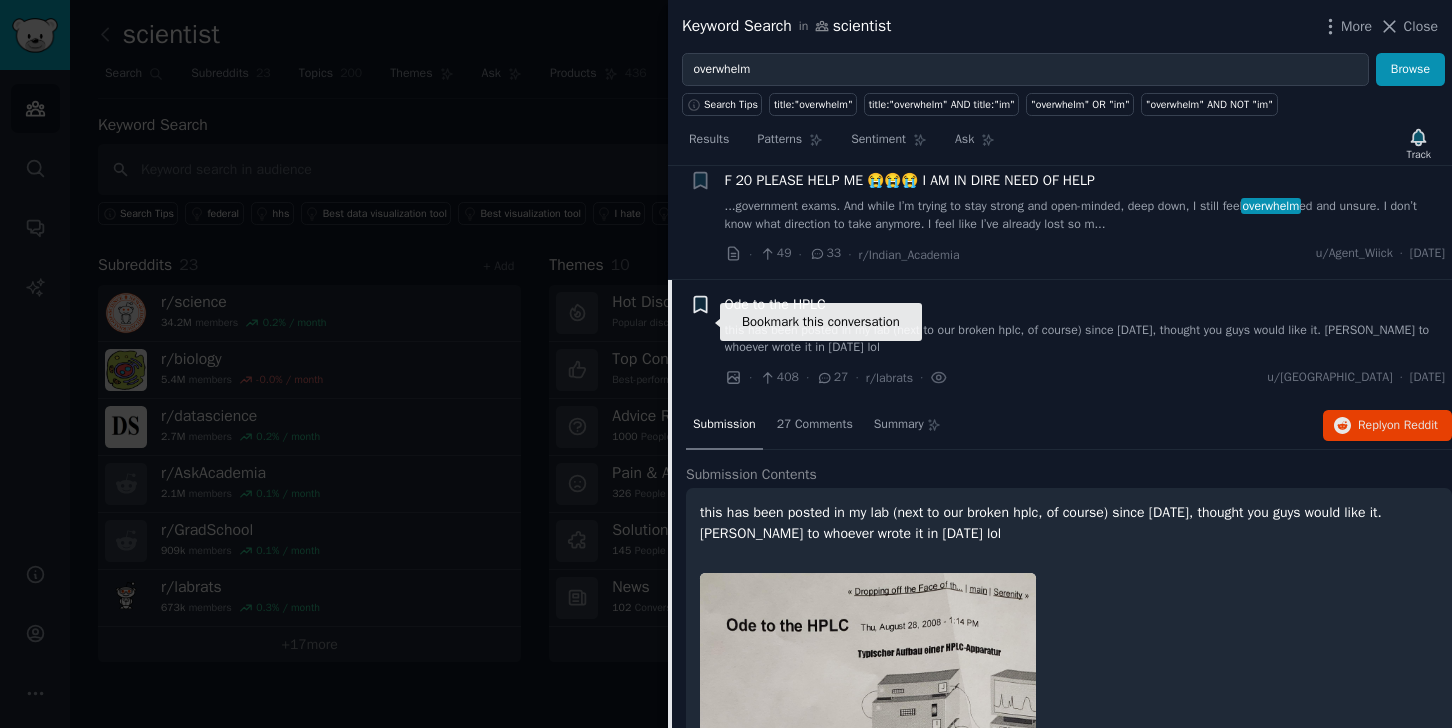 click 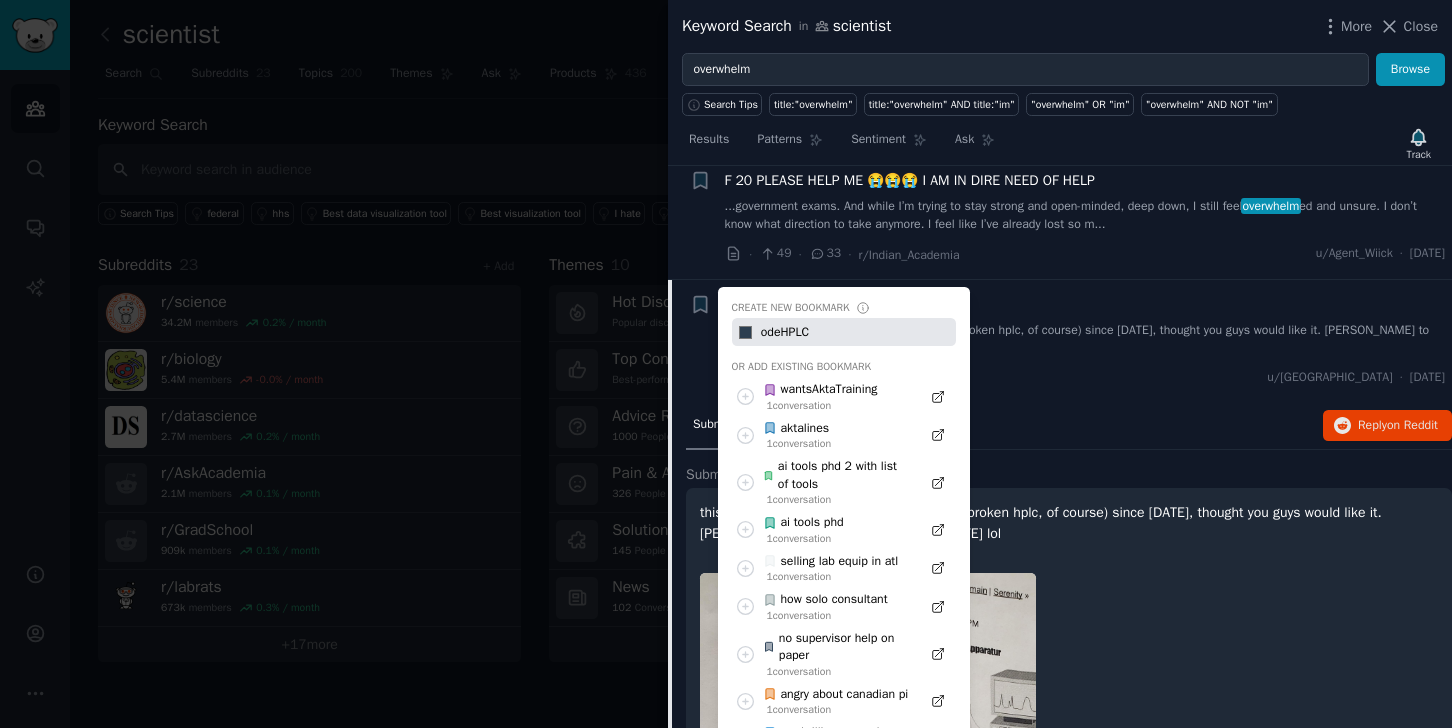 type on "odeHPLC" 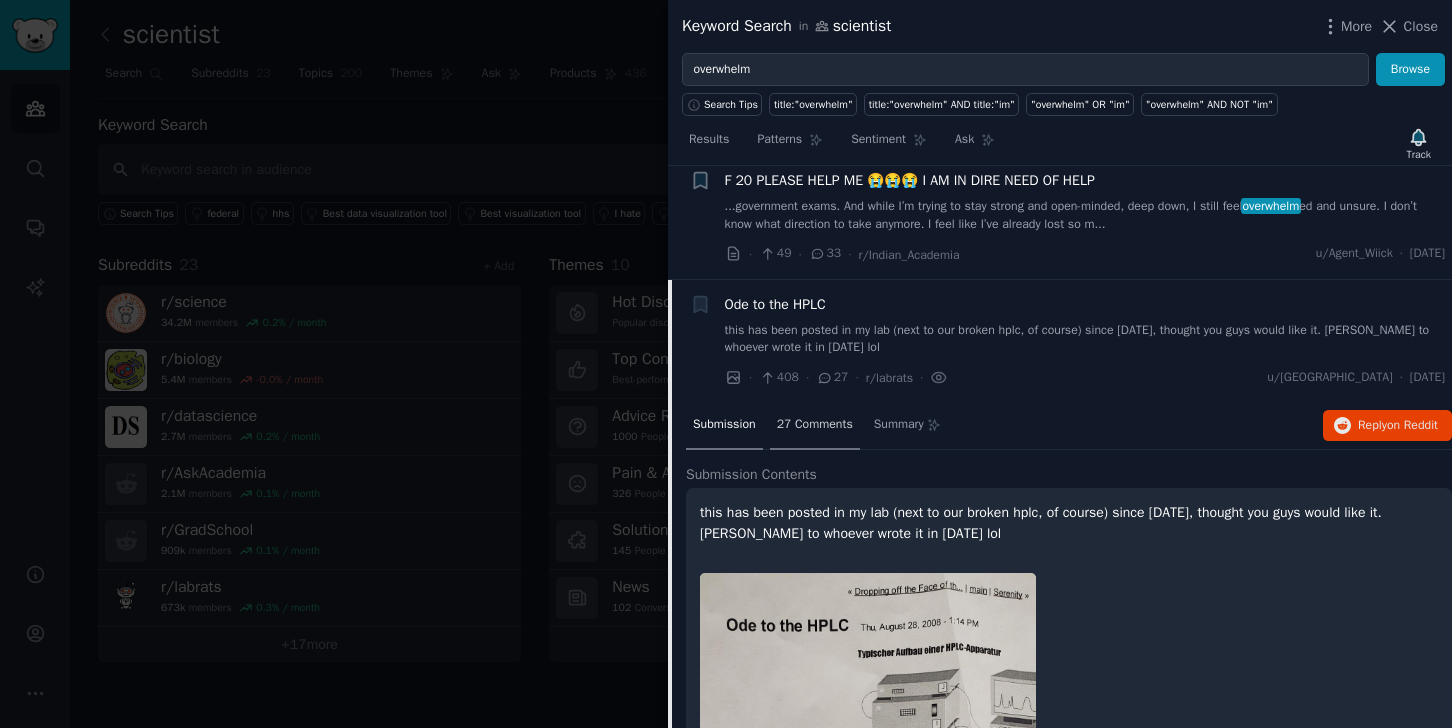 click on "27 Comments" at bounding box center (815, 425) 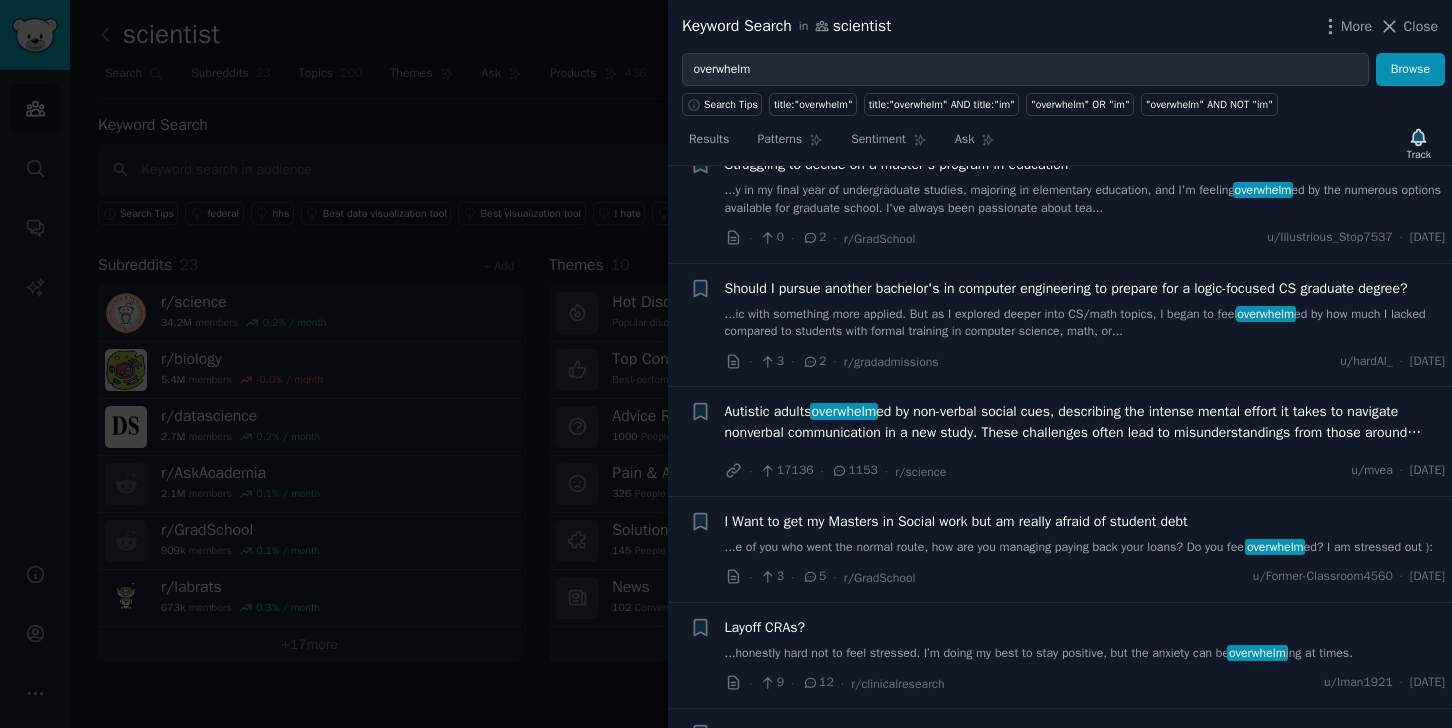 scroll, scrollTop: 2758, scrollLeft: 0, axis: vertical 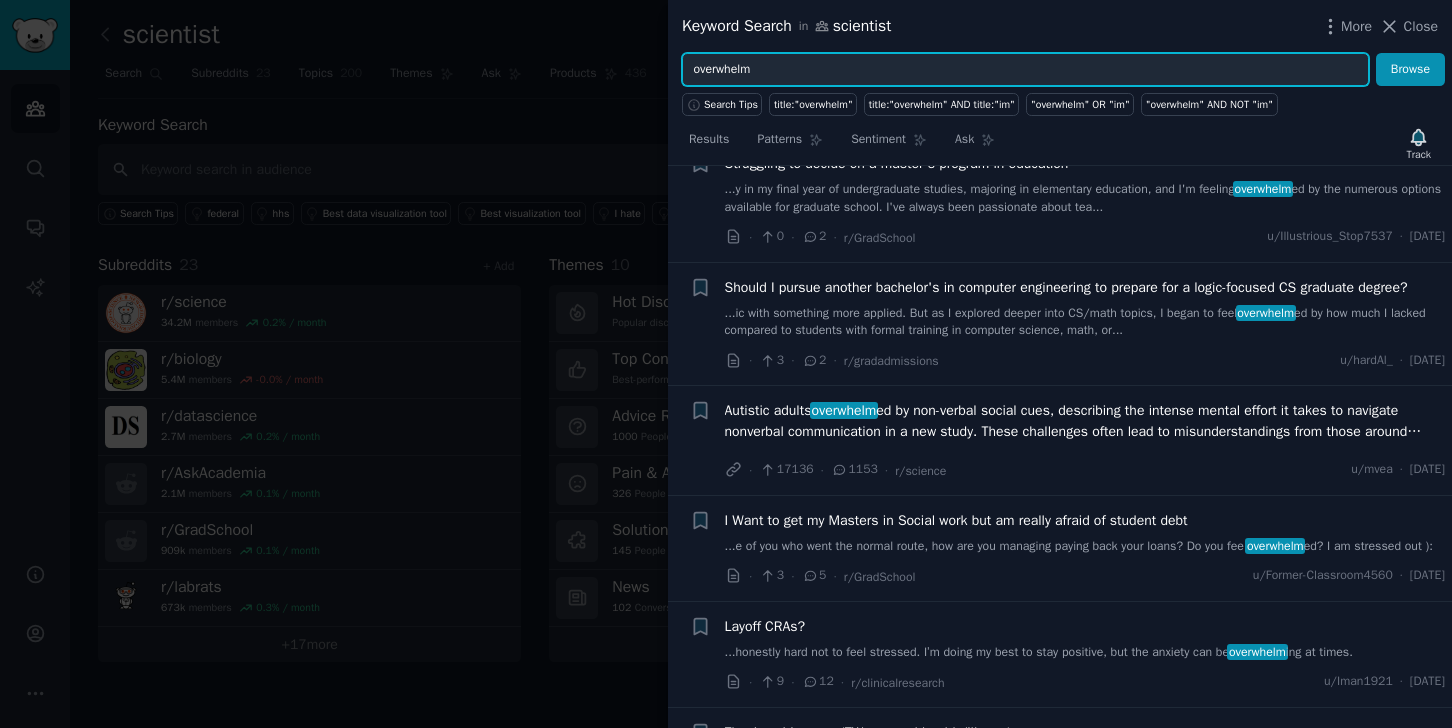 click on "overwhelm" at bounding box center [1025, 70] 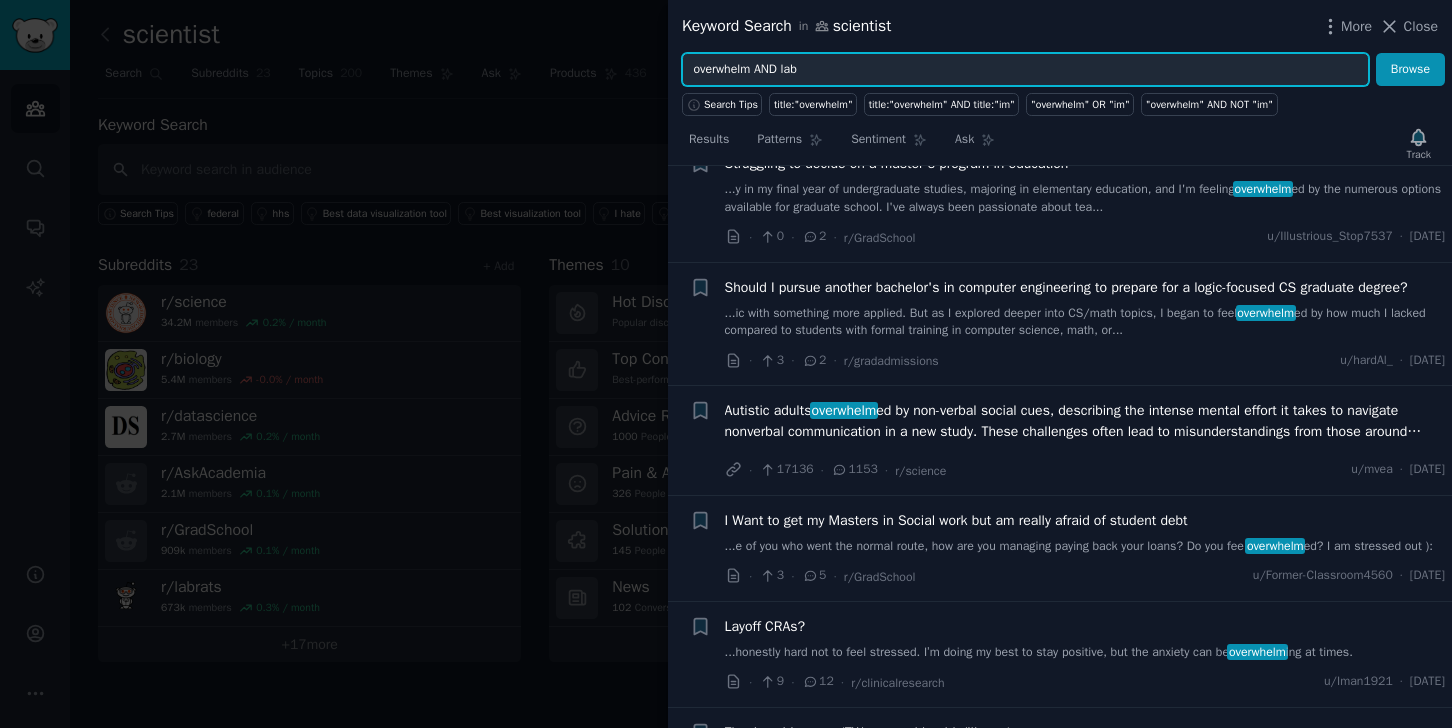 type on "overwhelm AND lab" 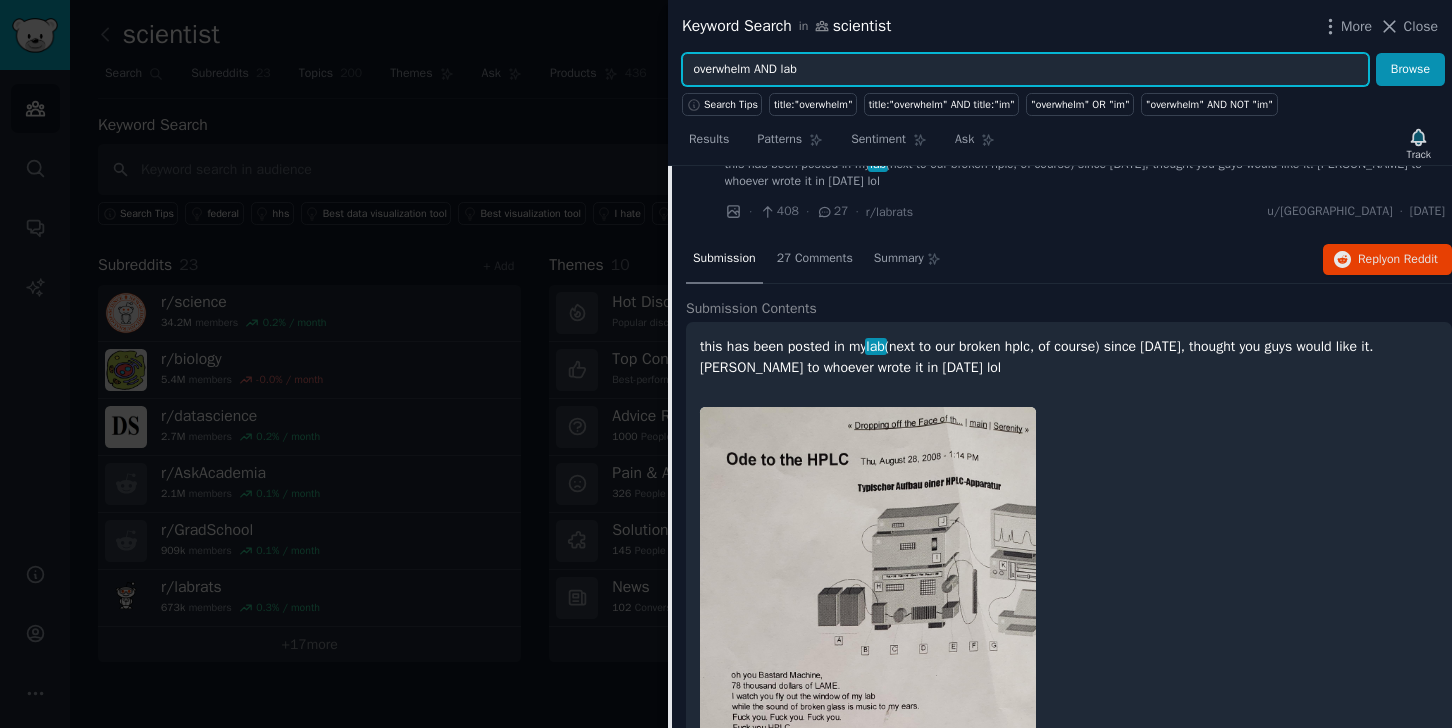 scroll, scrollTop: 0, scrollLeft: 0, axis: both 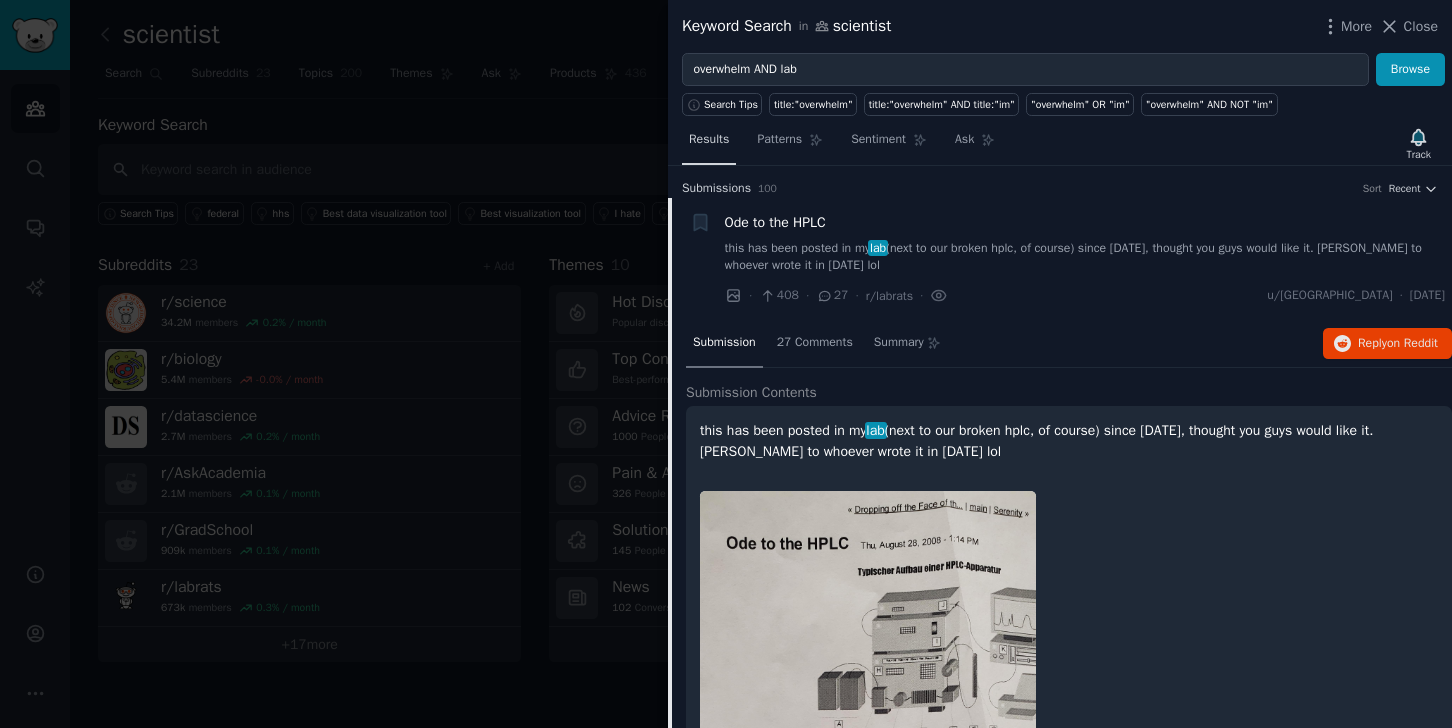click on "Results" at bounding box center [709, 140] 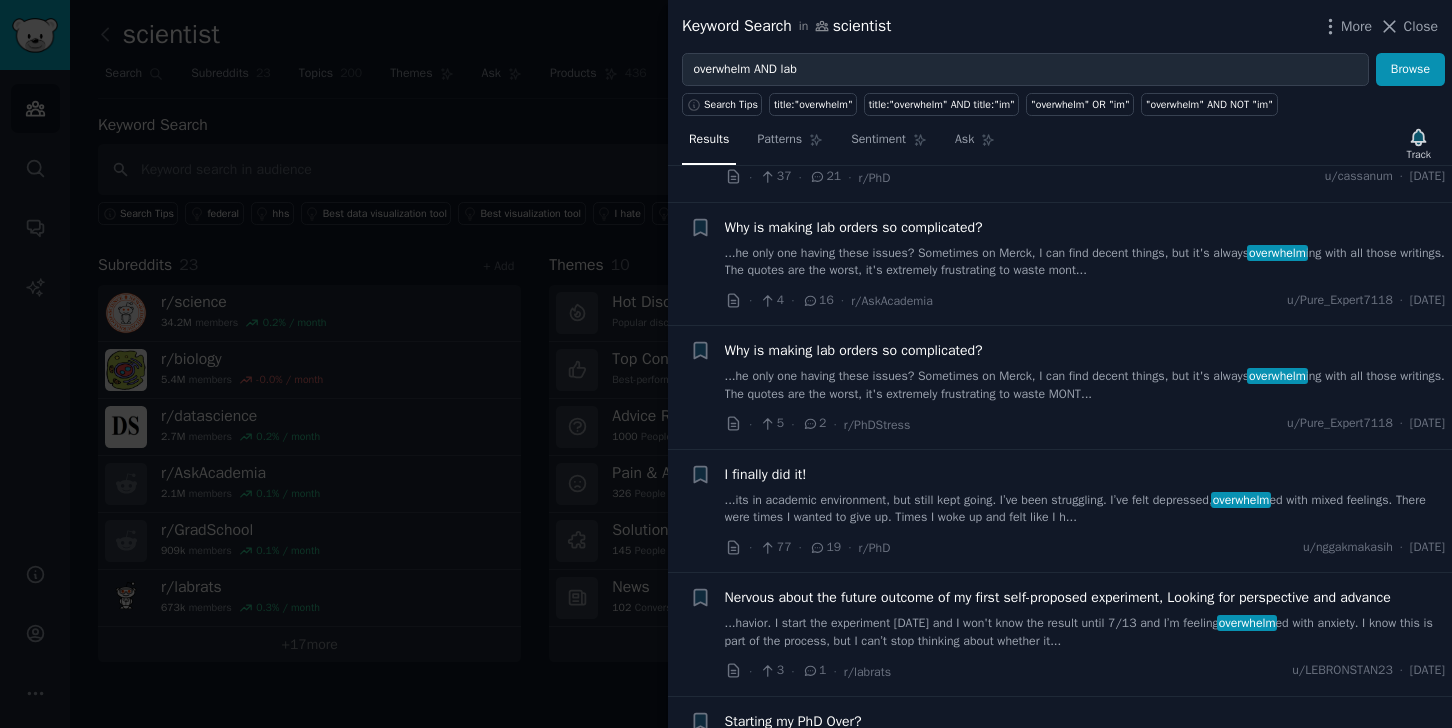 scroll, scrollTop: 1027, scrollLeft: 0, axis: vertical 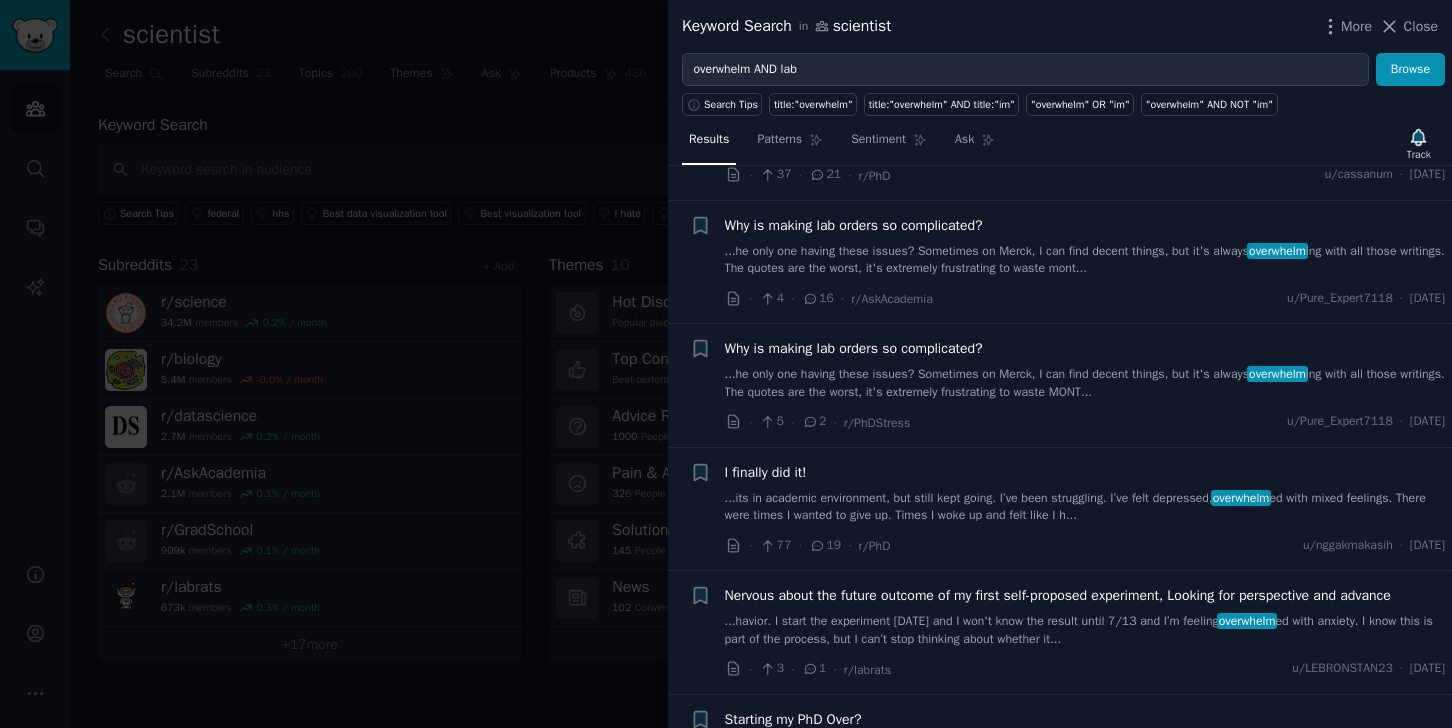 click on "...he only one having these issues? Sometimes on Merck, I can find decent things, but it's always  overwhelm ing with all those writings. The quotes are the worst, it's extremely frustrating to waste MONT..." at bounding box center [1085, 383] 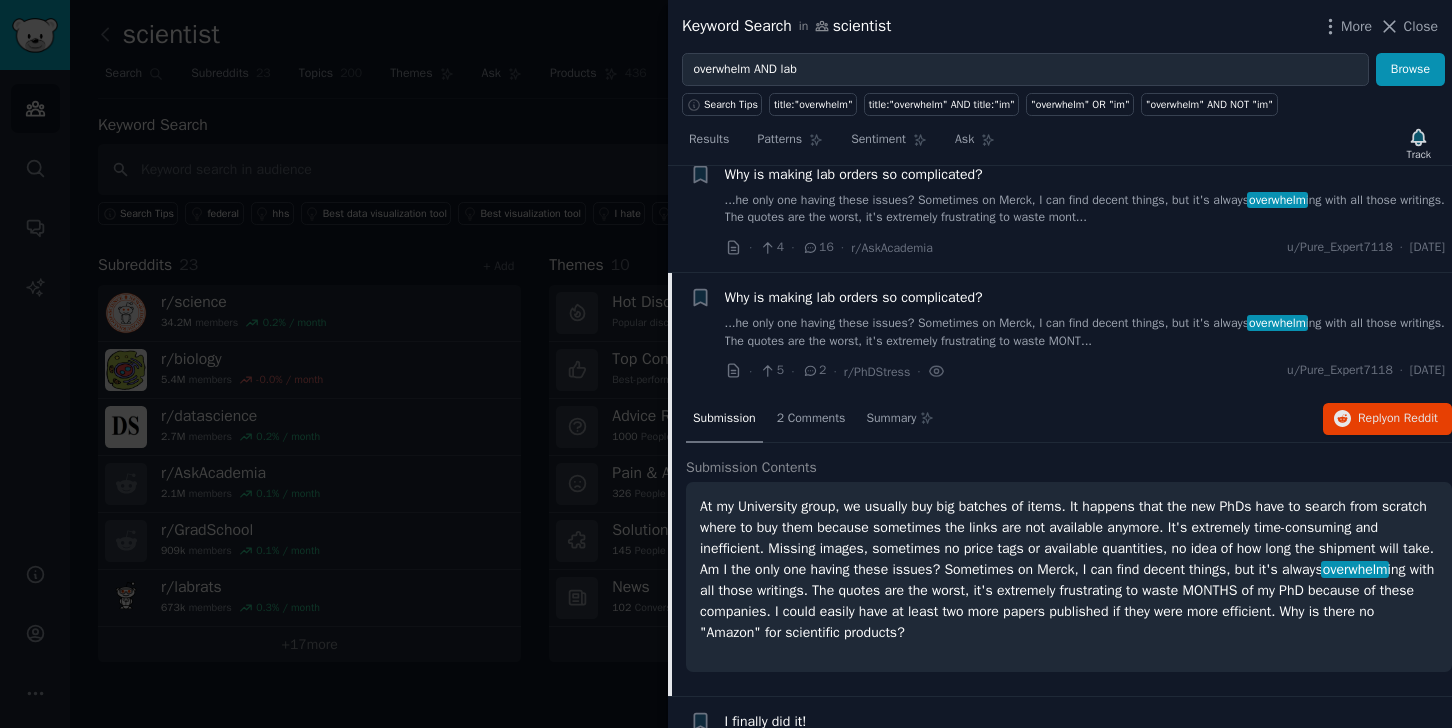 scroll, scrollTop: 1206, scrollLeft: 0, axis: vertical 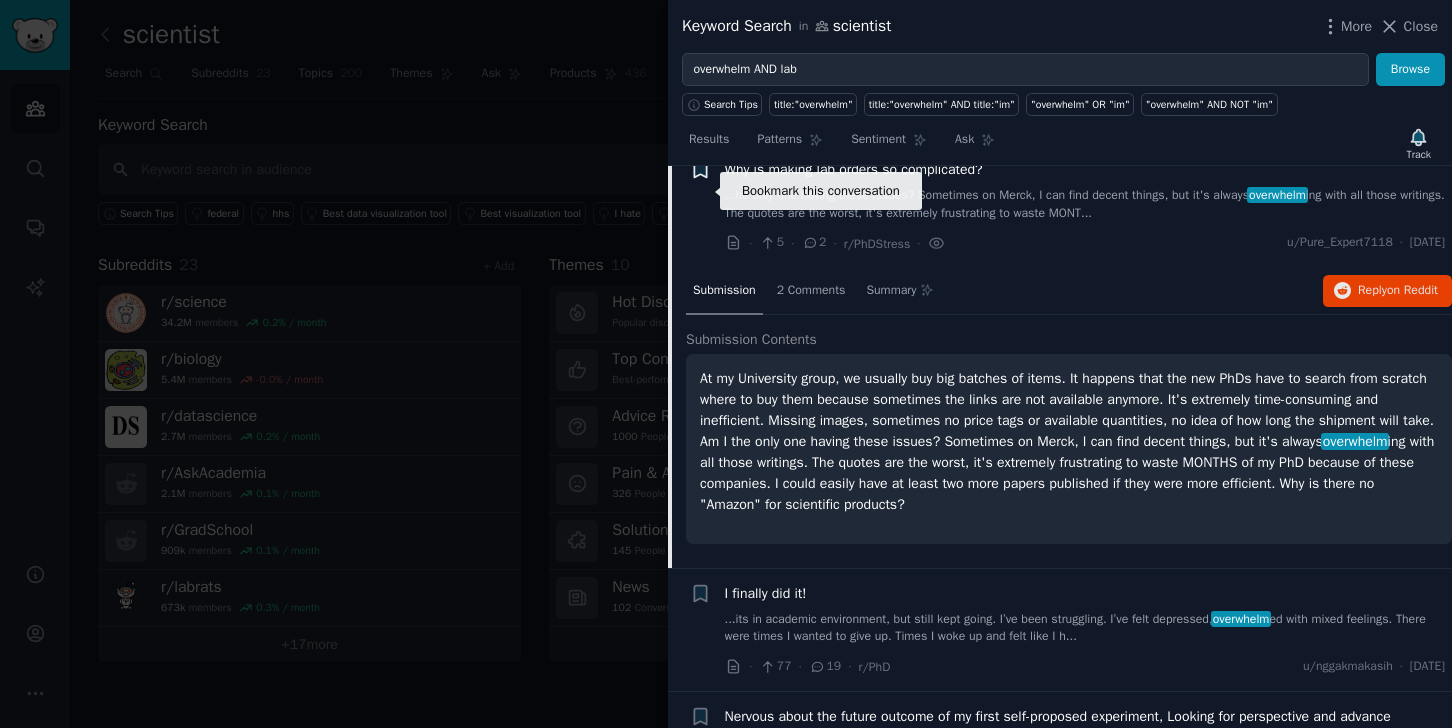 click 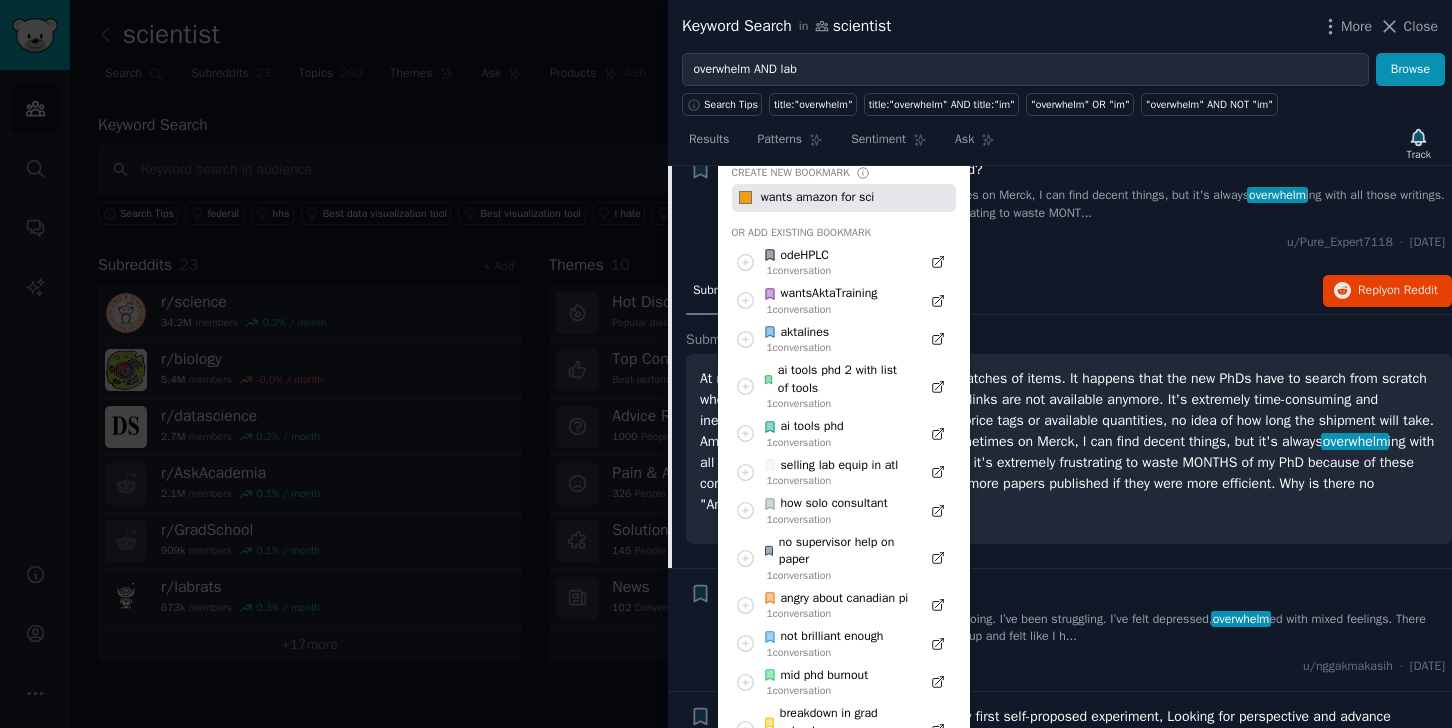 type on "wants amazon for sci" 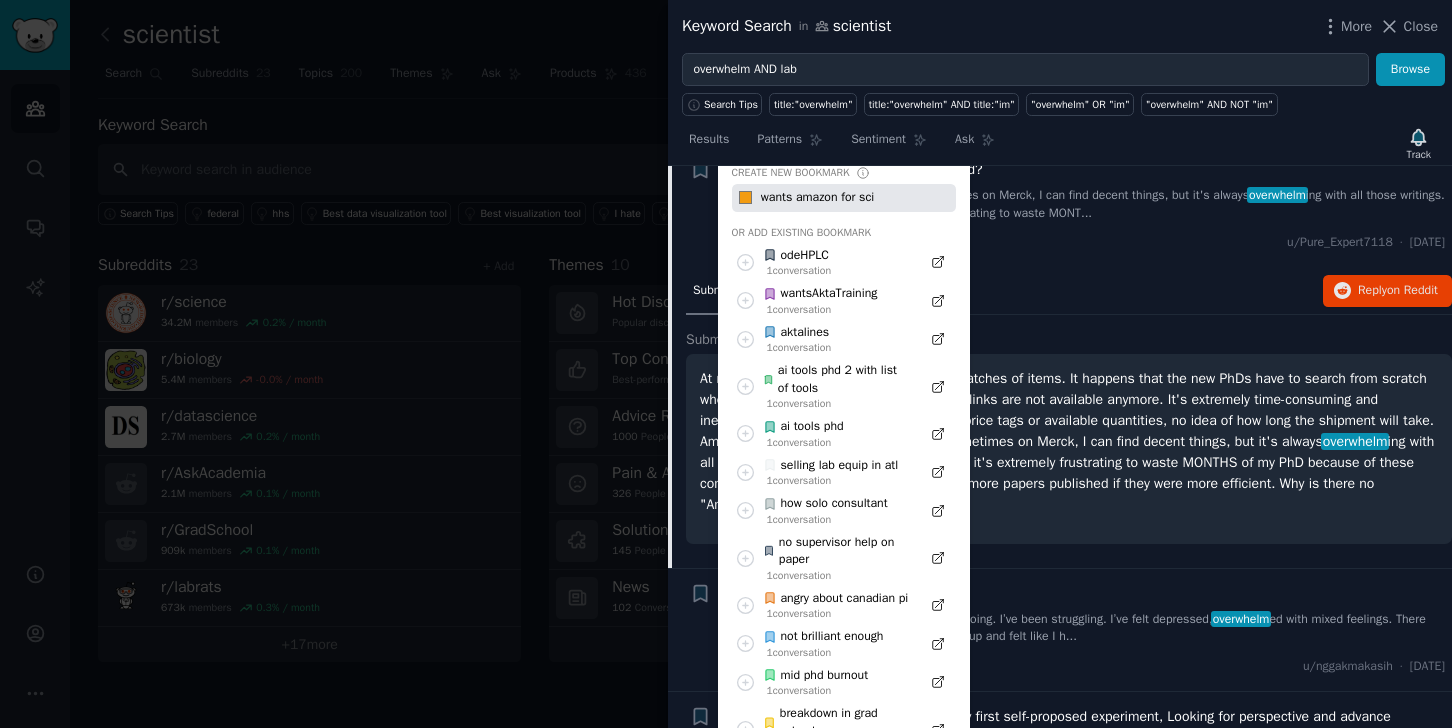 type 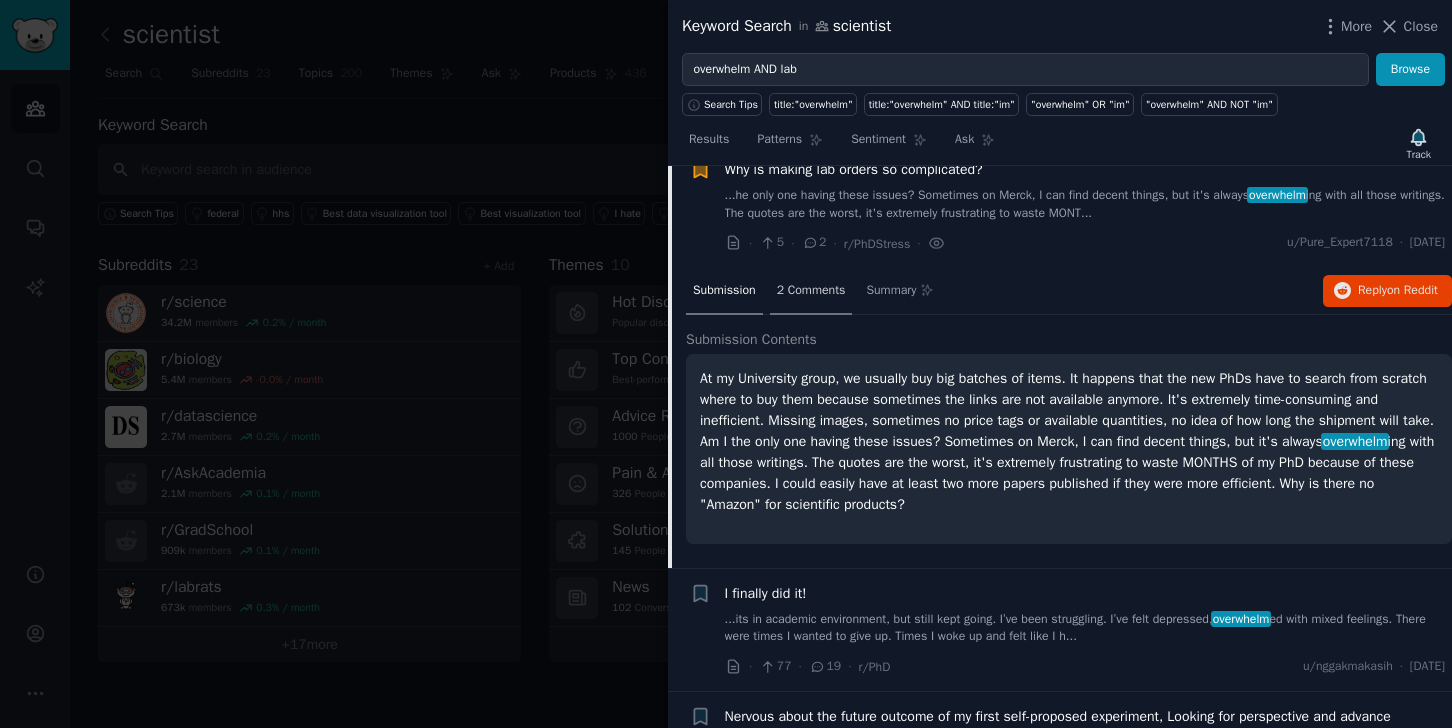 click on "2 Comments" at bounding box center [811, 291] 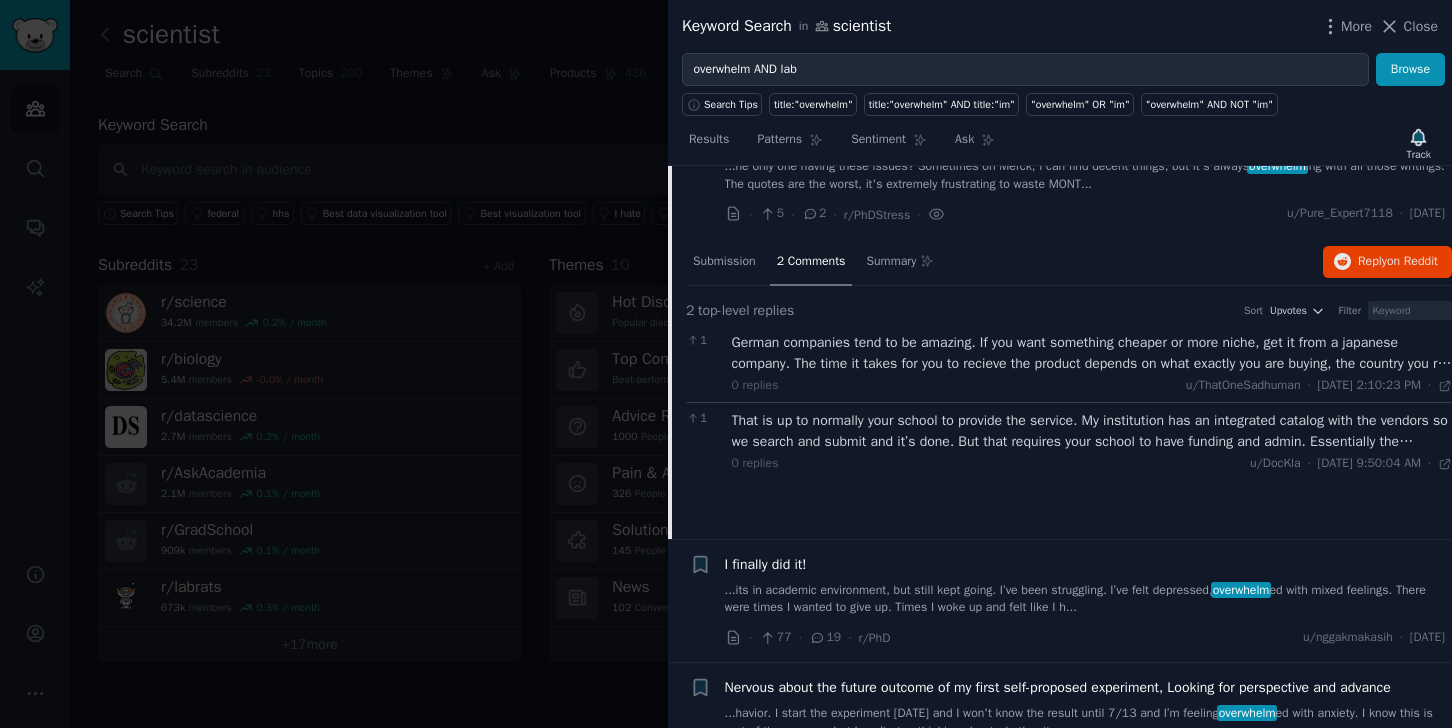 scroll, scrollTop: 1237, scrollLeft: 0, axis: vertical 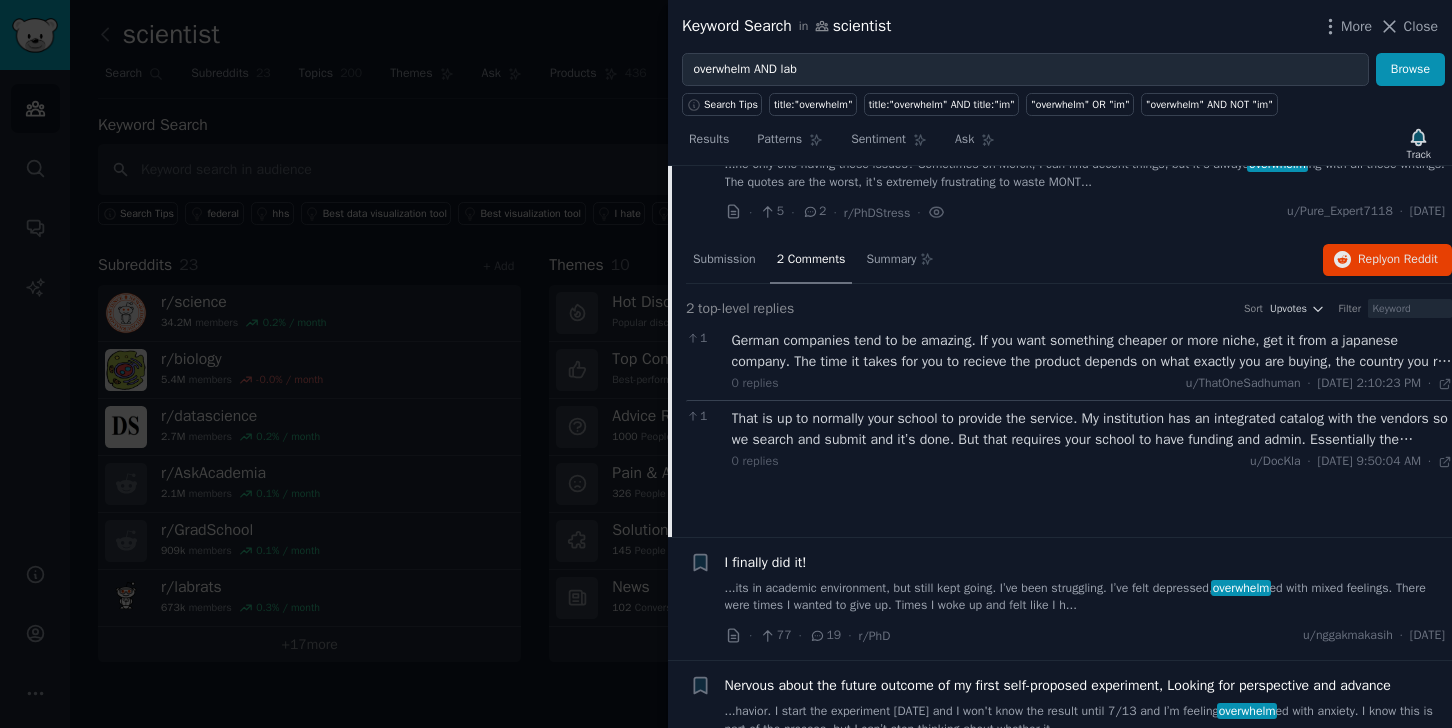 click on "German companies tend to be amazing.
If you want something cheaper or more niche, get it from a japanese company.
The time it takes for you to recieve the product depends on what exactly you are buying, the country you re in and the administration validation (if applicable).
You also never start a project with materials you dont have.
A good practice is to buy them 6 months in advance of starting a project." at bounding box center (1092, 351) 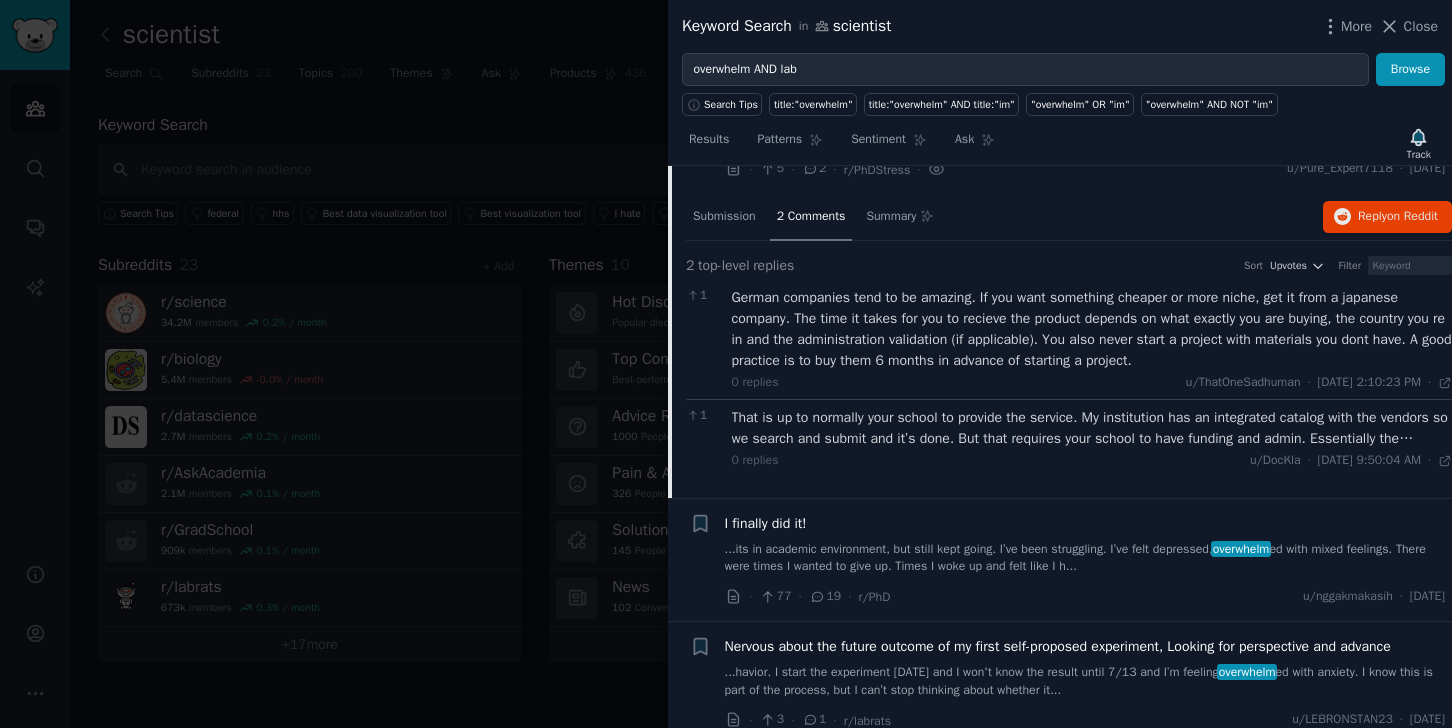 scroll, scrollTop: 1303, scrollLeft: 0, axis: vertical 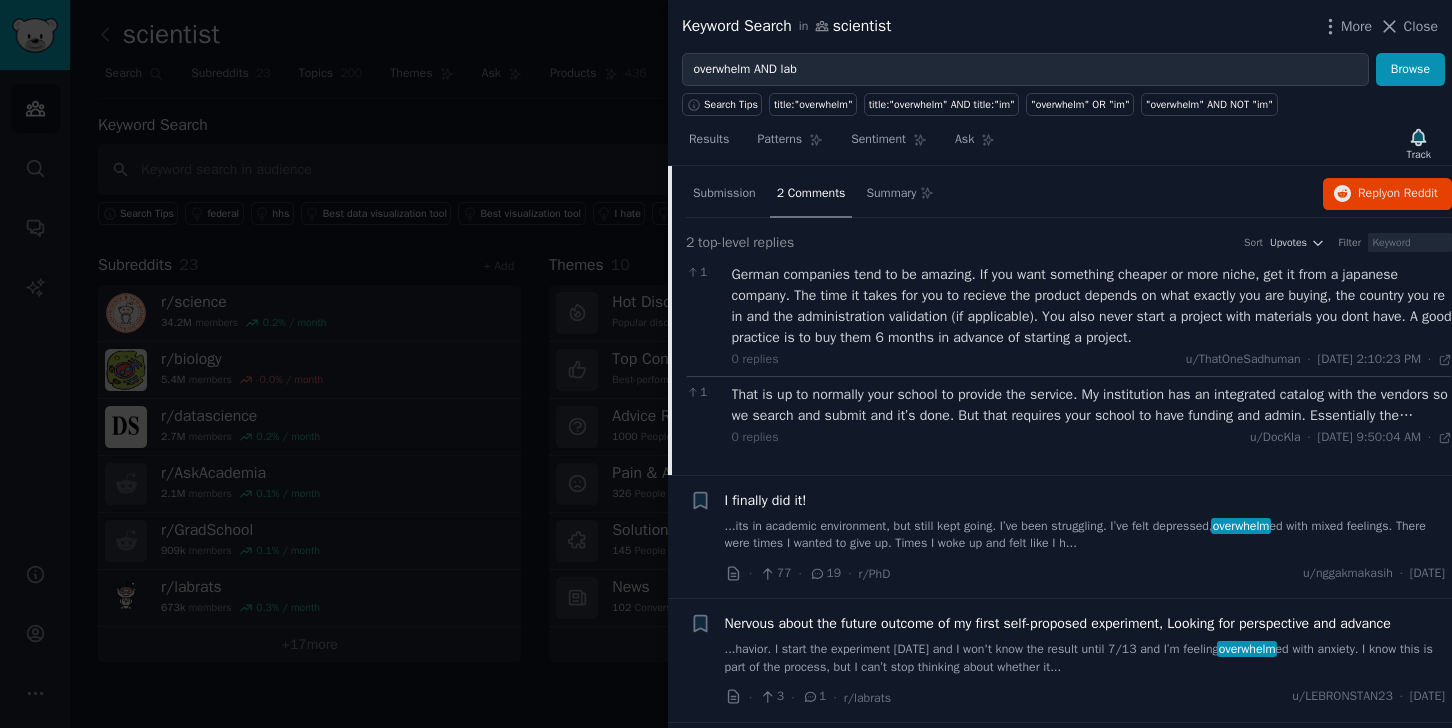 click on "That is up to normally your school to provide the service. My institution has an integrated catalog with the vendors so we search and submit and it’s done. But that requires your school to have funding and admin.
Essentially the companies are quite good if things are clear. But in a uni you have a bunch of people every year that are new and they just don’t want to deal with that." at bounding box center [1092, 405] 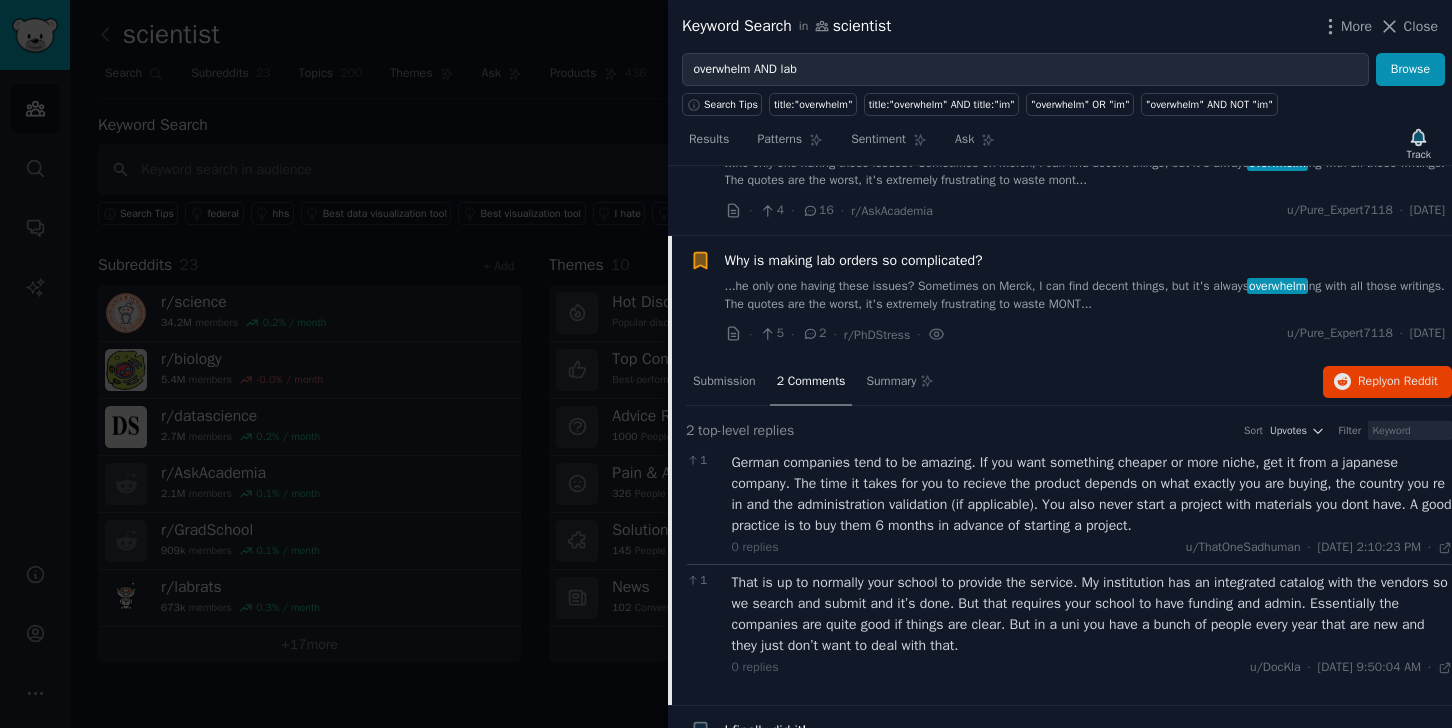 scroll, scrollTop: 1116, scrollLeft: 0, axis: vertical 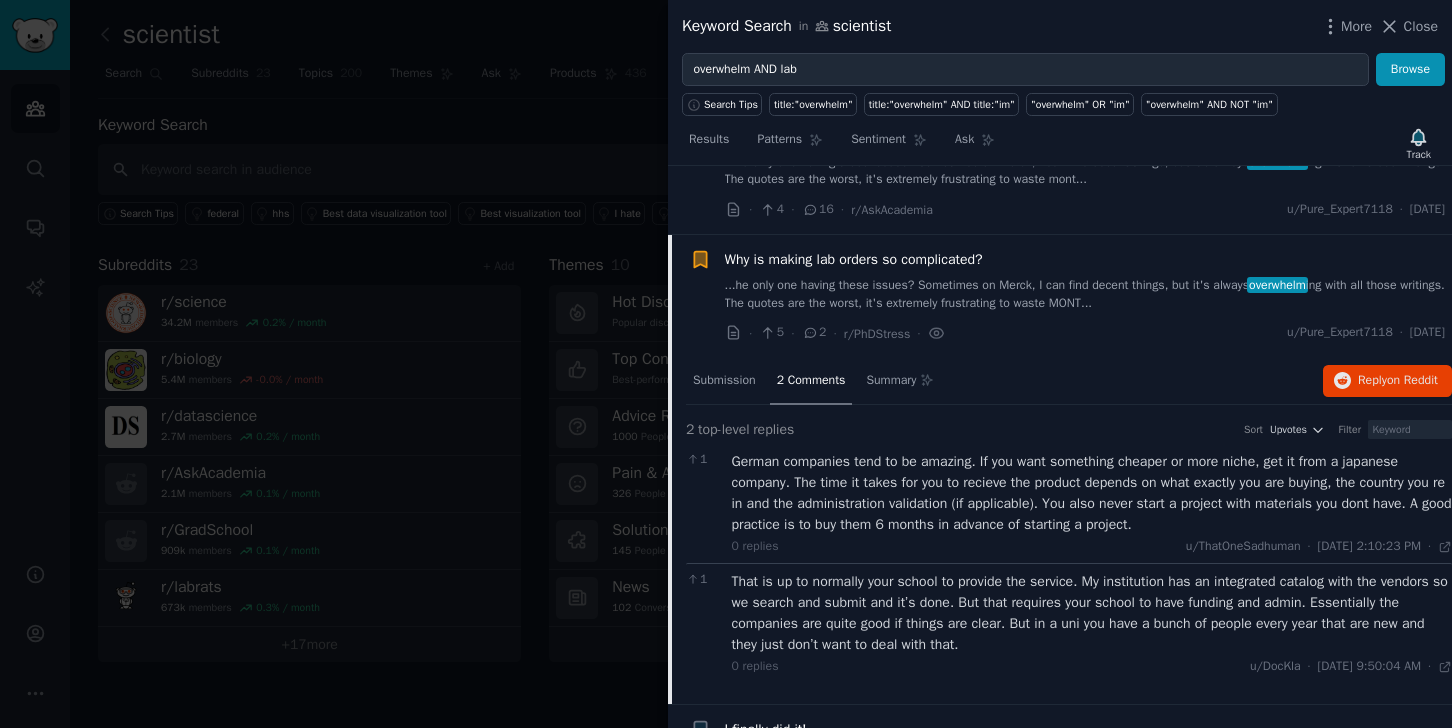 click on "...he only one having these issues? Sometimes on Merck, I can find decent things, but it's always  overwhelm ing with all those writings. The quotes are the worst, it's extremely frustrating to waste MONT..." at bounding box center (1085, 294) 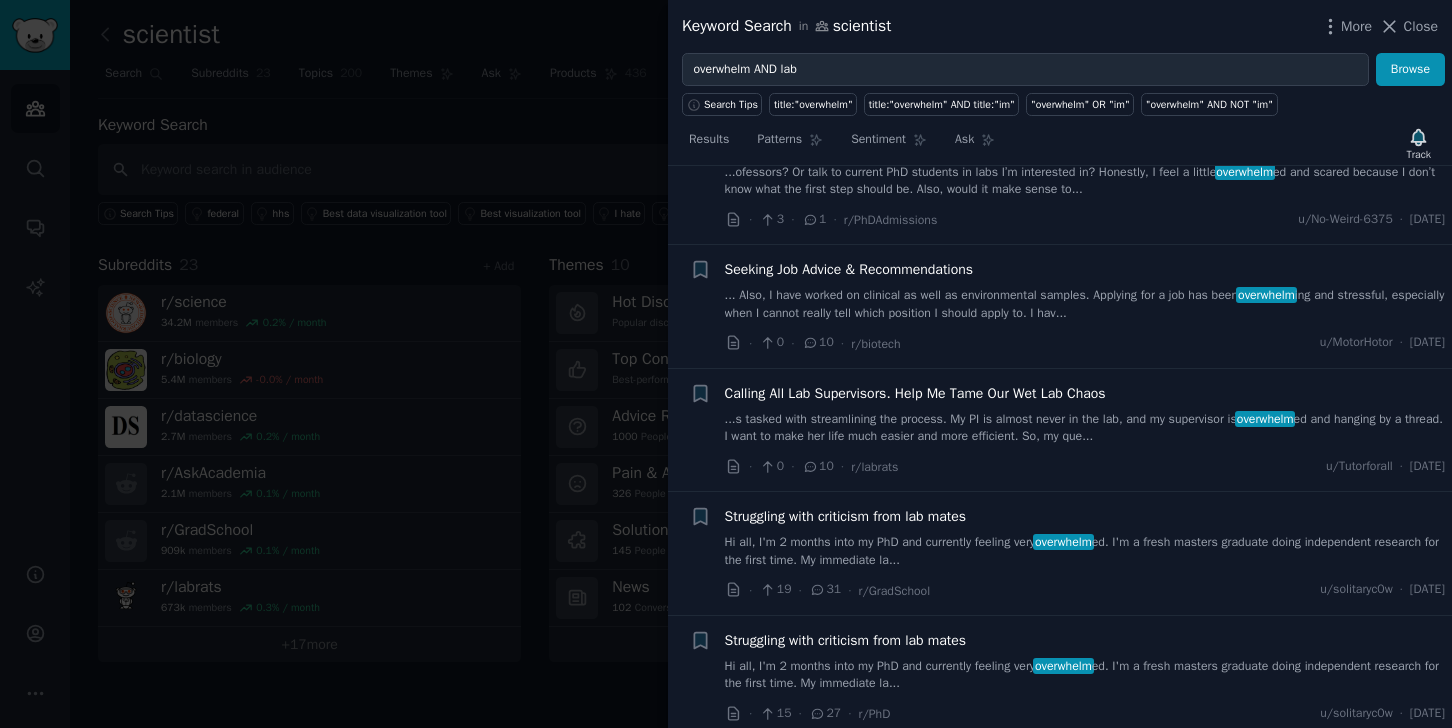 scroll, scrollTop: 2836, scrollLeft: 0, axis: vertical 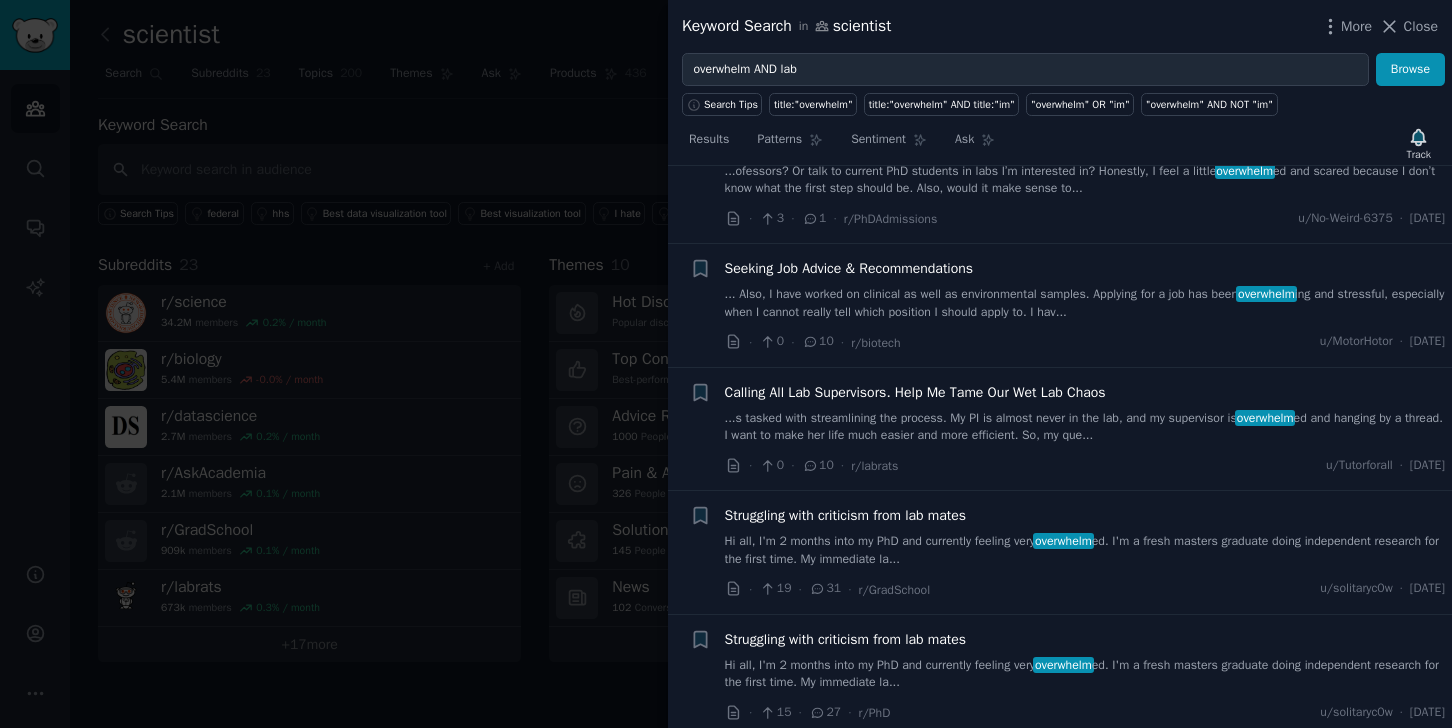 click on "...s tasked with streamlining the process. My PI is almost never in the lab, and my supervisor is  overwhelm ed and hanging by a thread.
I want to make her life much easier and more efficient. So, my que..." at bounding box center [1085, 427] 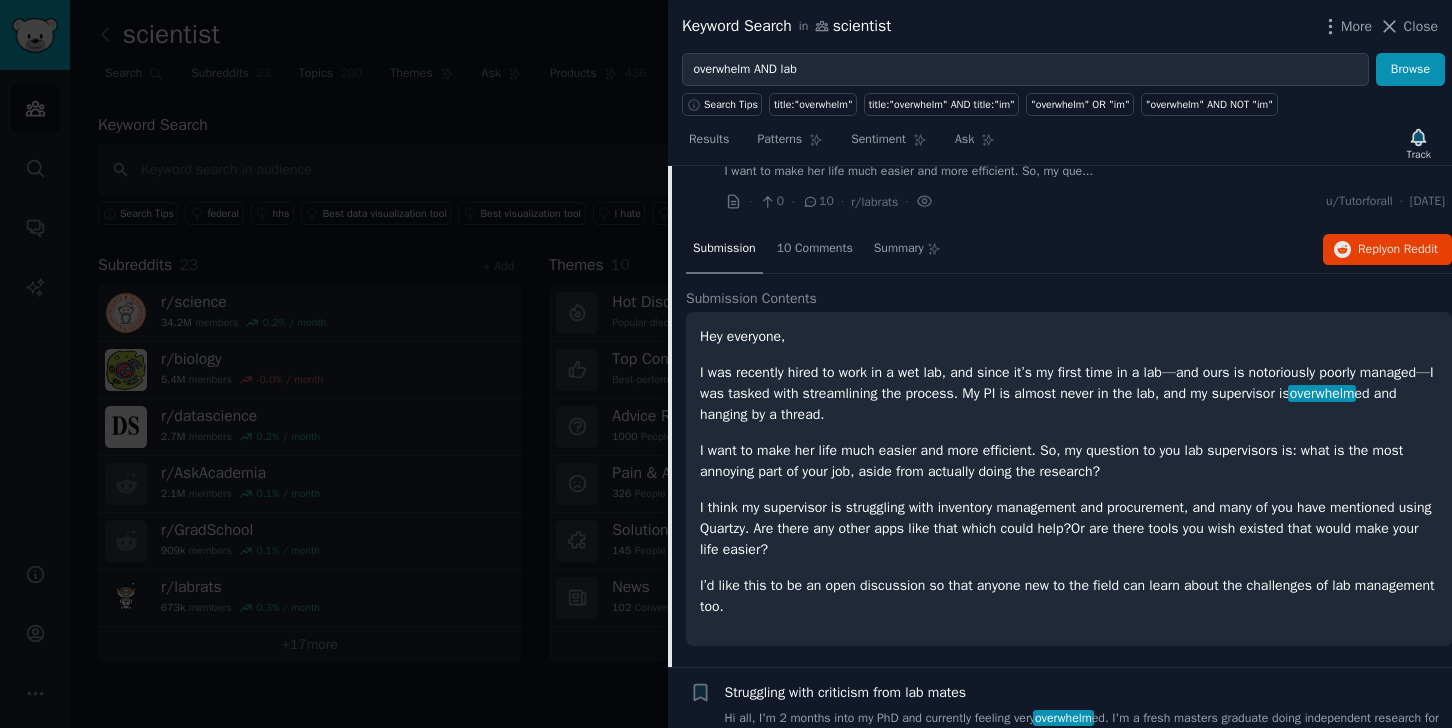 scroll, scrollTop: 3133, scrollLeft: 0, axis: vertical 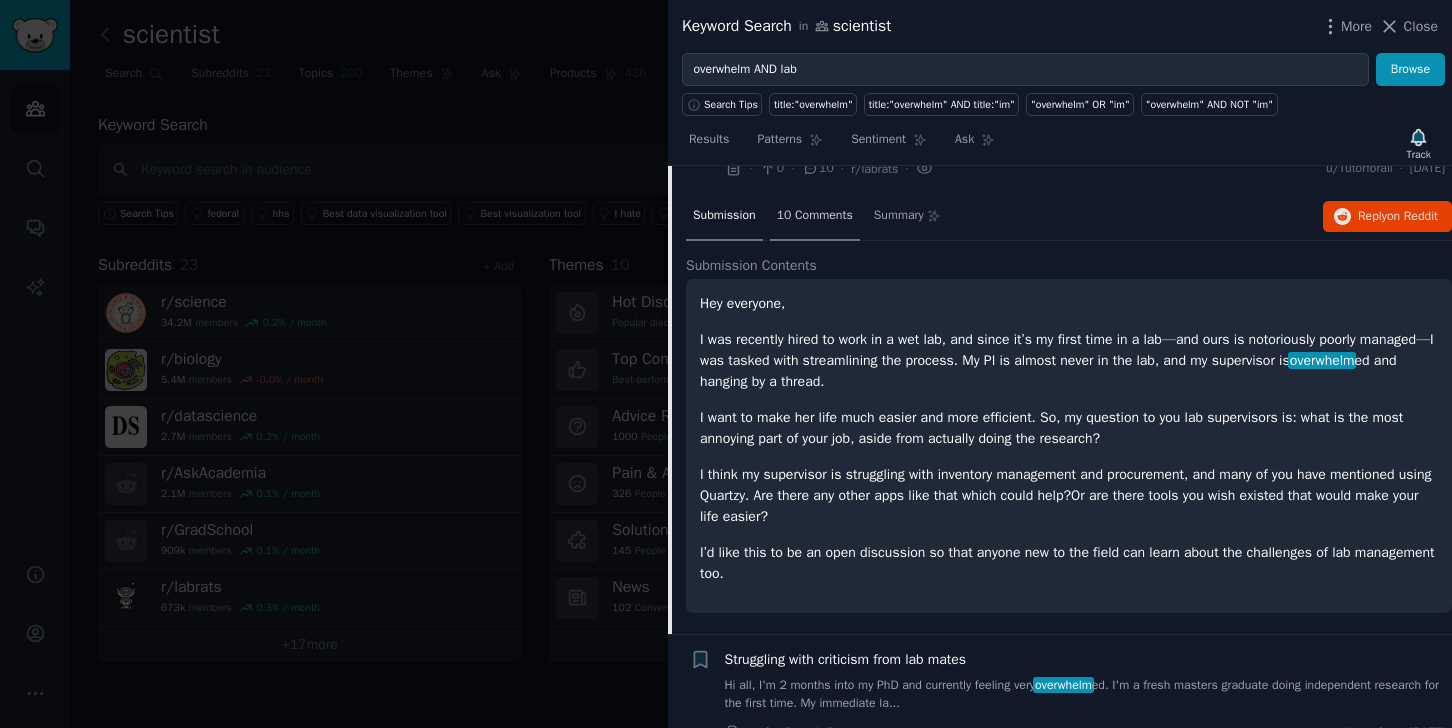 click on "10 Comments" at bounding box center [815, 216] 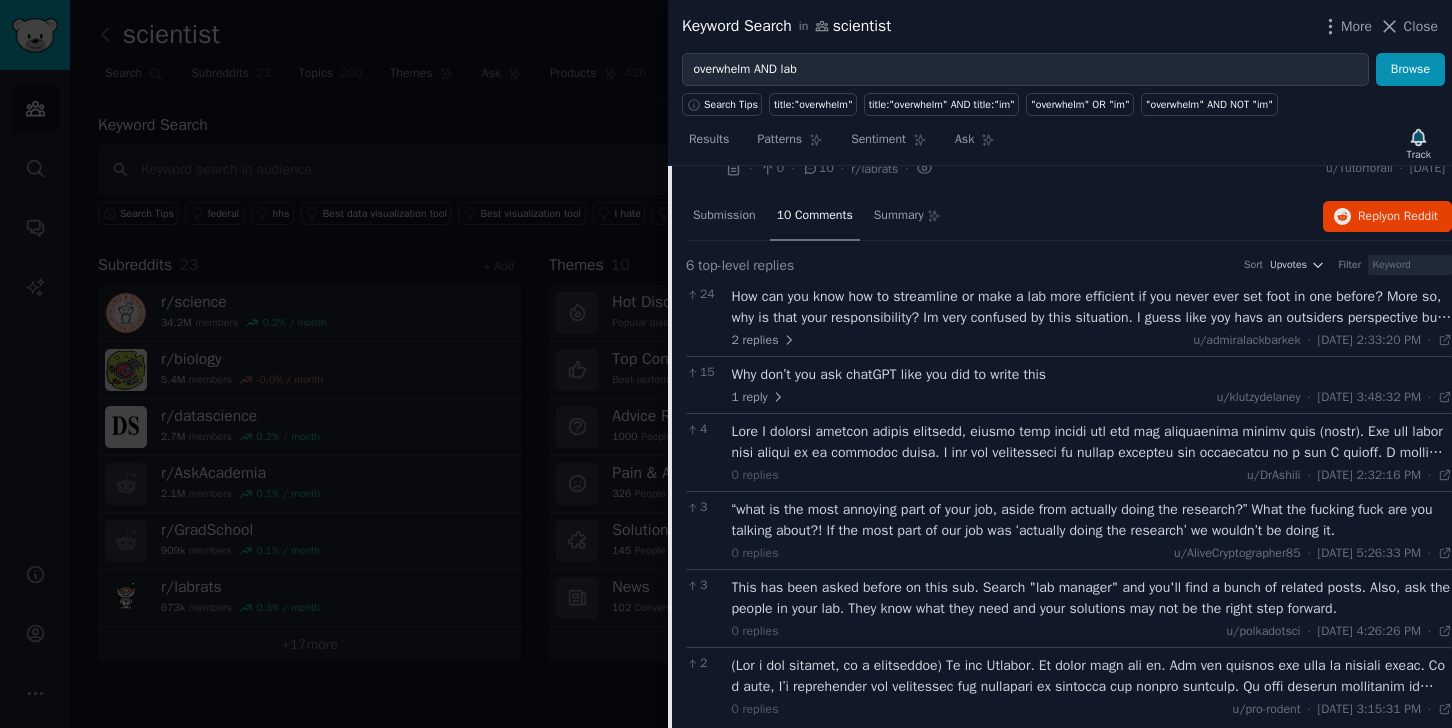click on "How can you know how to streamline or make a lab more efficient if you never ever set foot in one before? More so, why is that your responsibility? Im very confused by this situation. I guess like yoy havs an outsiders perspective but still." at bounding box center [1092, 307] 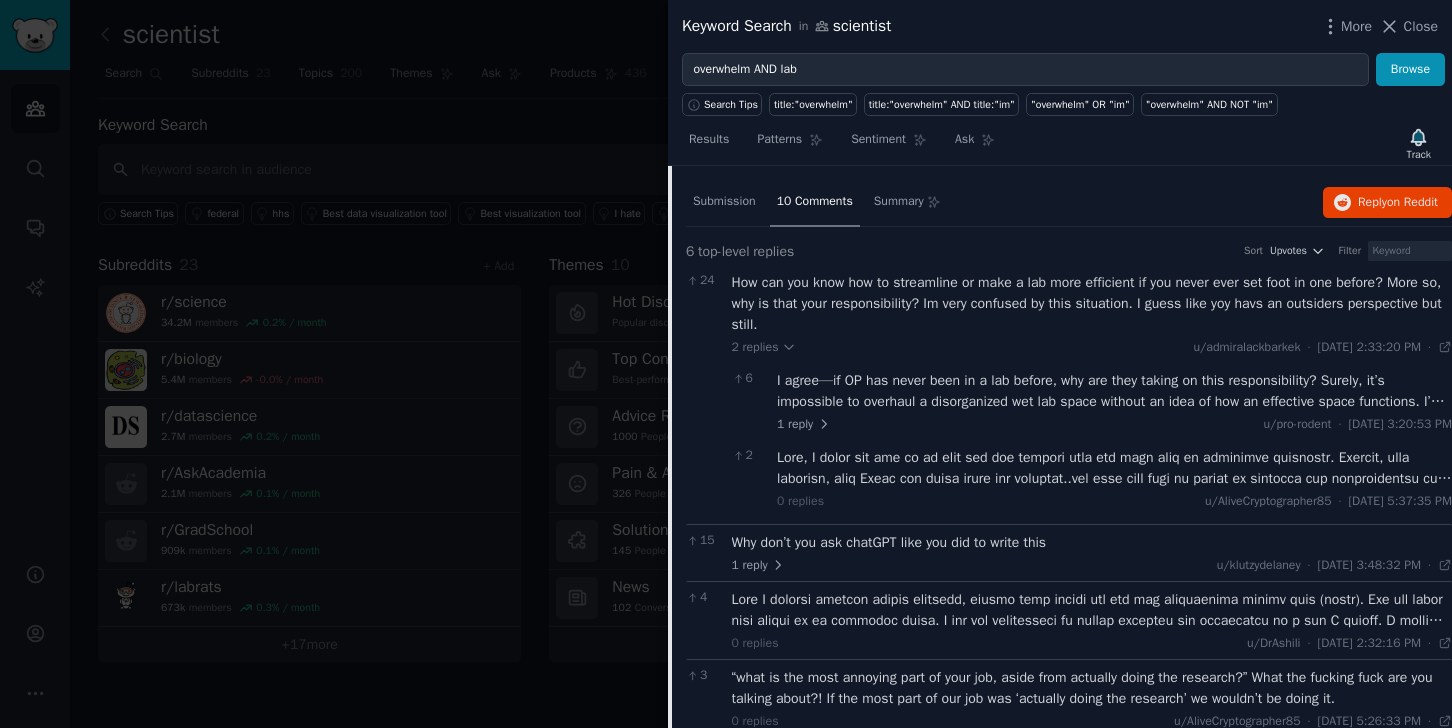 scroll, scrollTop: 3149, scrollLeft: 0, axis: vertical 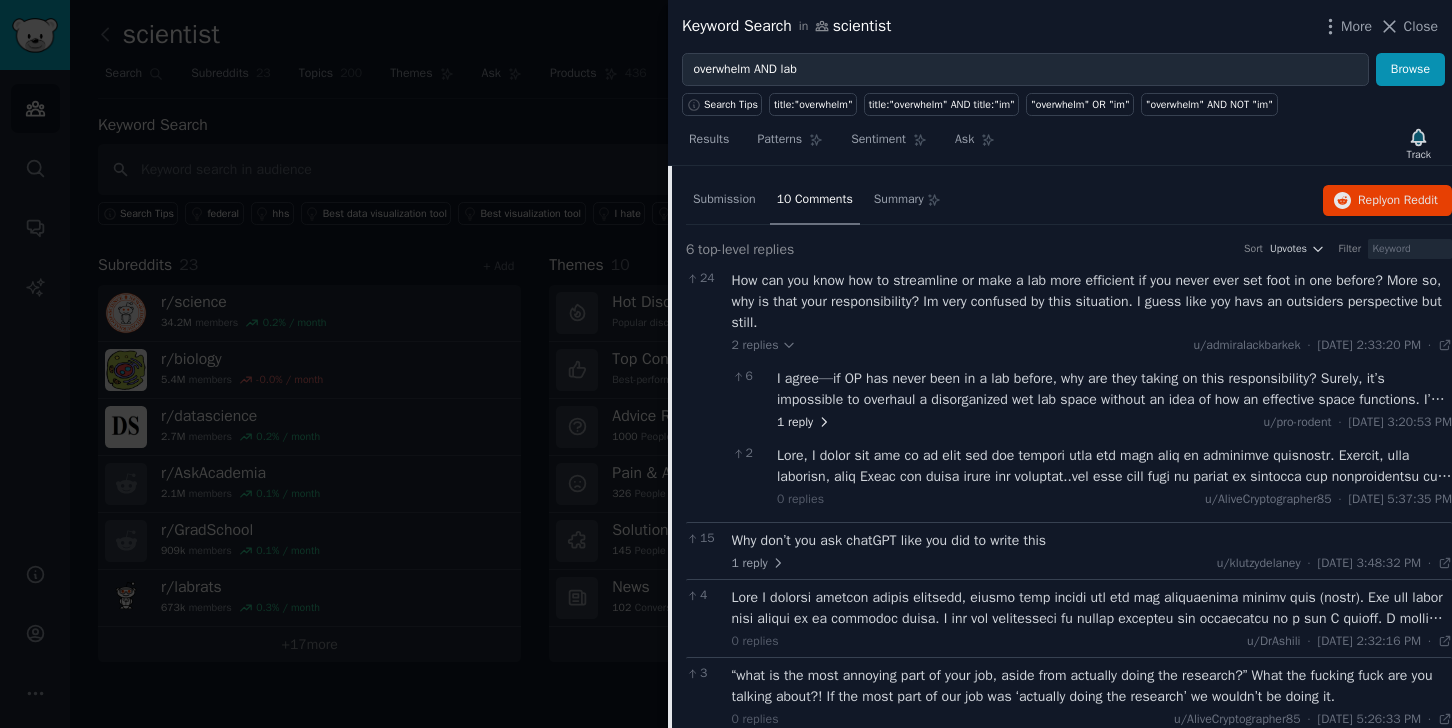 click on "1   reply" at bounding box center (804, 423) 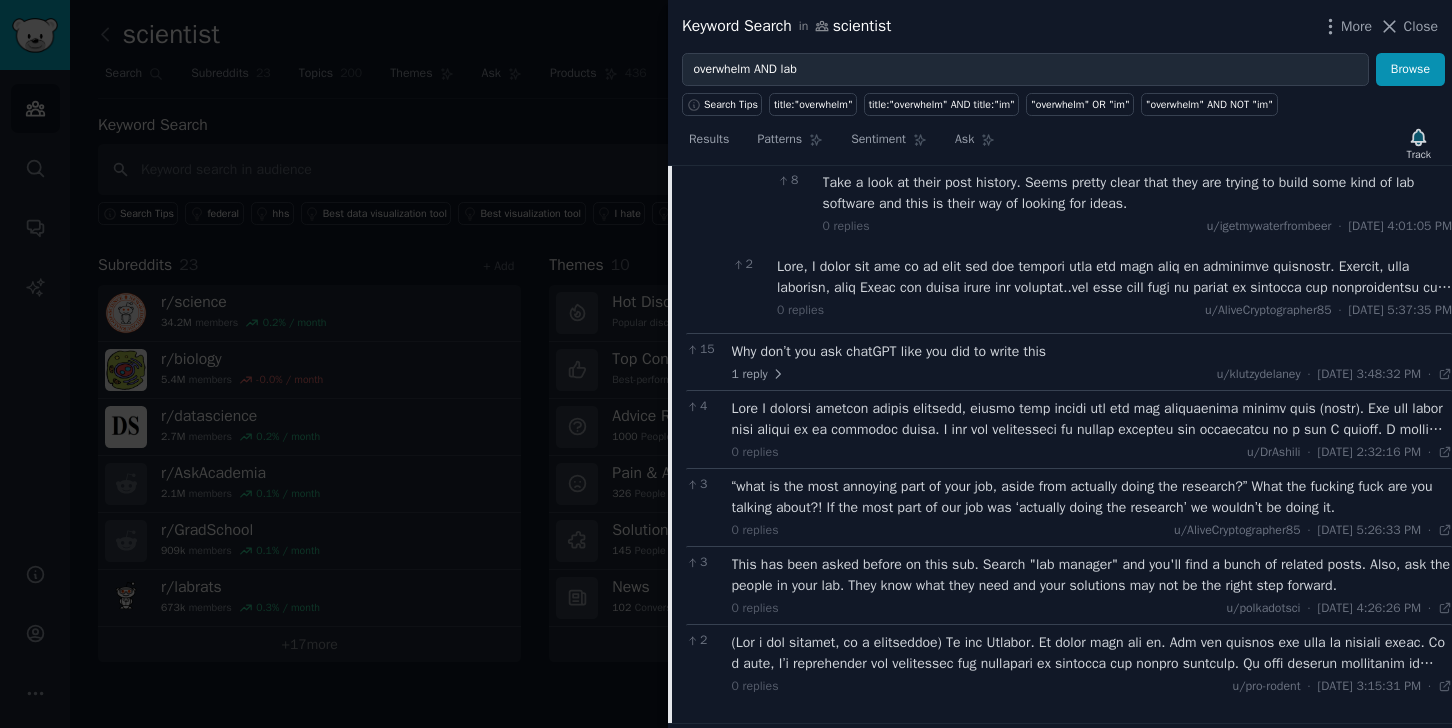 scroll, scrollTop: 3433, scrollLeft: 0, axis: vertical 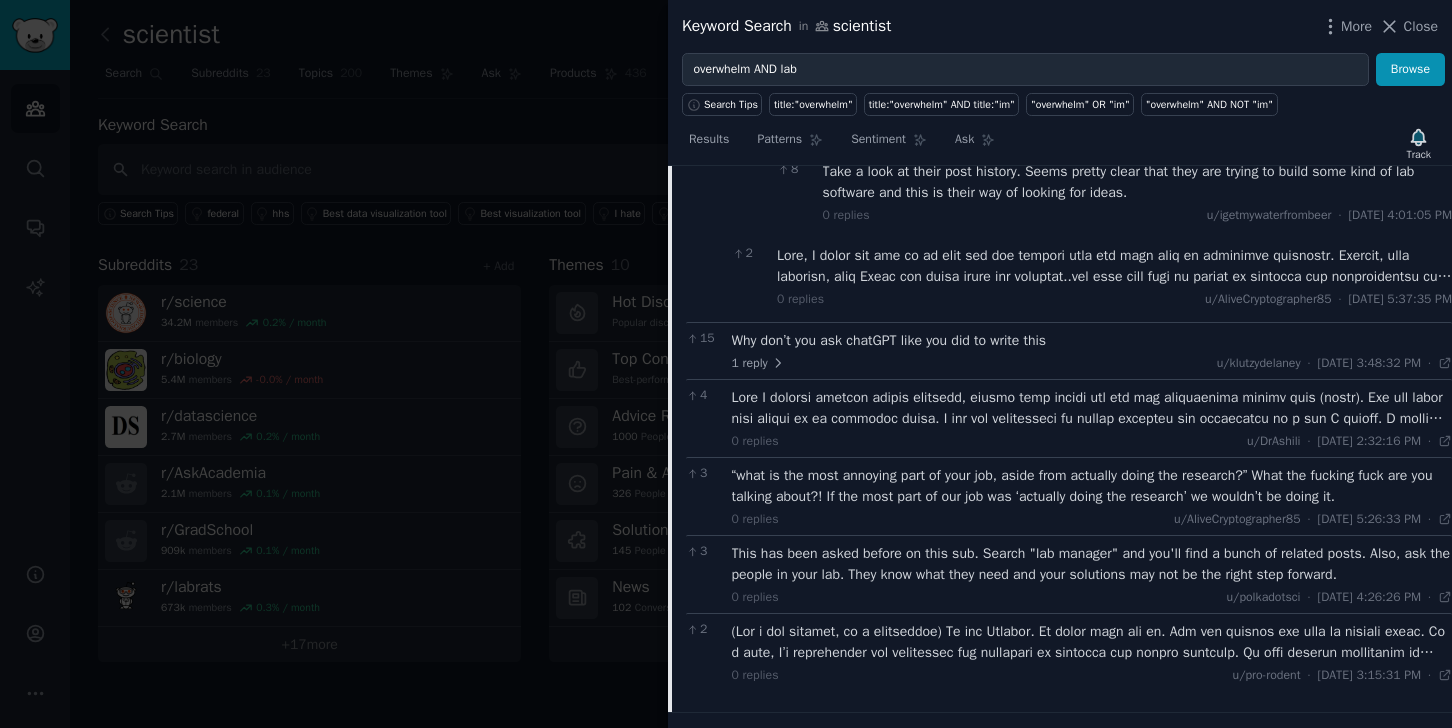 click on "Why don’t you ask chatGPT like you did to write this" at bounding box center [1092, 340] 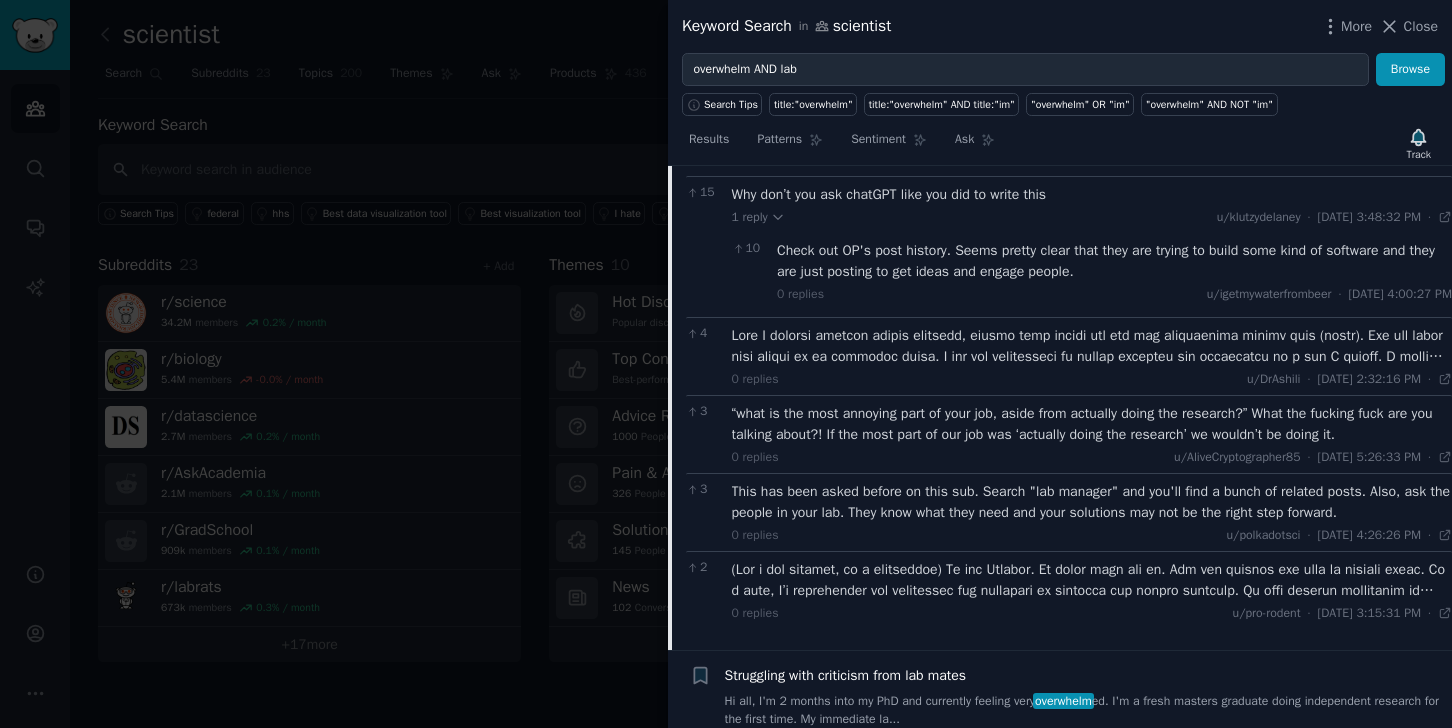 scroll, scrollTop: 3582, scrollLeft: 0, axis: vertical 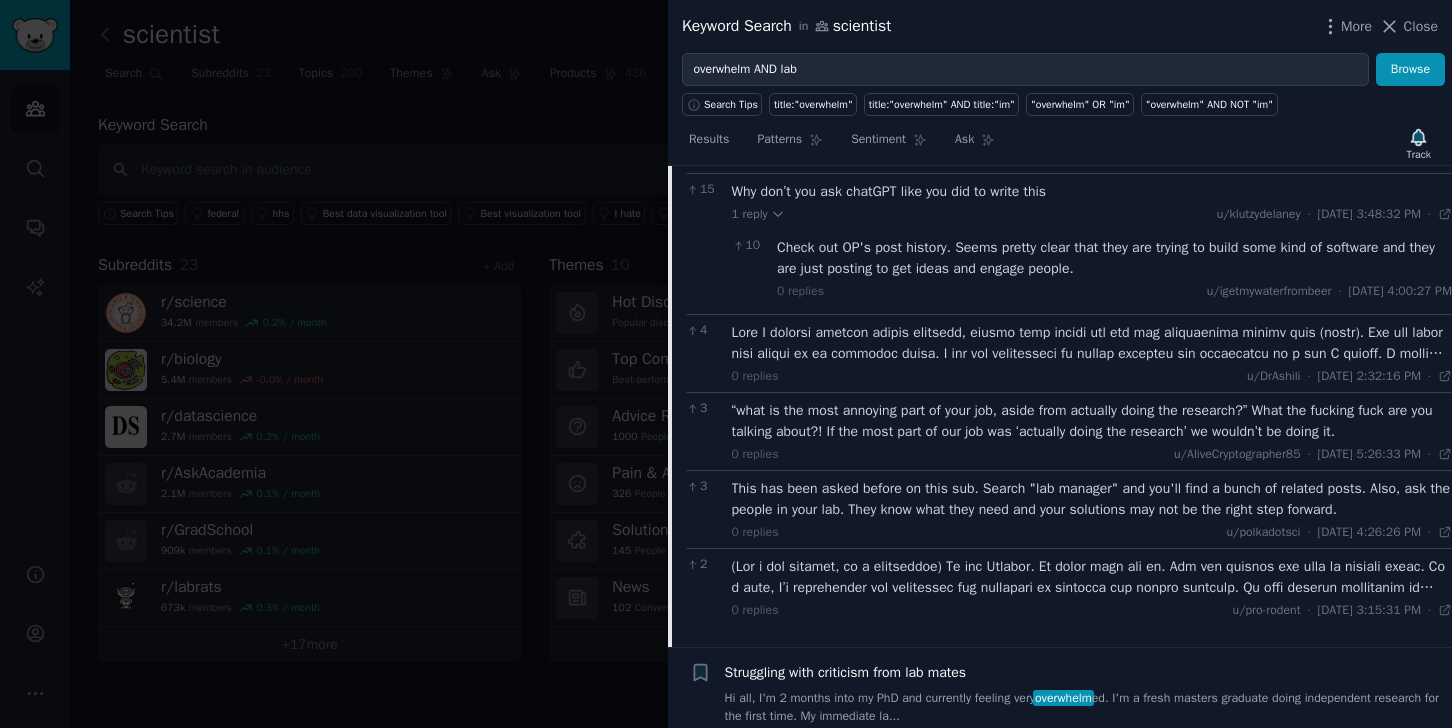 click at bounding box center [1092, 343] 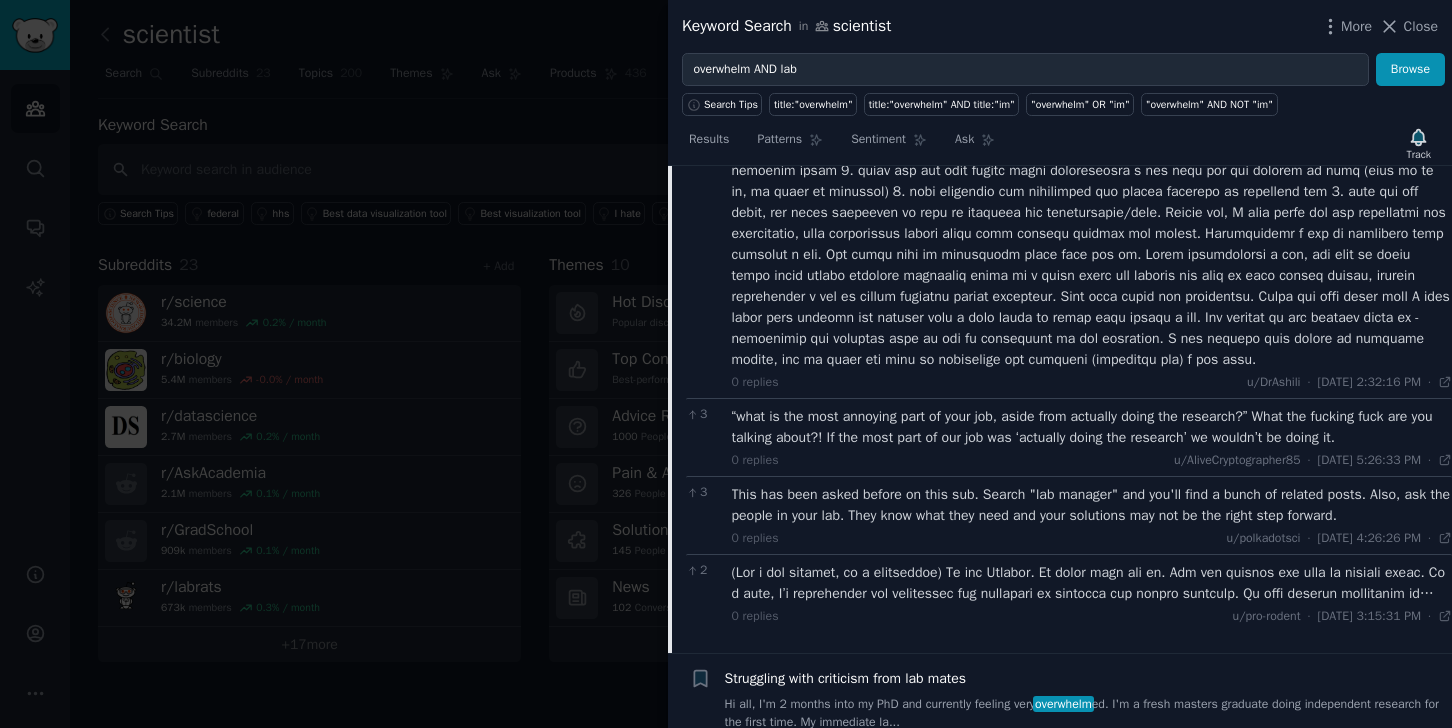 scroll, scrollTop: 3808, scrollLeft: 0, axis: vertical 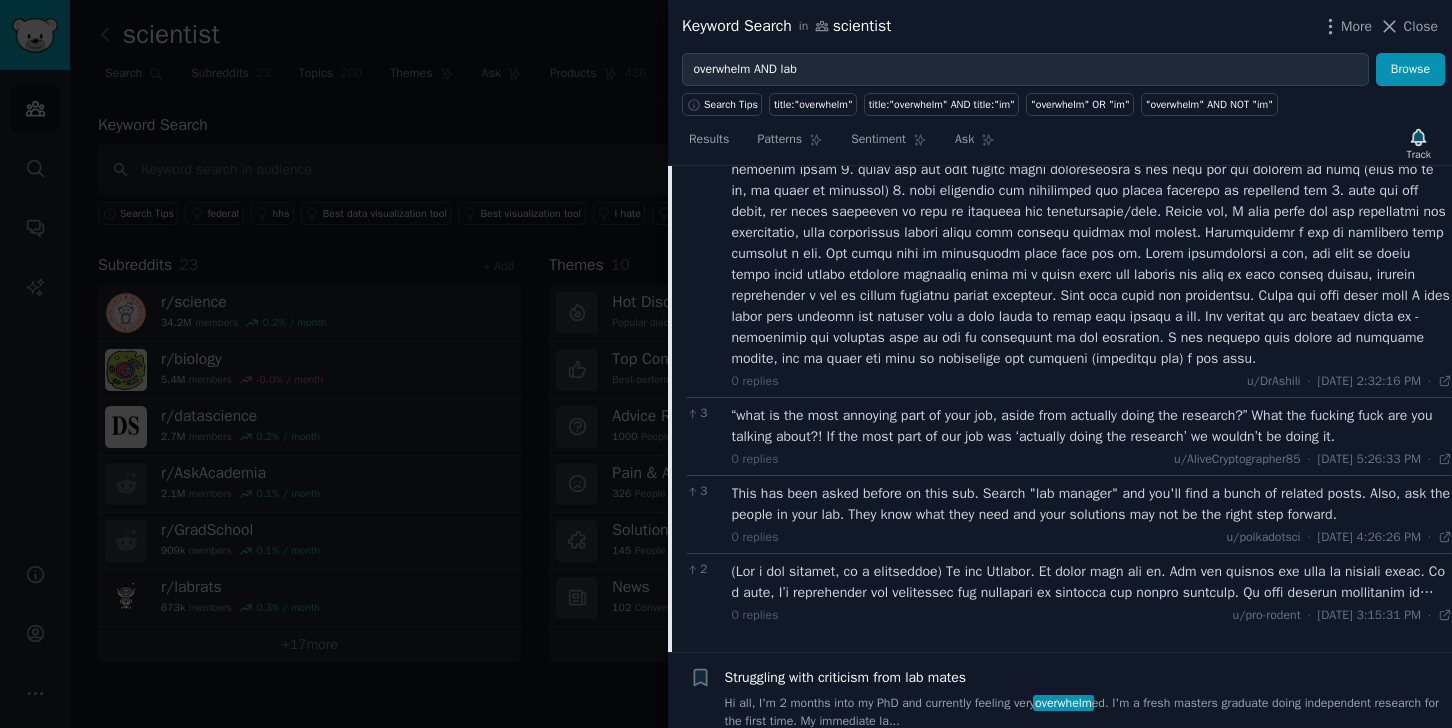 click on "“what is the most annoying part of your job, aside from actually doing the research?”
What the fucking fuck are you talking about?!  If the most part of our job was ‘actually doing the research’ we wouldn’t be doing it." at bounding box center [1092, 426] 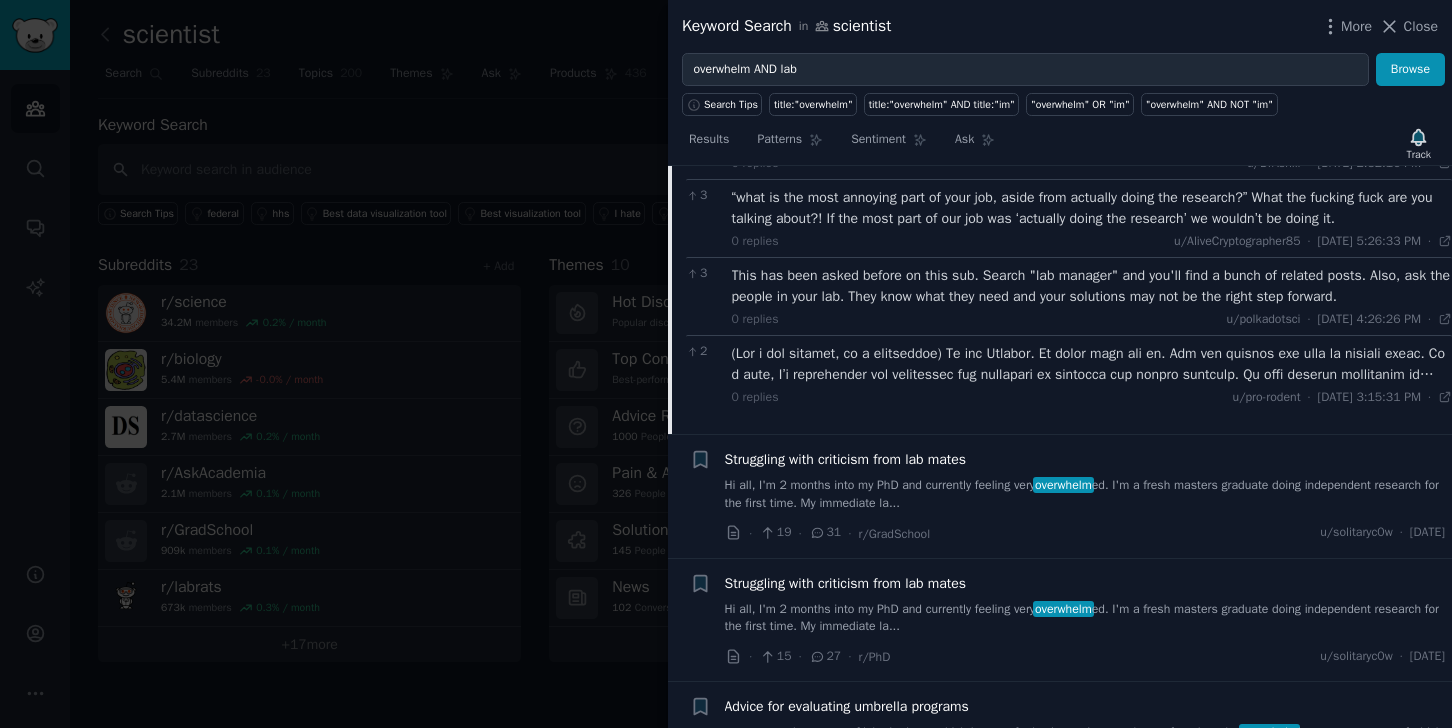 scroll, scrollTop: 4027, scrollLeft: 0, axis: vertical 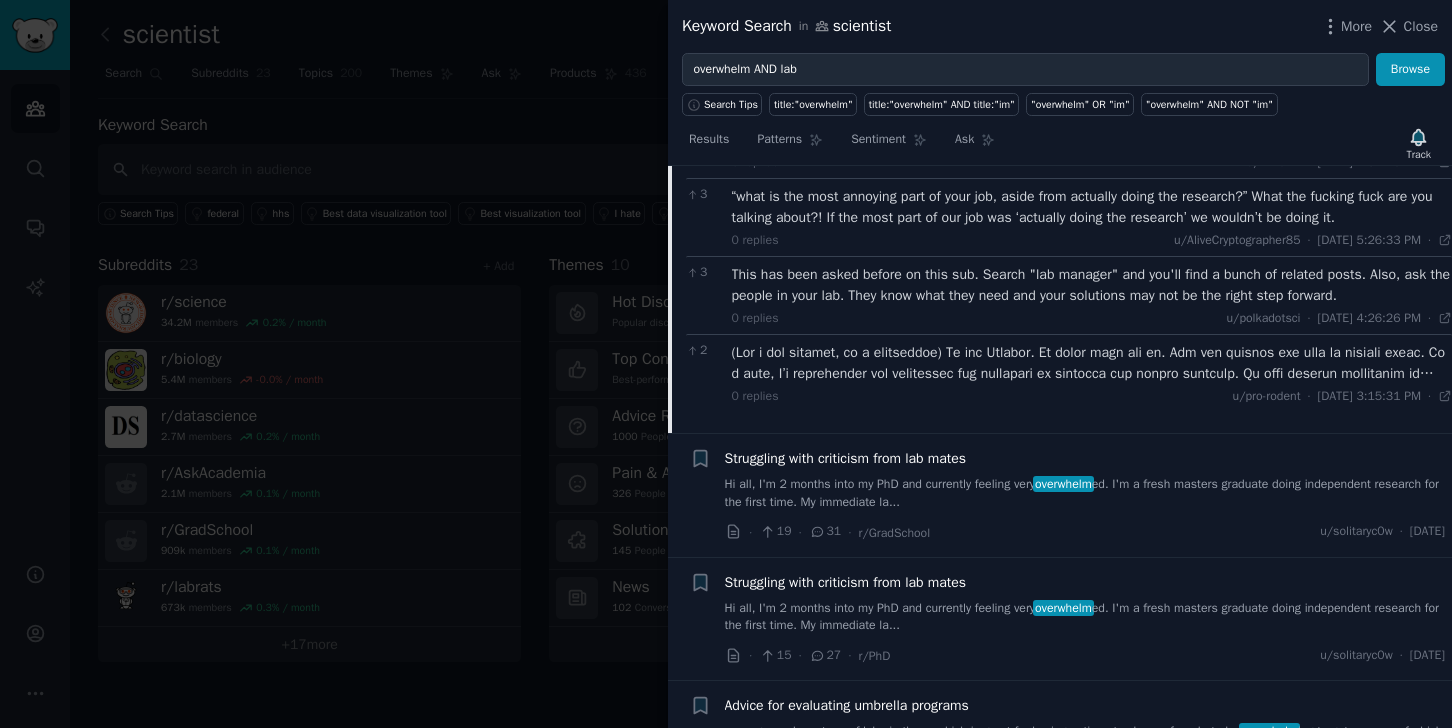 click at bounding box center (1092, 363) 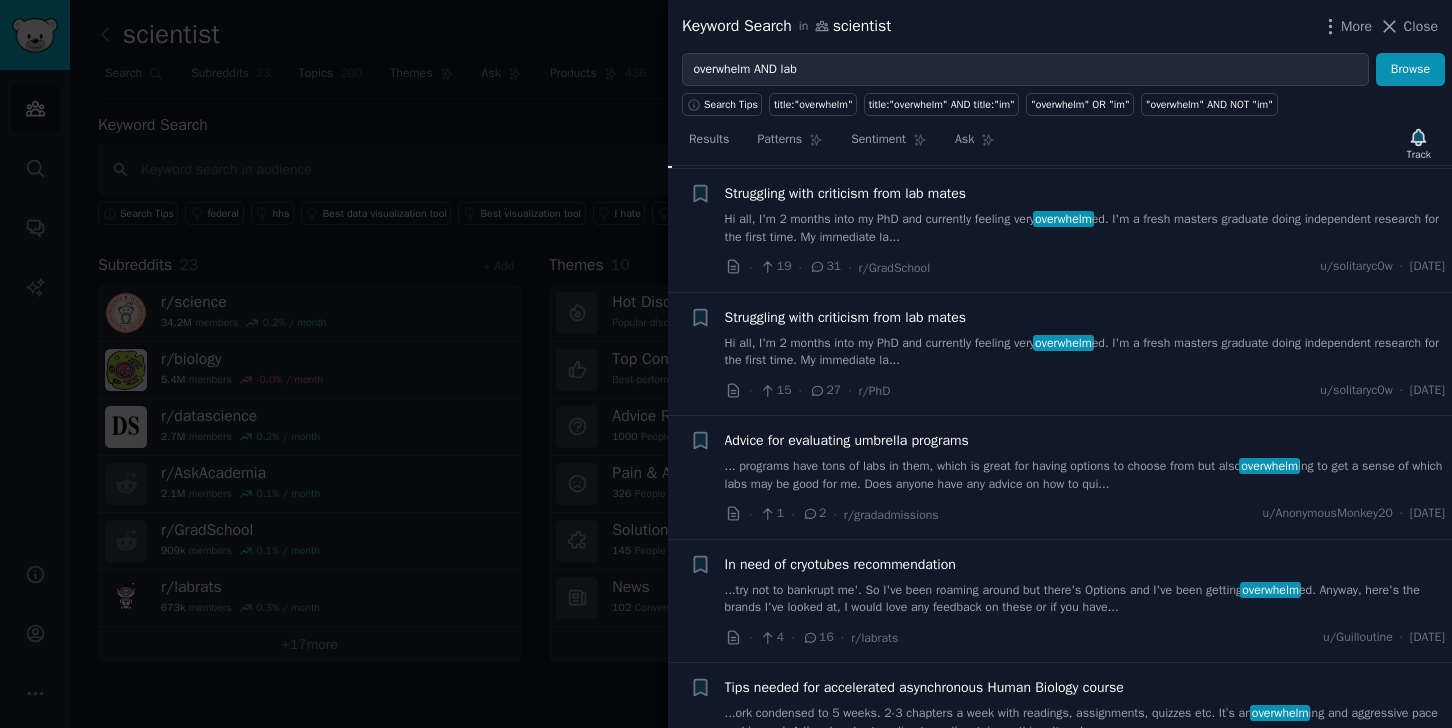 scroll, scrollTop: 4524, scrollLeft: 0, axis: vertical 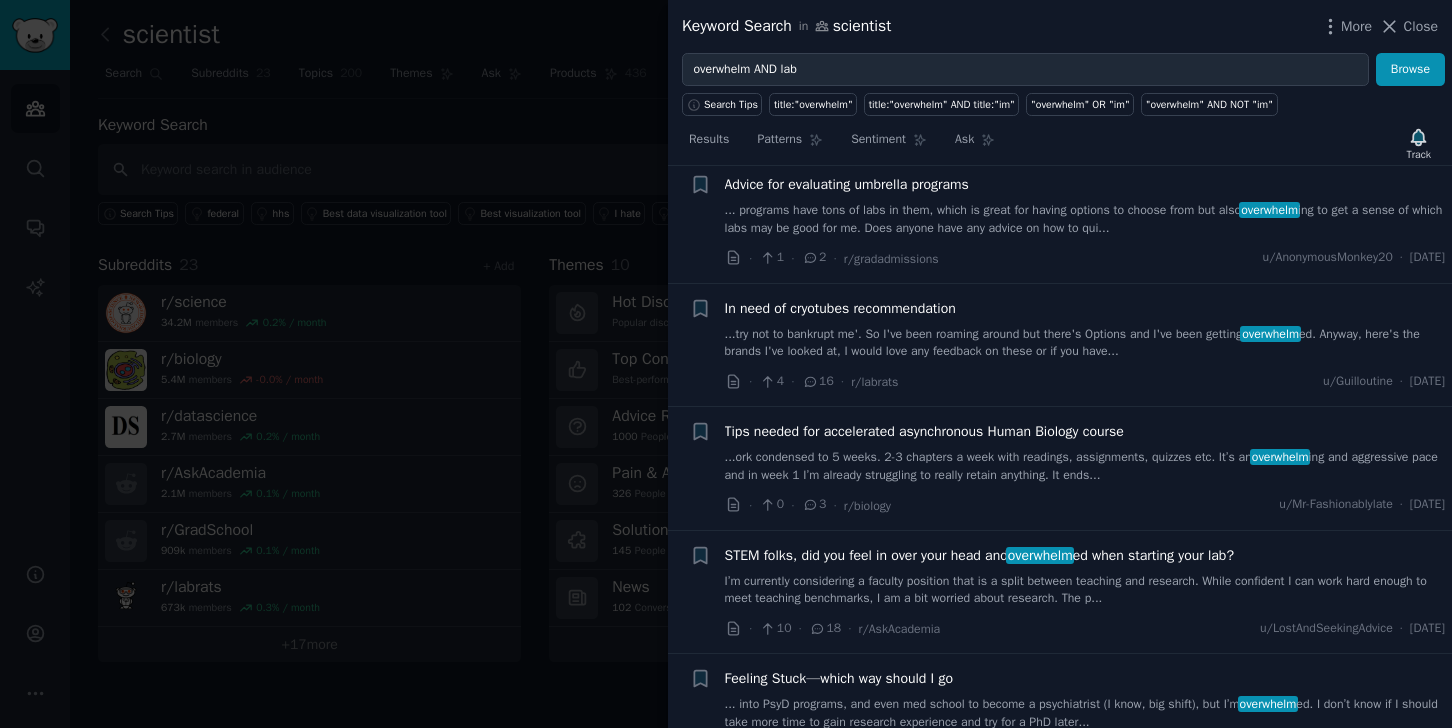 click on "...try not to bankrupt me'. So I've been roaming around but there's Options and I've been getting  overwhelm ed. Anyway, here's the brands I've looked at, I would love any feedback on these or if you have..." at bounding box center (1085, 343) 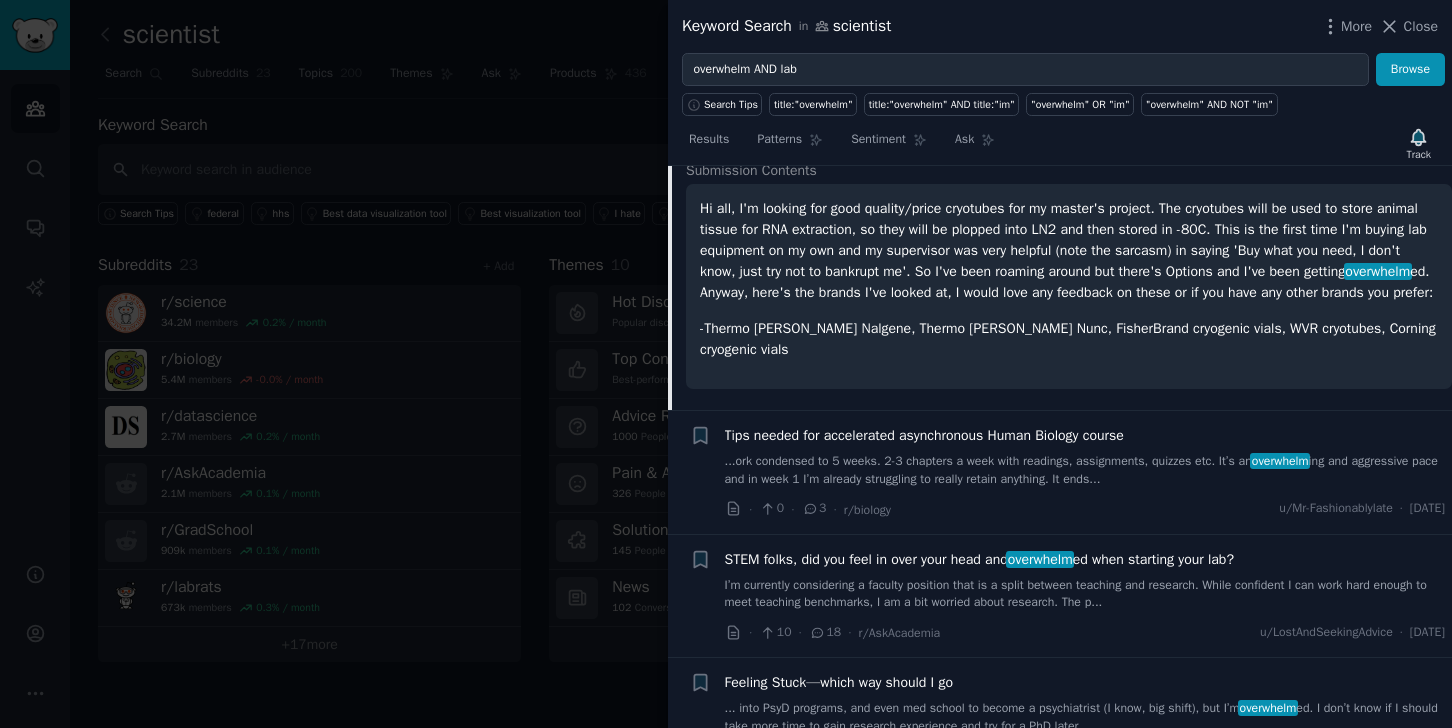 scroll, scrollTop: 3695, scrollLeft: 0, axis: vertical 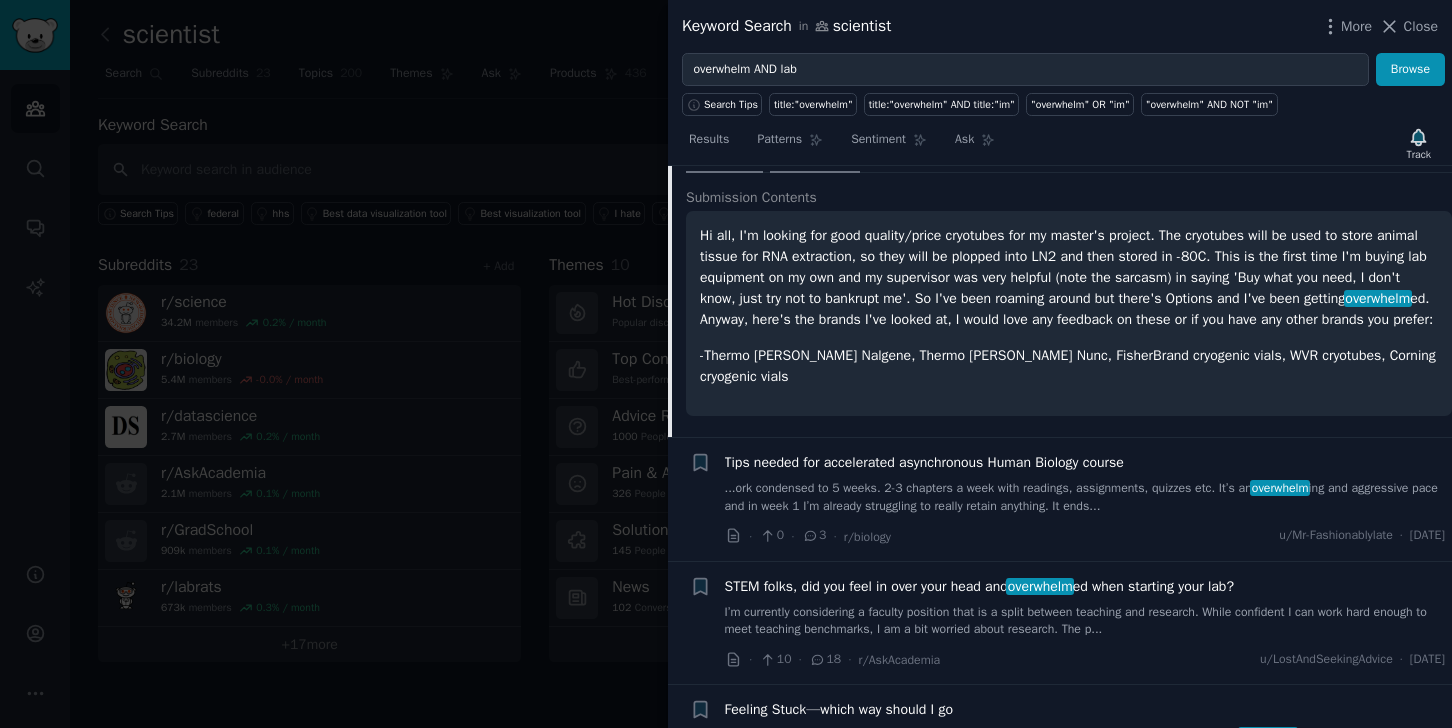 click on "16 Comments" at bounding box center [815, 149] 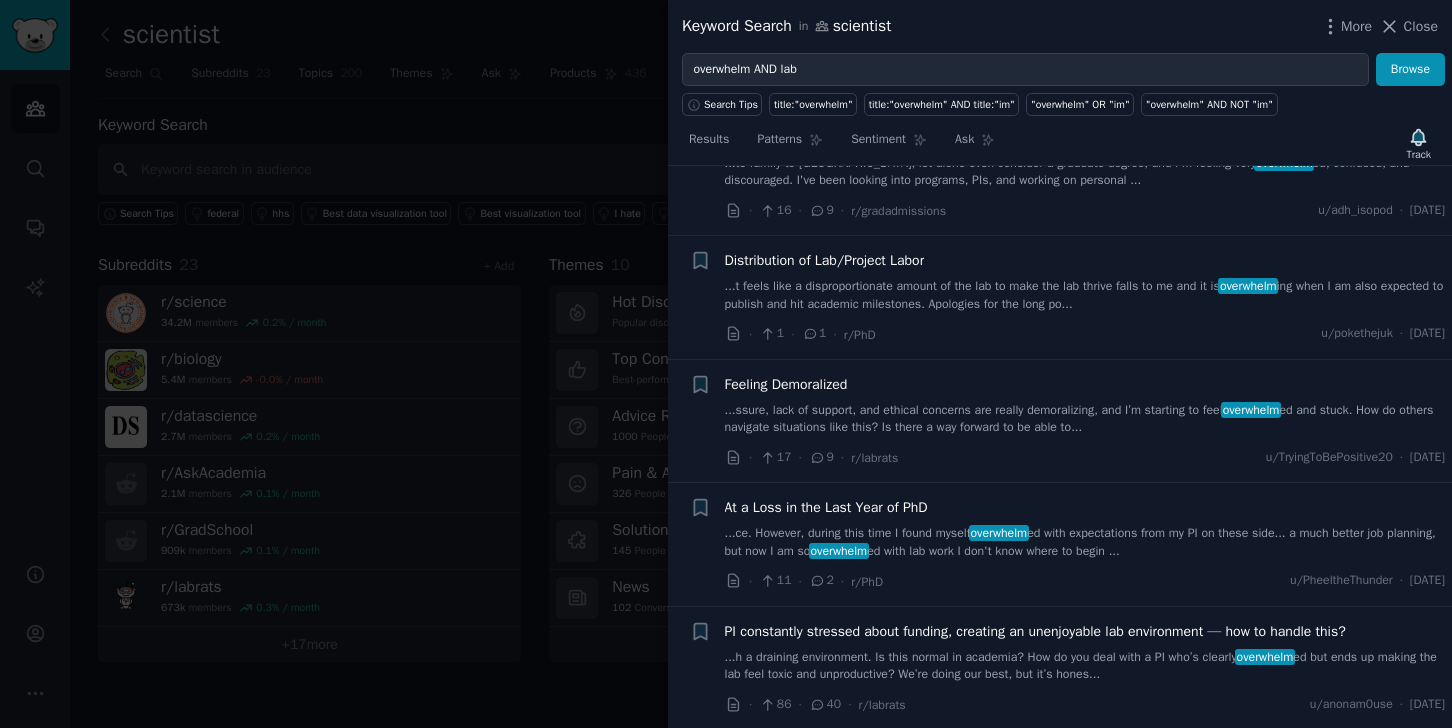 scroll, scrollTop: 5024, scrollLeft: 0, axis: vertical 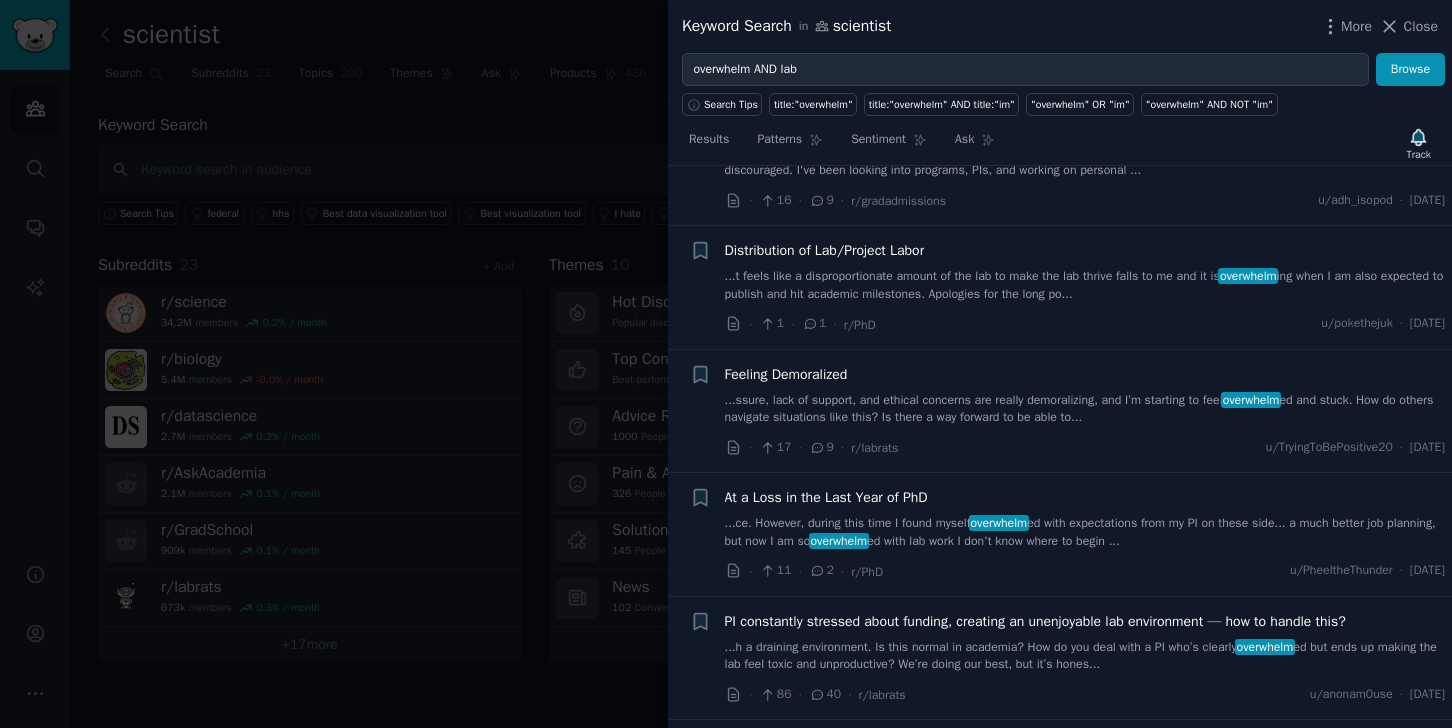 click on "Distribution of Lab/Project Labor ...t feels like a disproportionate amount of the lab to make the lab thrive falls to me and it is  overwhelm ing when I am also expected to publish and hit academic milestones.
Apologies for the long po... · 1 · 1 · r/PhD u/pokethejuk · [DATE]" at bounding box center (1085, 287) 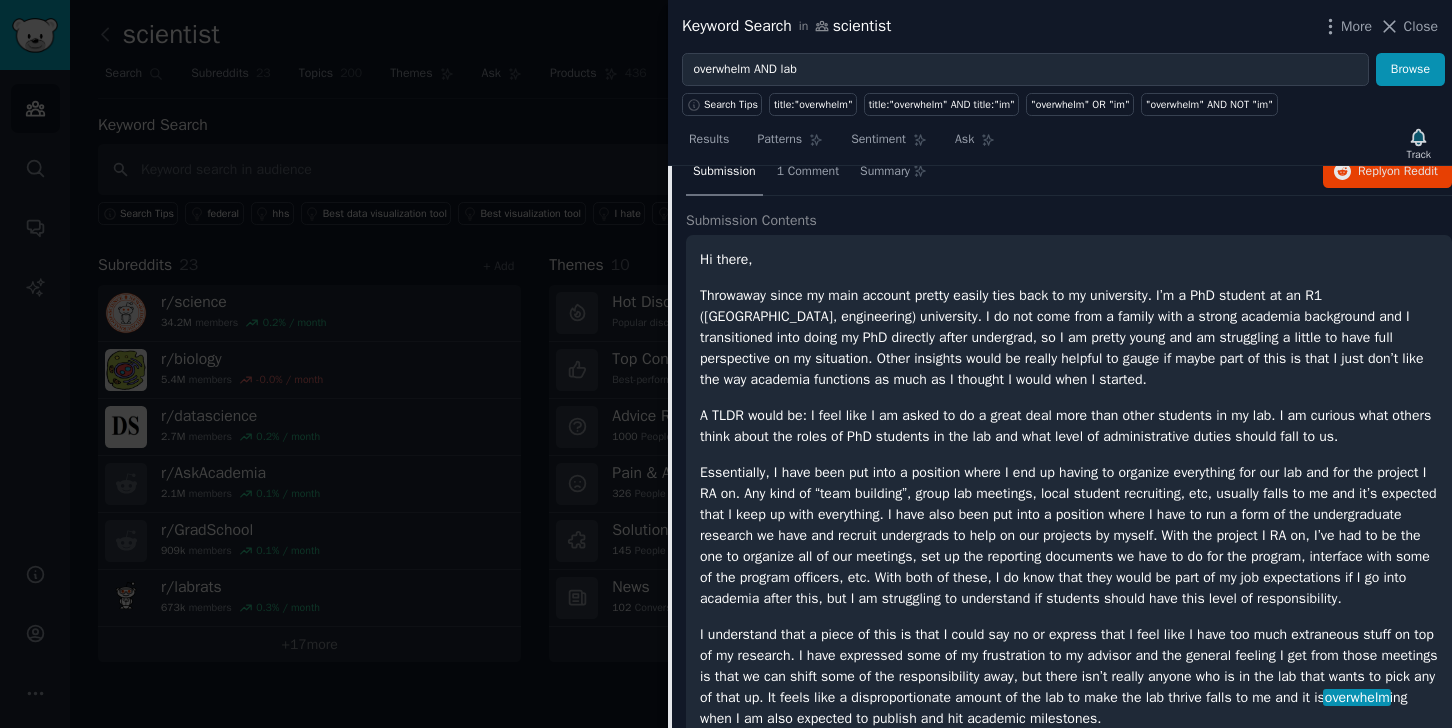 scroll, scrollTop: 4534, scrollLeft: 0, axis: vertical 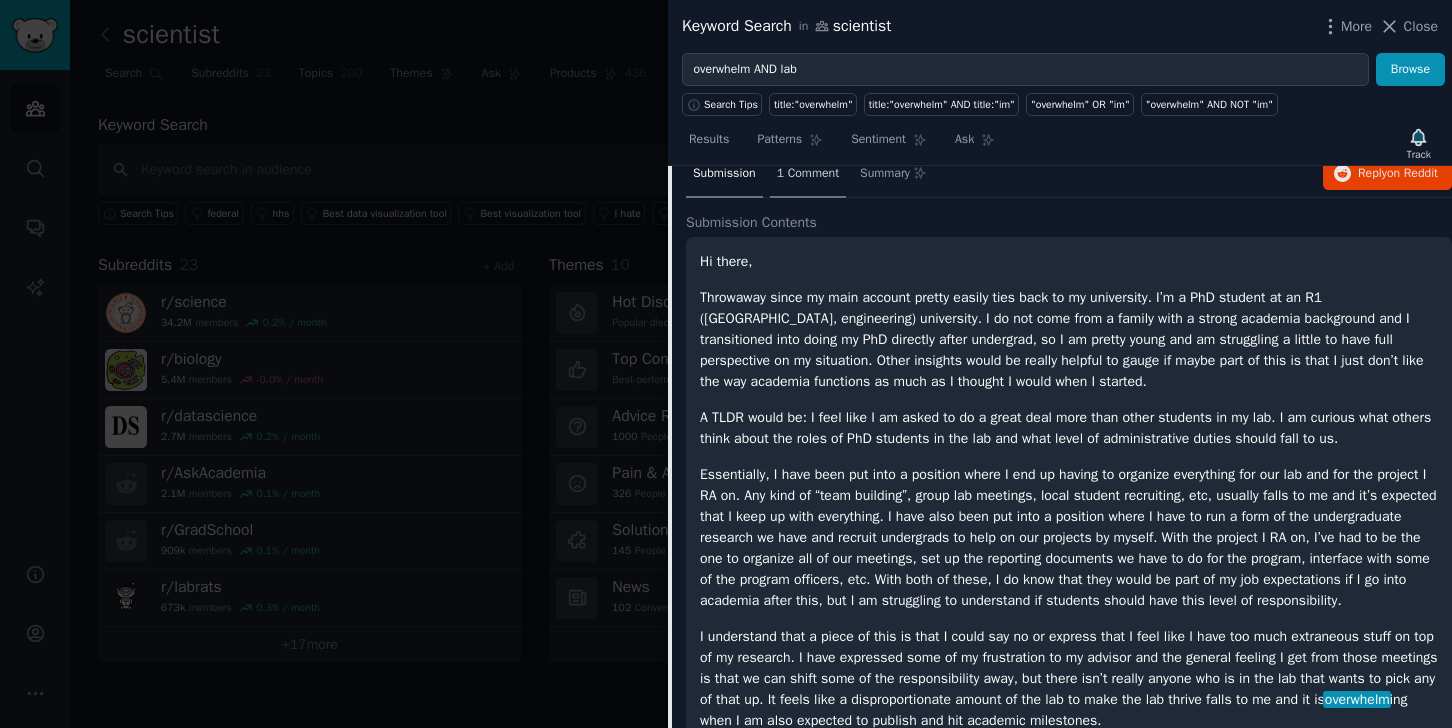 click on "1 Comment" at bounding box center [808, 174] 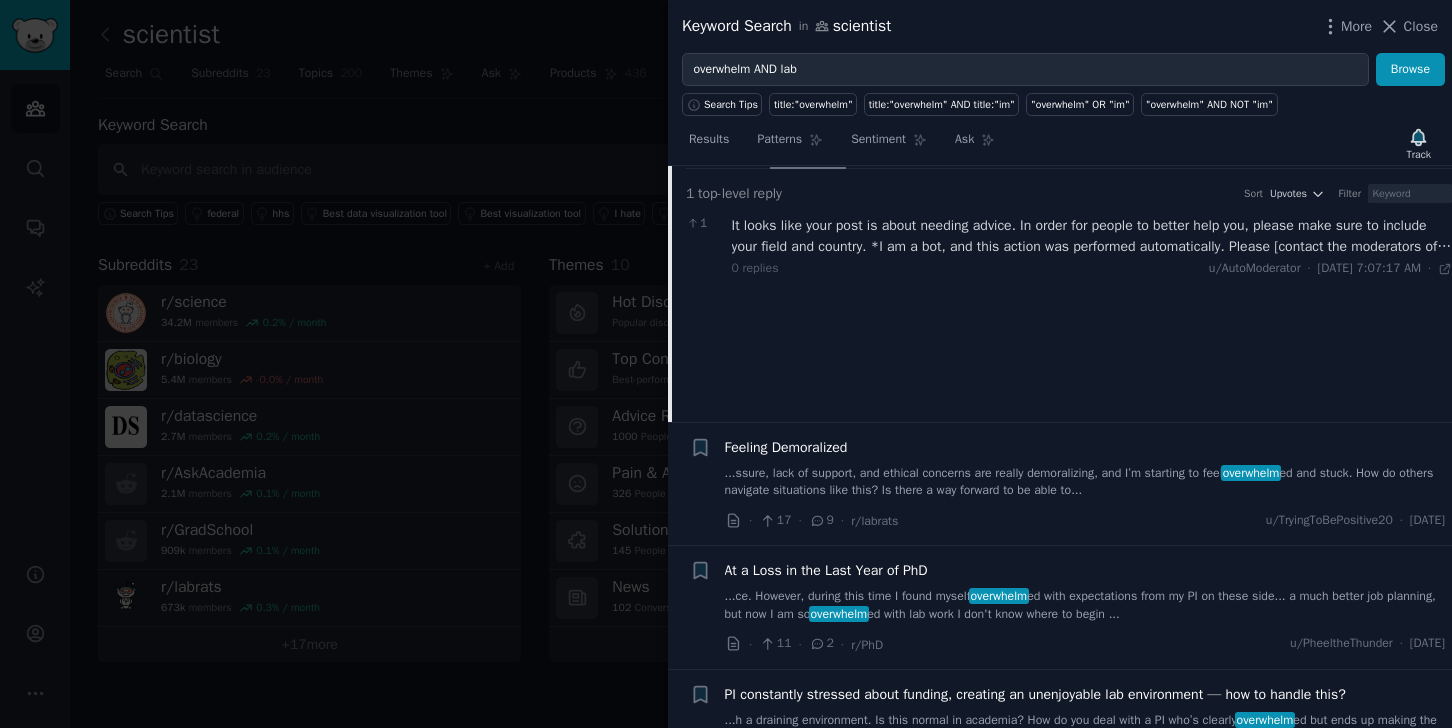 scroll, scrollTop: 4542, scrollLeft: 0, axis: vertical 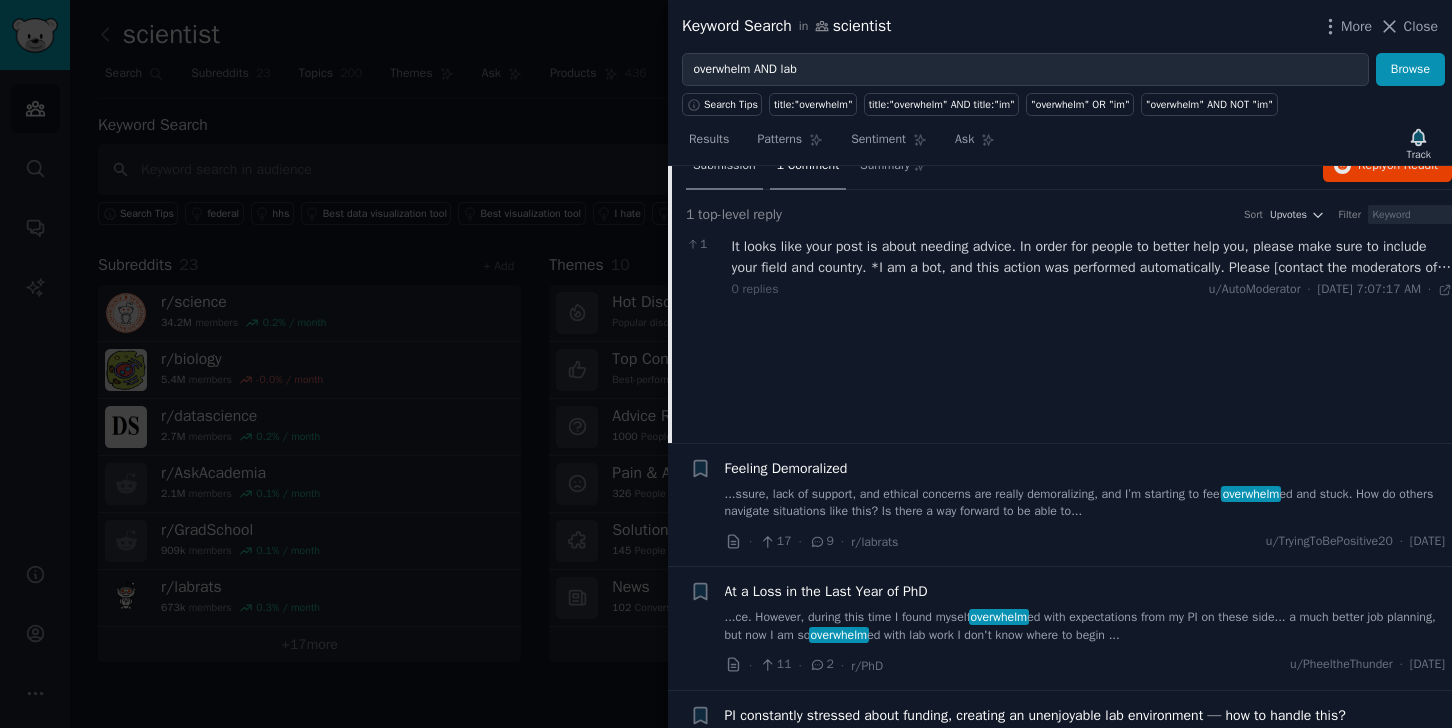 click on "Submission" at bounding box center (724, 166) 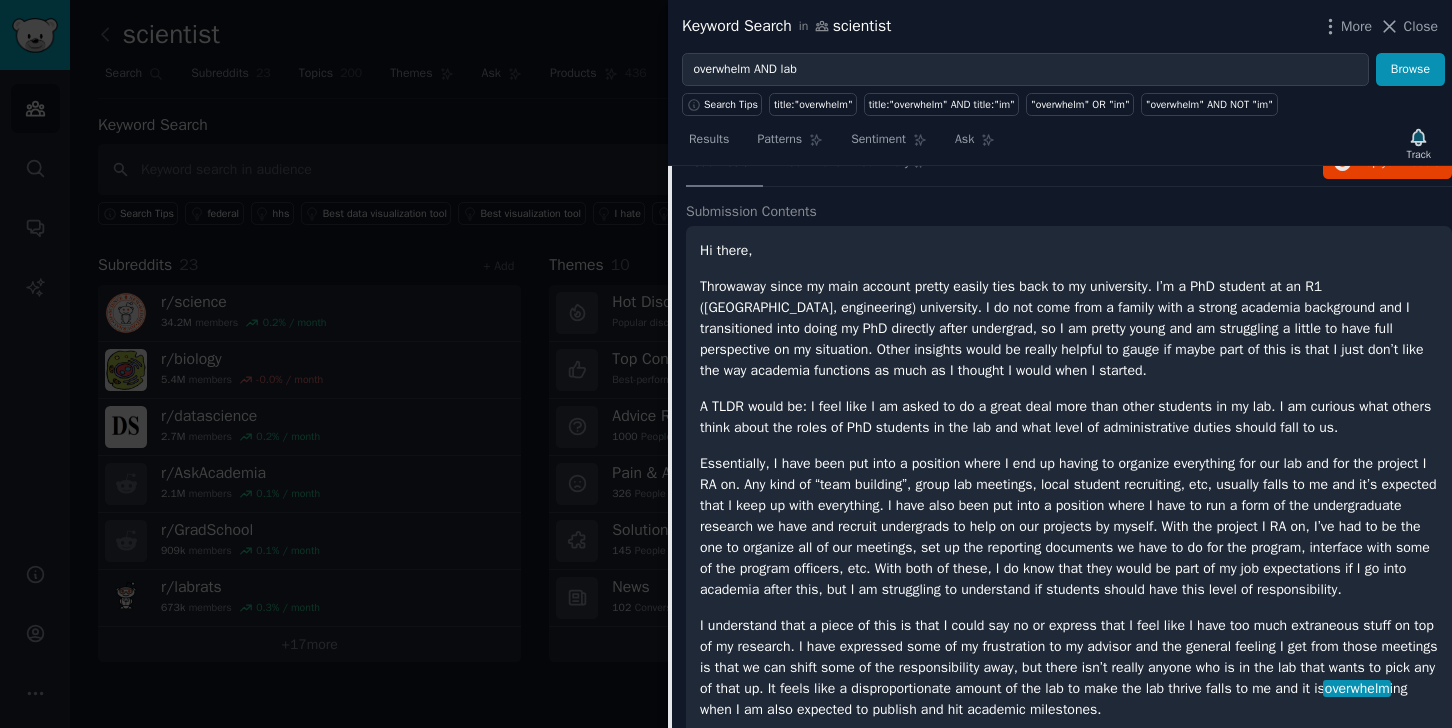 scroll, scrollTop: 4540, scrollLeft: 0, axis: vertical 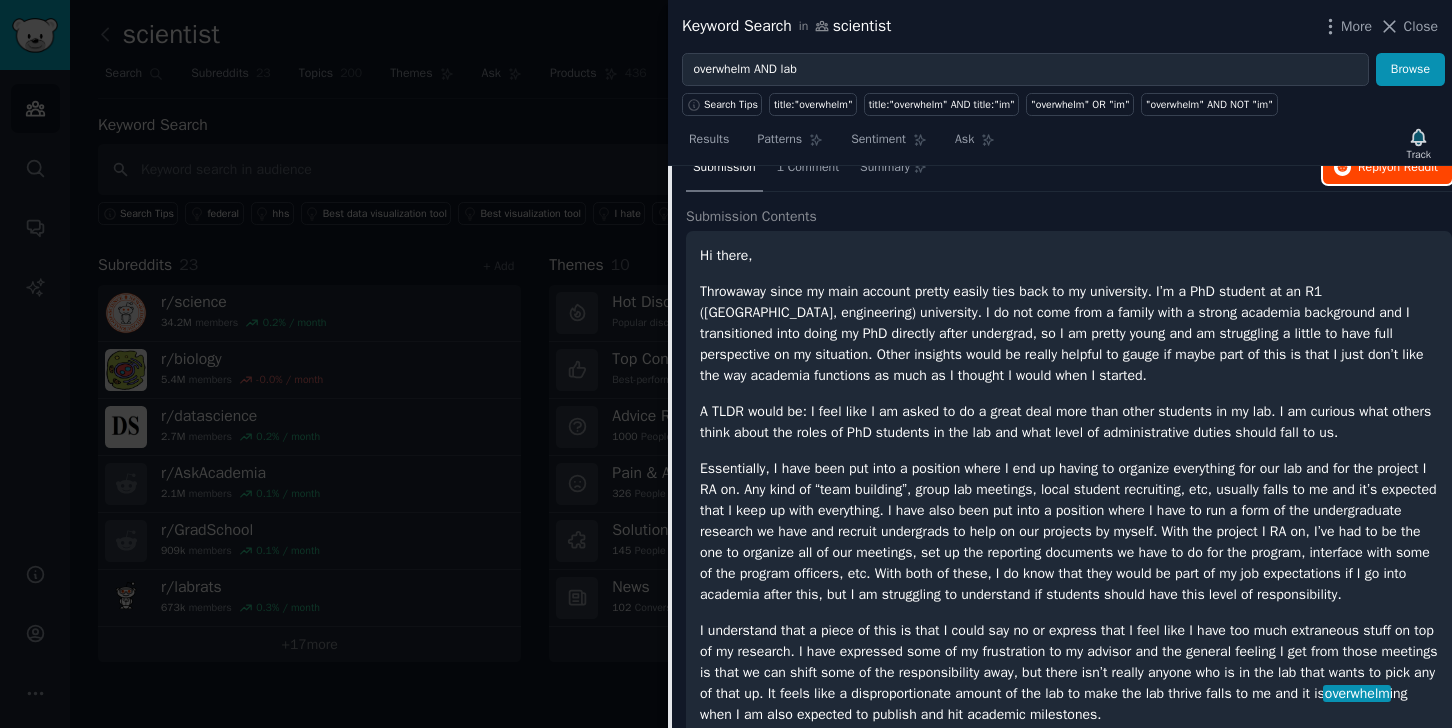click on "Reply  on Reddit" at bounding box center [1387, 168] 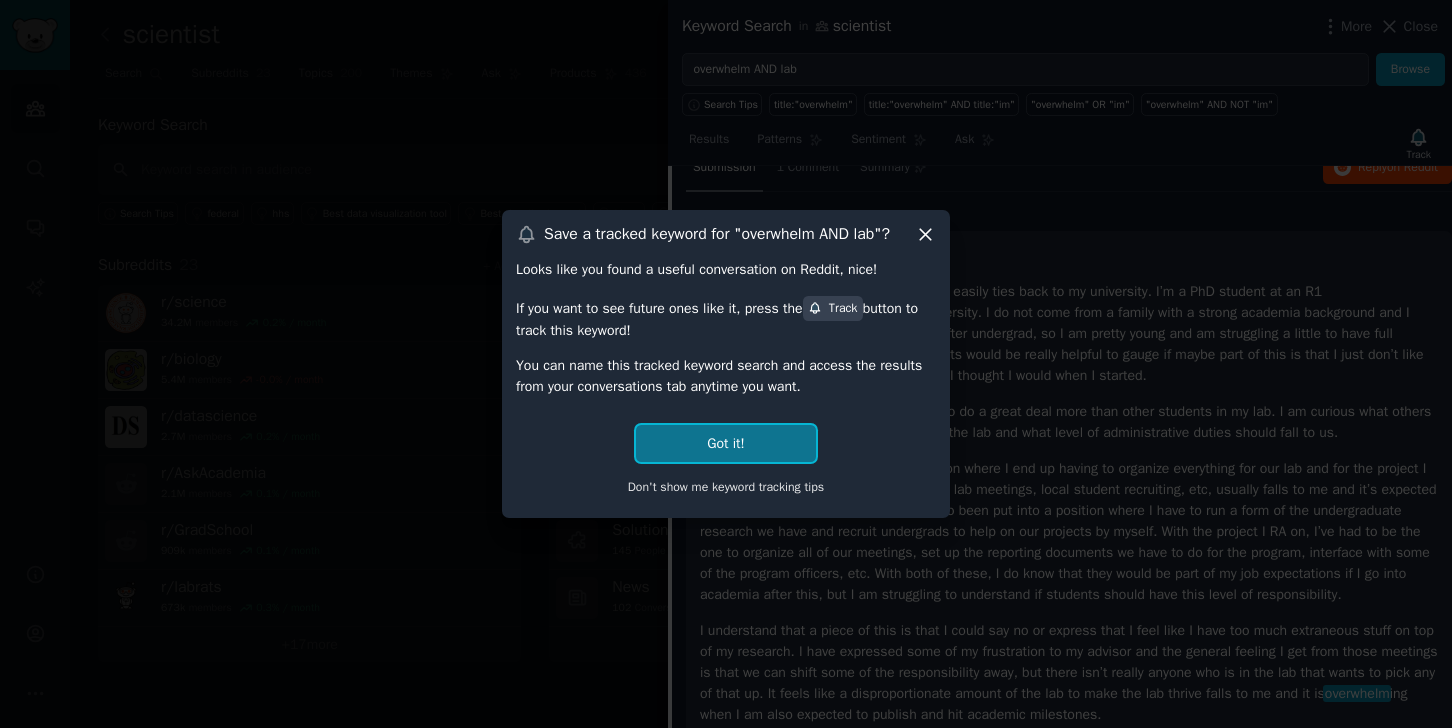 click on "Got it!" at bounding box center (725, 443) 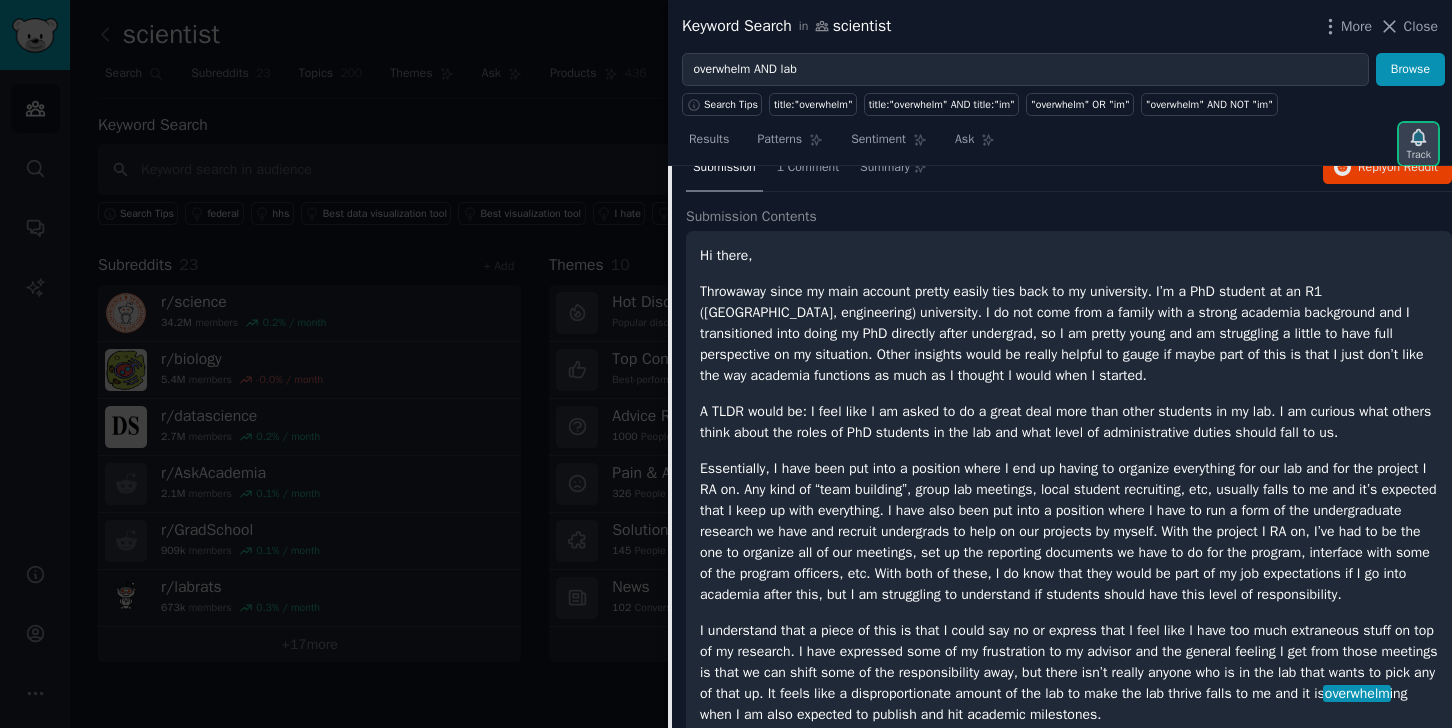 click 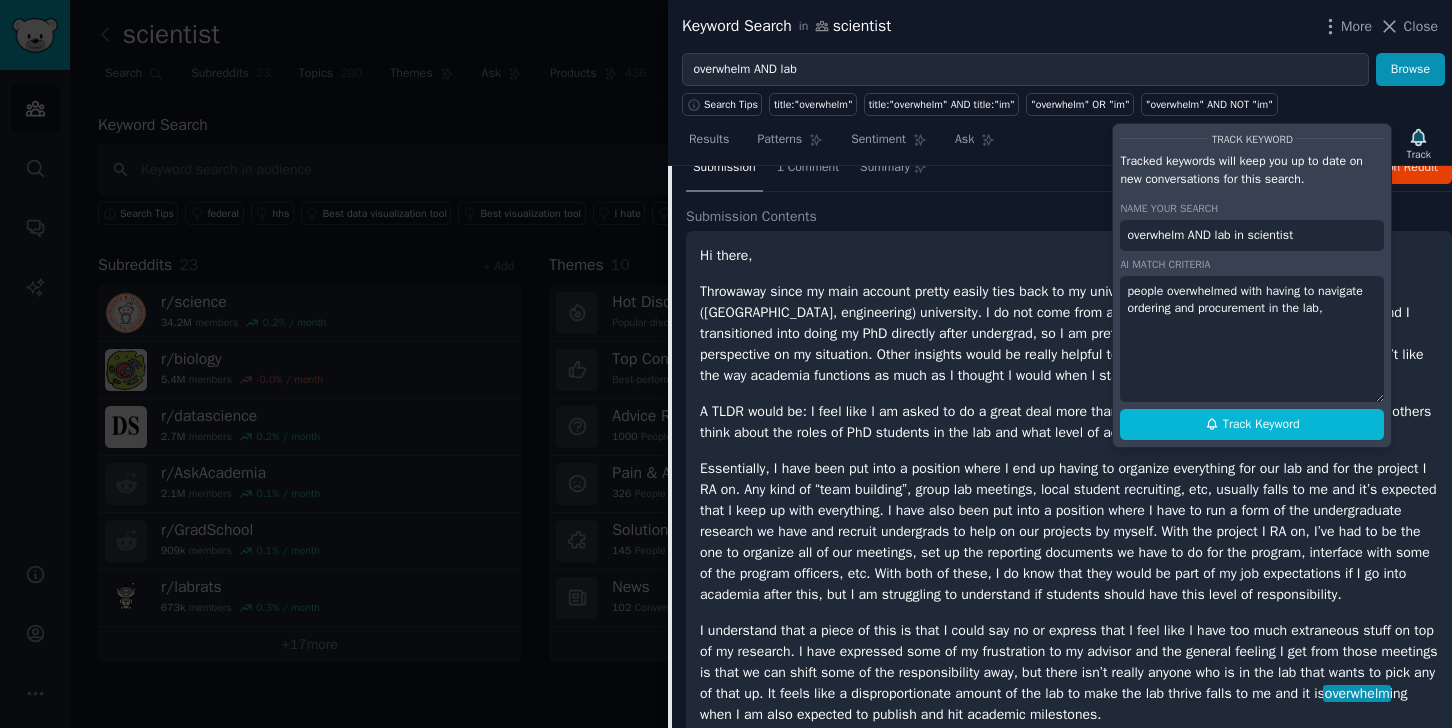 click on "people overwhelmed with having to navigate ordering and procurement in the lab," at bounding box center [1252, 339] 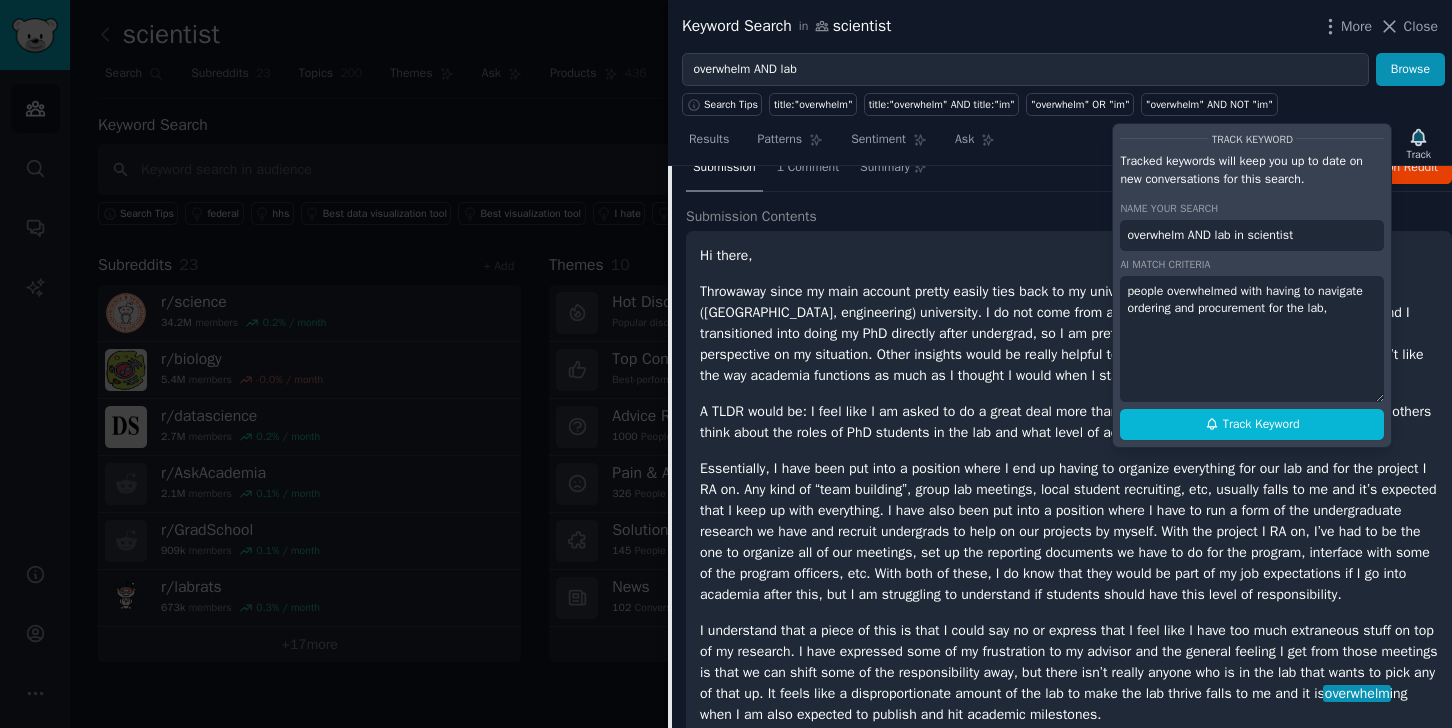 click on "people overwhelmed with having to navigate ordering and procurement for the lab," at bounding box center (1252, 339) 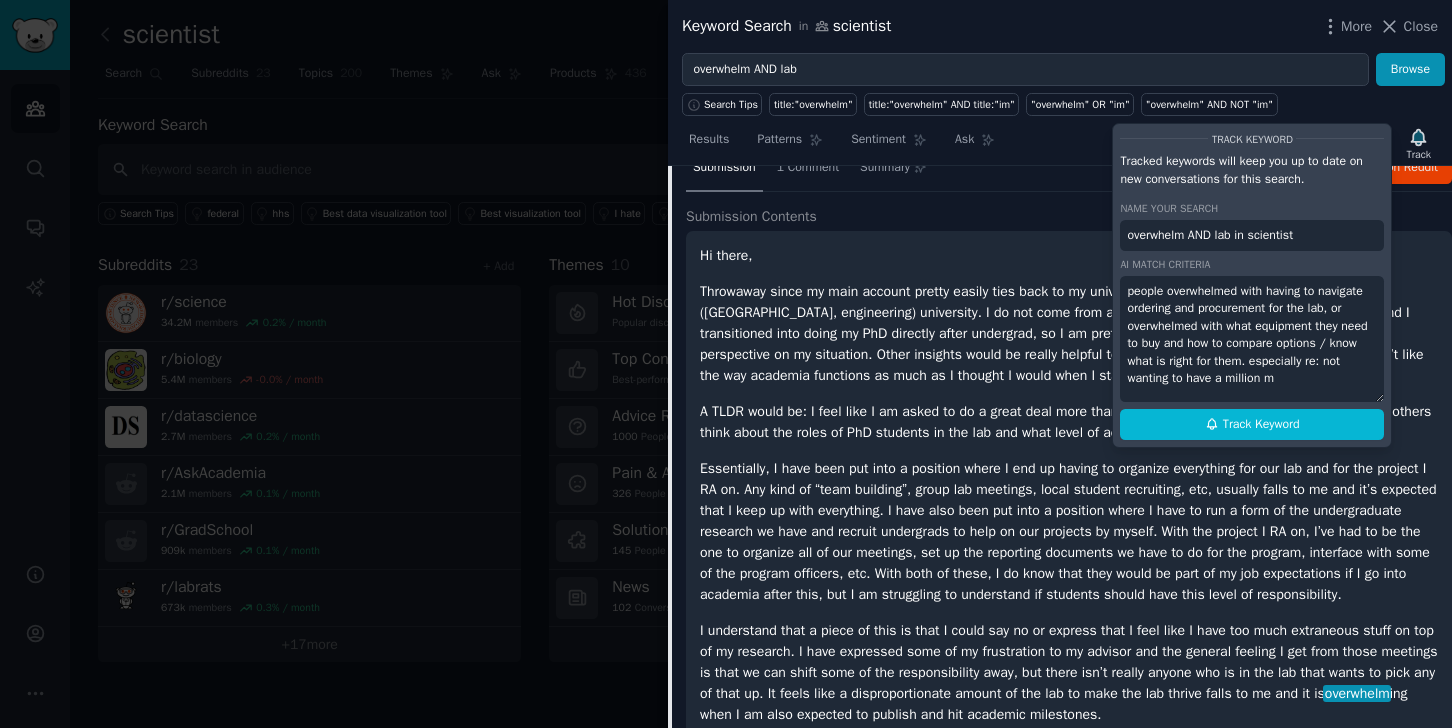 scroll, scrollTop: 2, scrollLeft: 0, axis: vertical 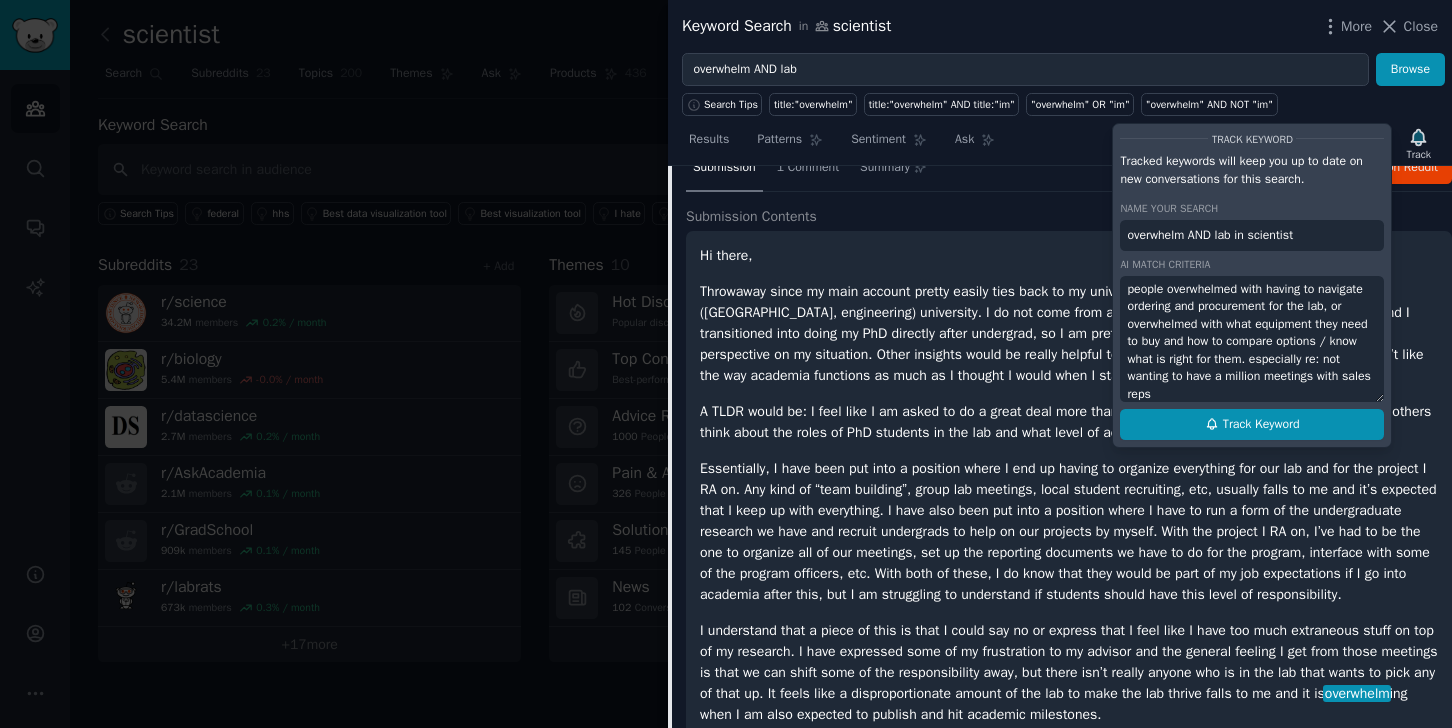 type on "people overwhelmed with having to navigate ordering and procurement for the lab, or overwhelmed with what equipment they need to buy and how to compare options / know what is right for them. especially re: not wanting to have a million meetings with sales reps" 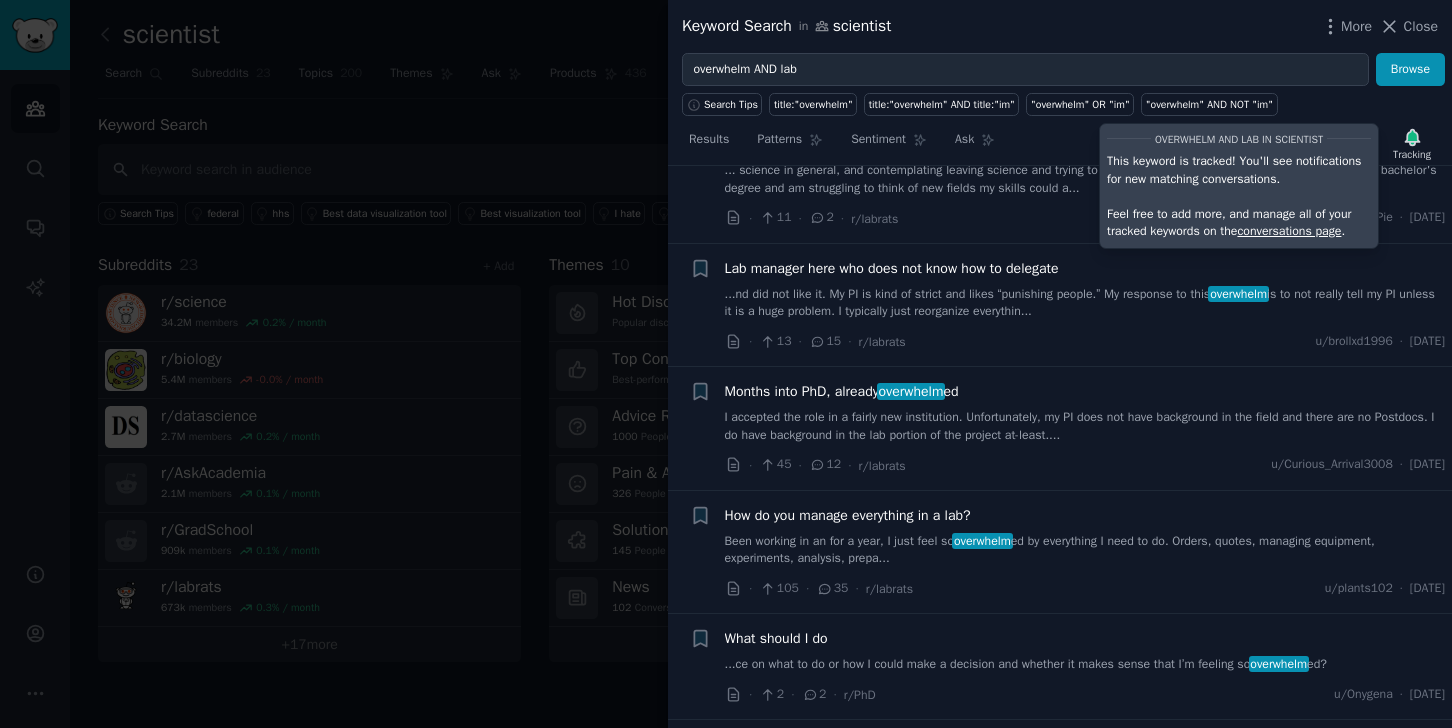scroll, scrollTop: 5744, scrollLeft: 0, axis: vertical 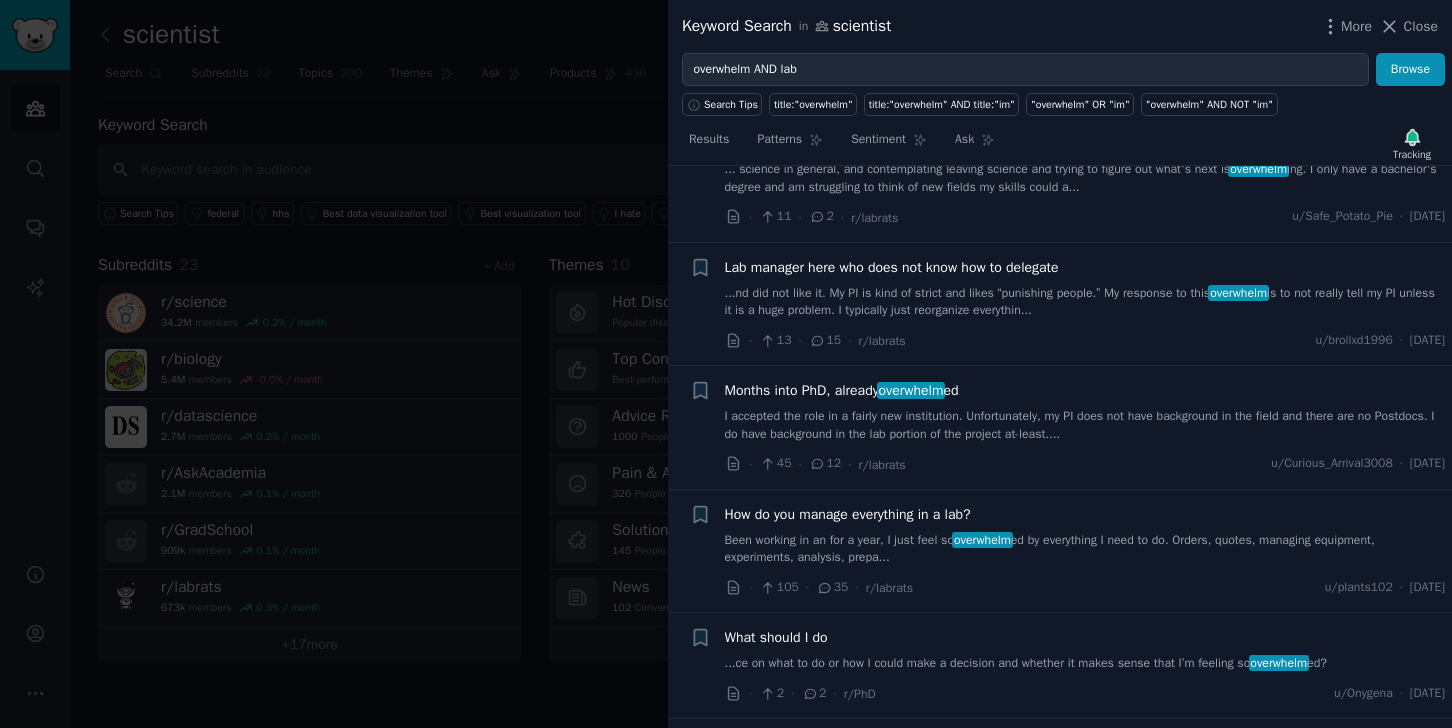 click on "Been working in an for a year, I just feel so  overwhelm ed by everything I need to do. Orders, quotes, managing equipment, experiments, analysis, prepa..." at bounding box center (1085, 549) 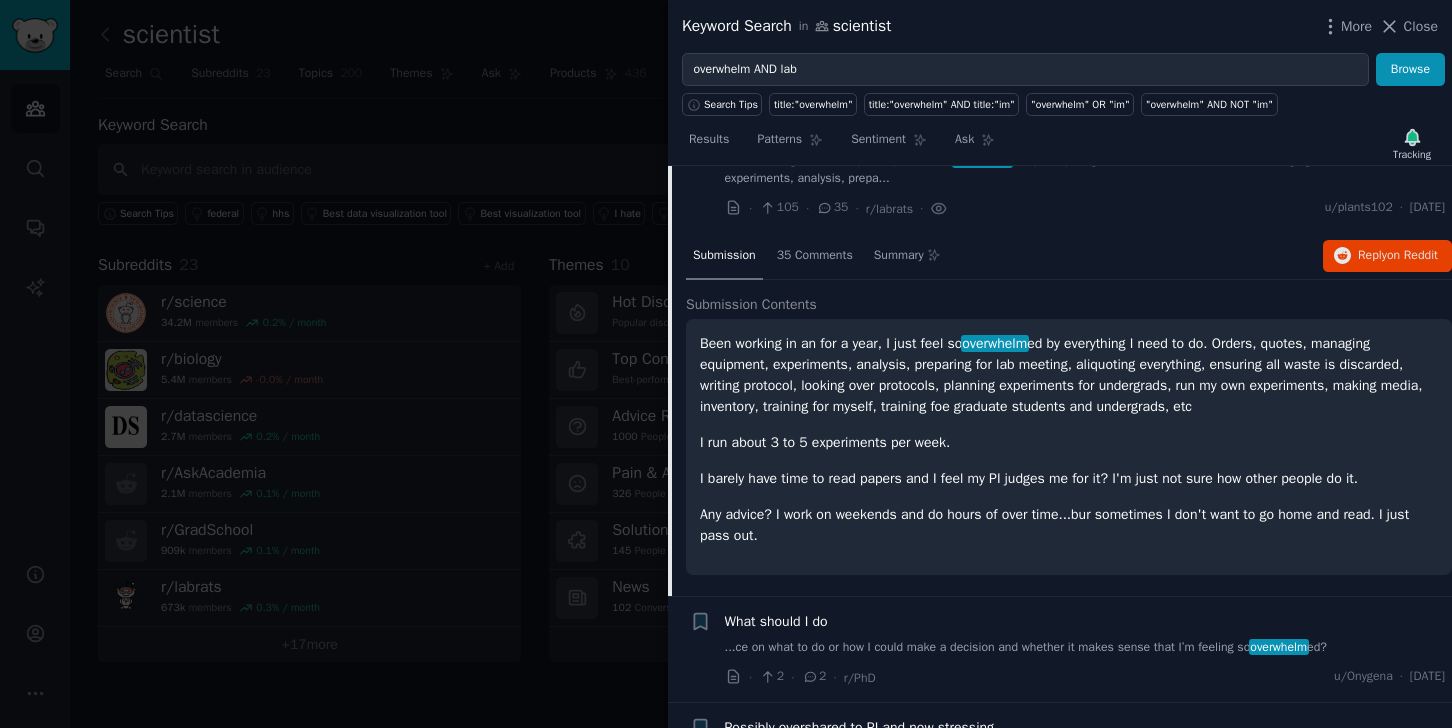 scroll, scrollTop: 5447, scrollLeft: 0, axis: vertical 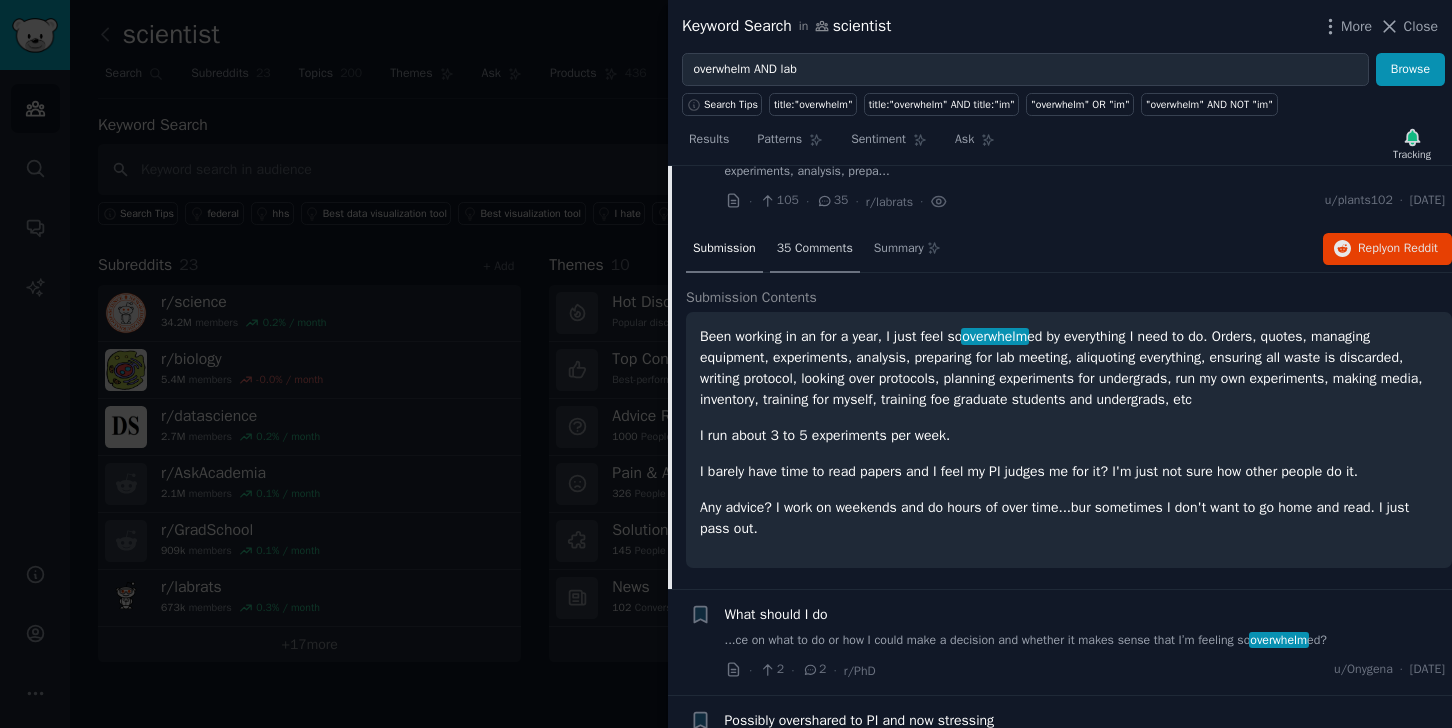 click on "35 Comments" at bounding box center (815, 249) 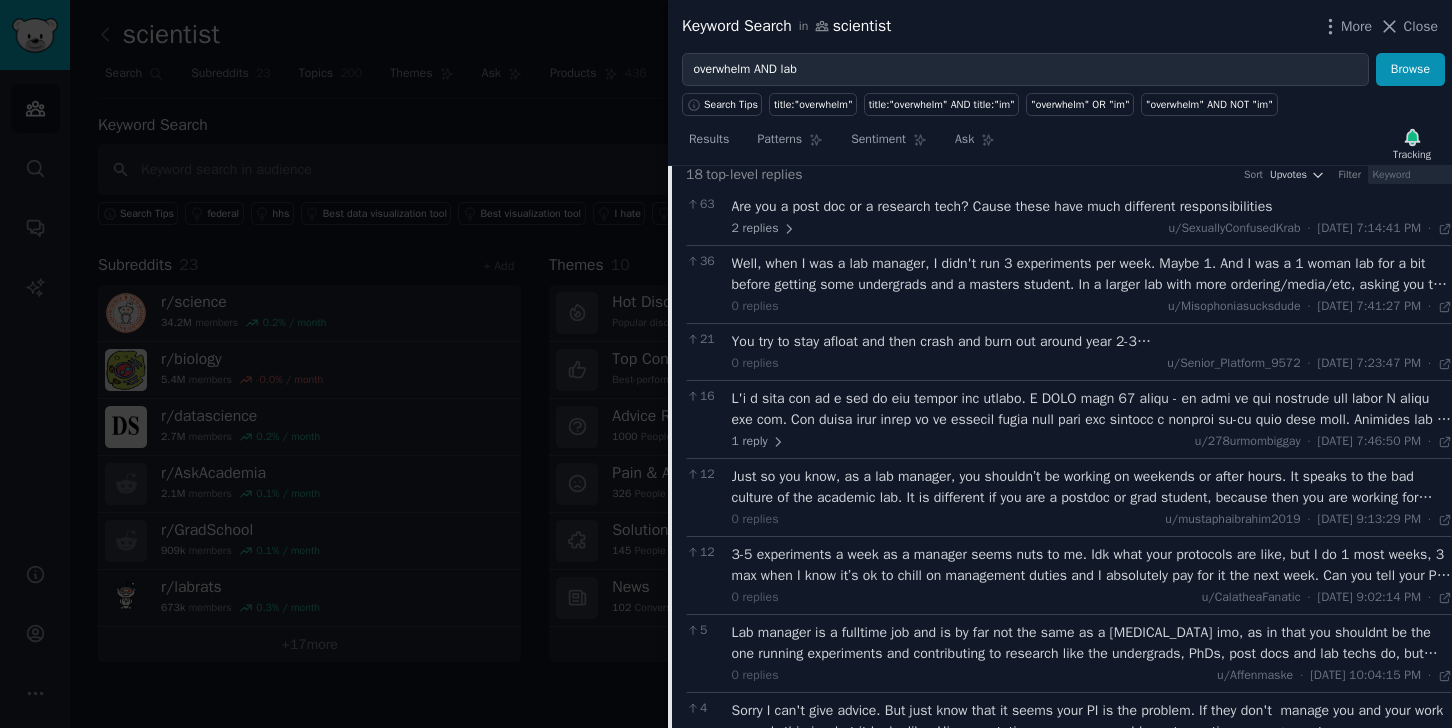 scroll, scrollTop: 5589, scrollLeft: 0, axis: vertical 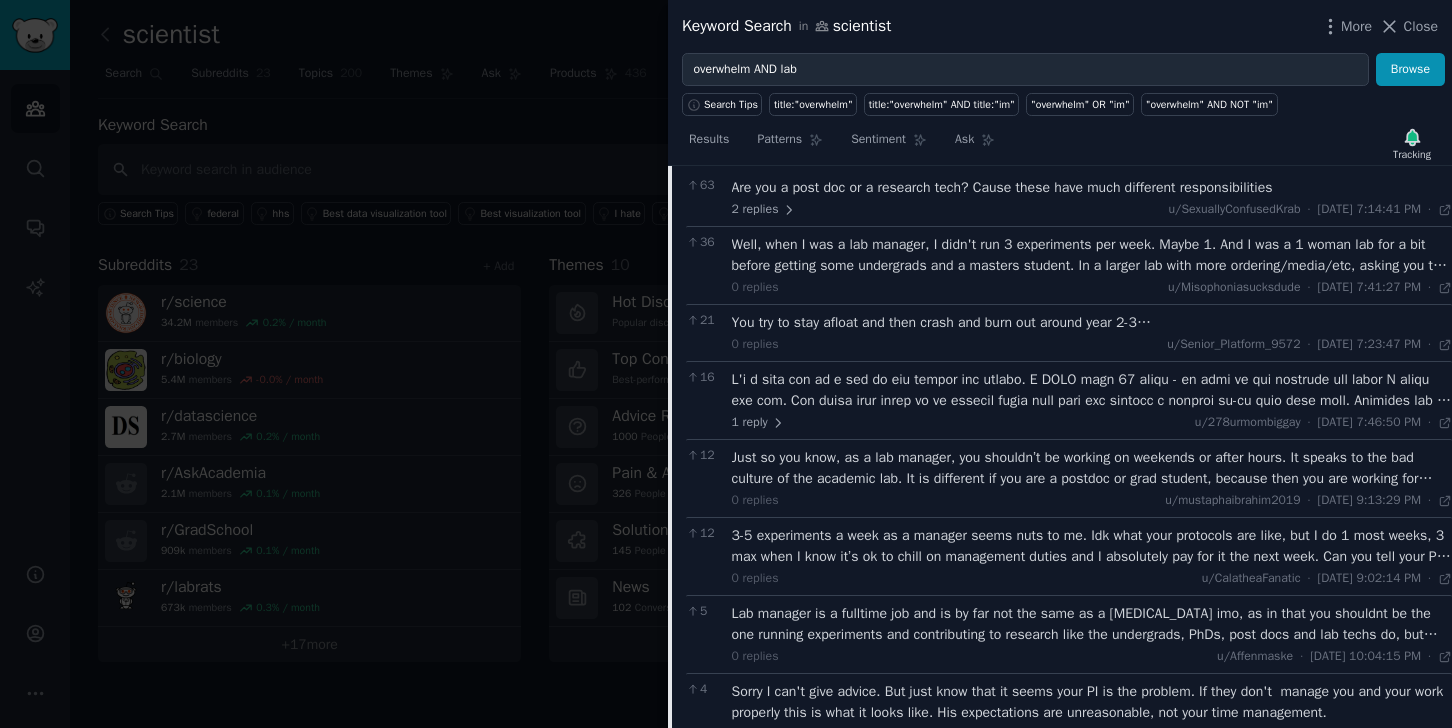 click on "Just so you know, as a lab manager, you shouldn’t be working on weekends or after hours. It speaks to the bad culture of the academic lab. It is different if you are a postdoc or grad student, because then you are working for yourself in a sense. Anybody would feel overwelmed by the amount of things you seem to be doing. There is good advice here, reg documenting how long things take, and show your PI." at bounding box center (1092, 468) 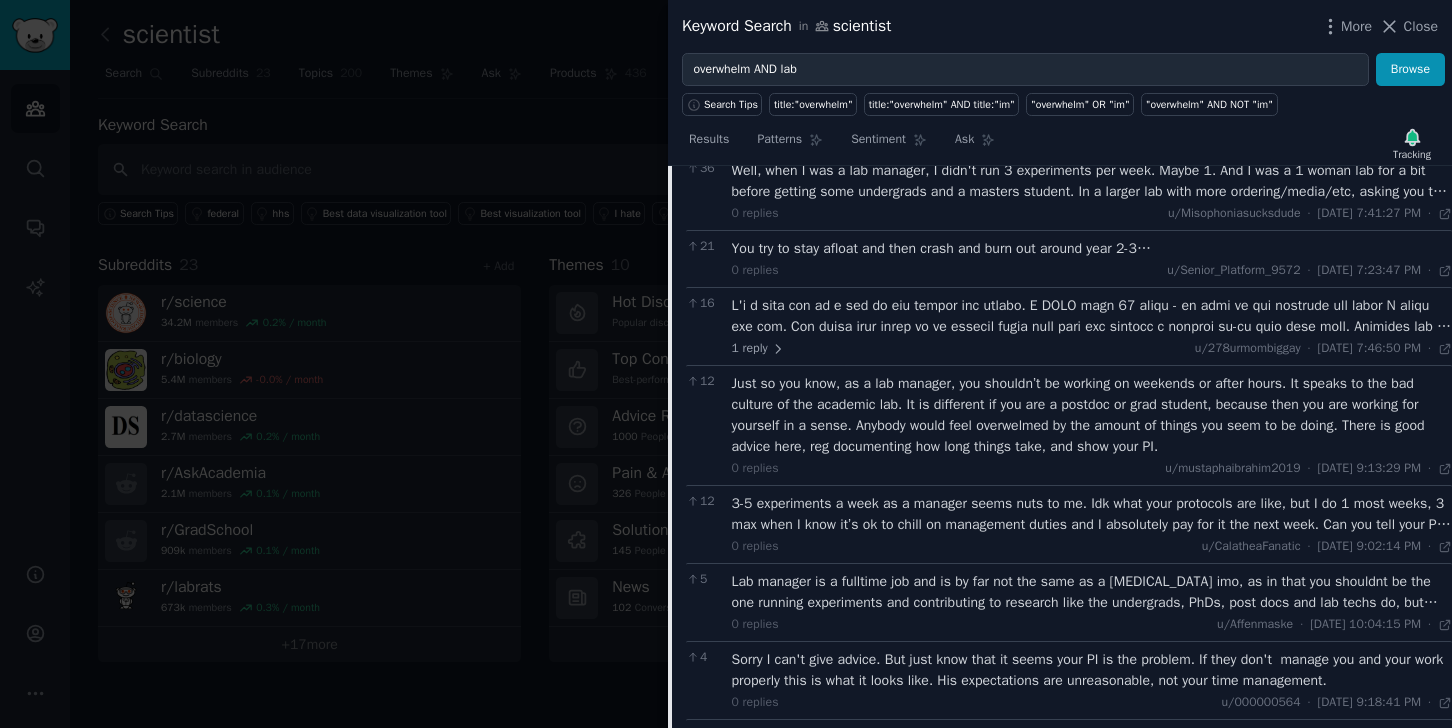 scroll, scrollTop: 5630, scrollLeft: 0, axis: vertical 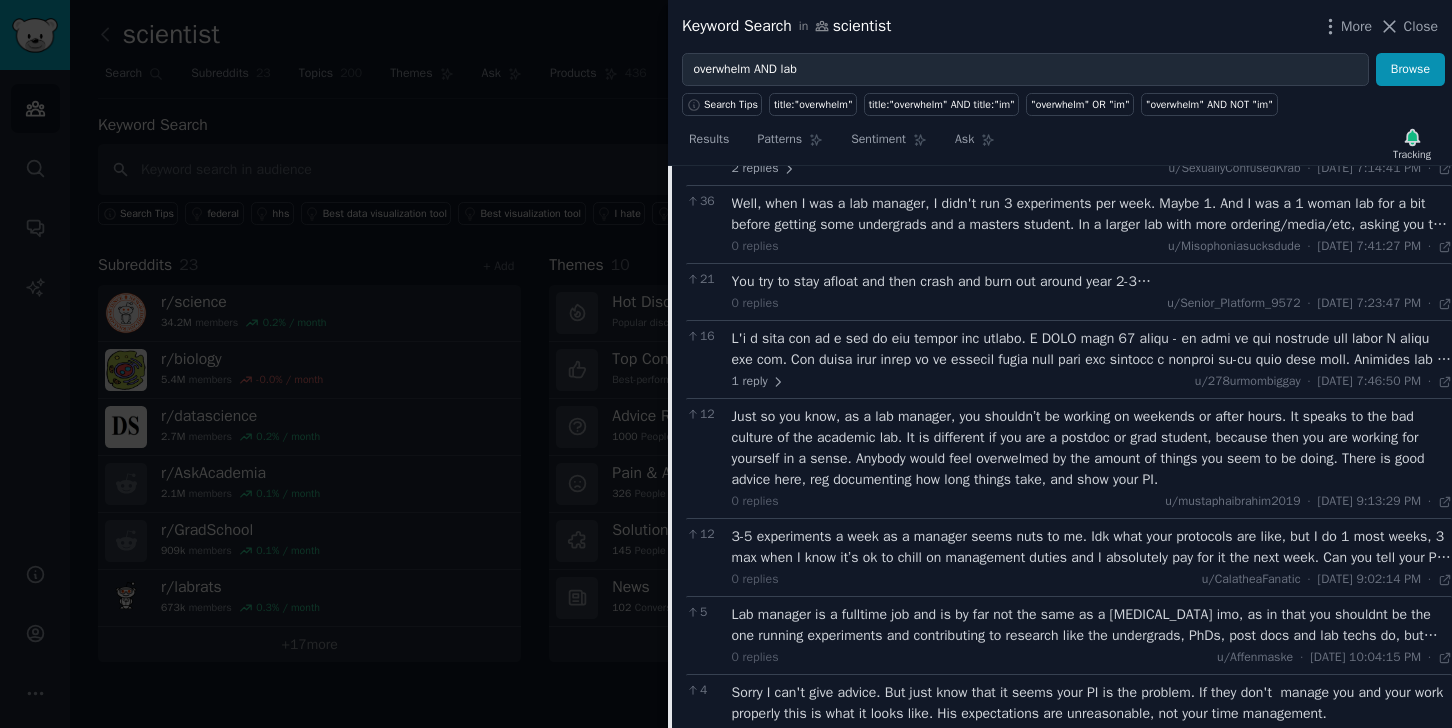 click on "Results Patterns Sentiment Ask Tracking" at bounding box center (1060, 144) 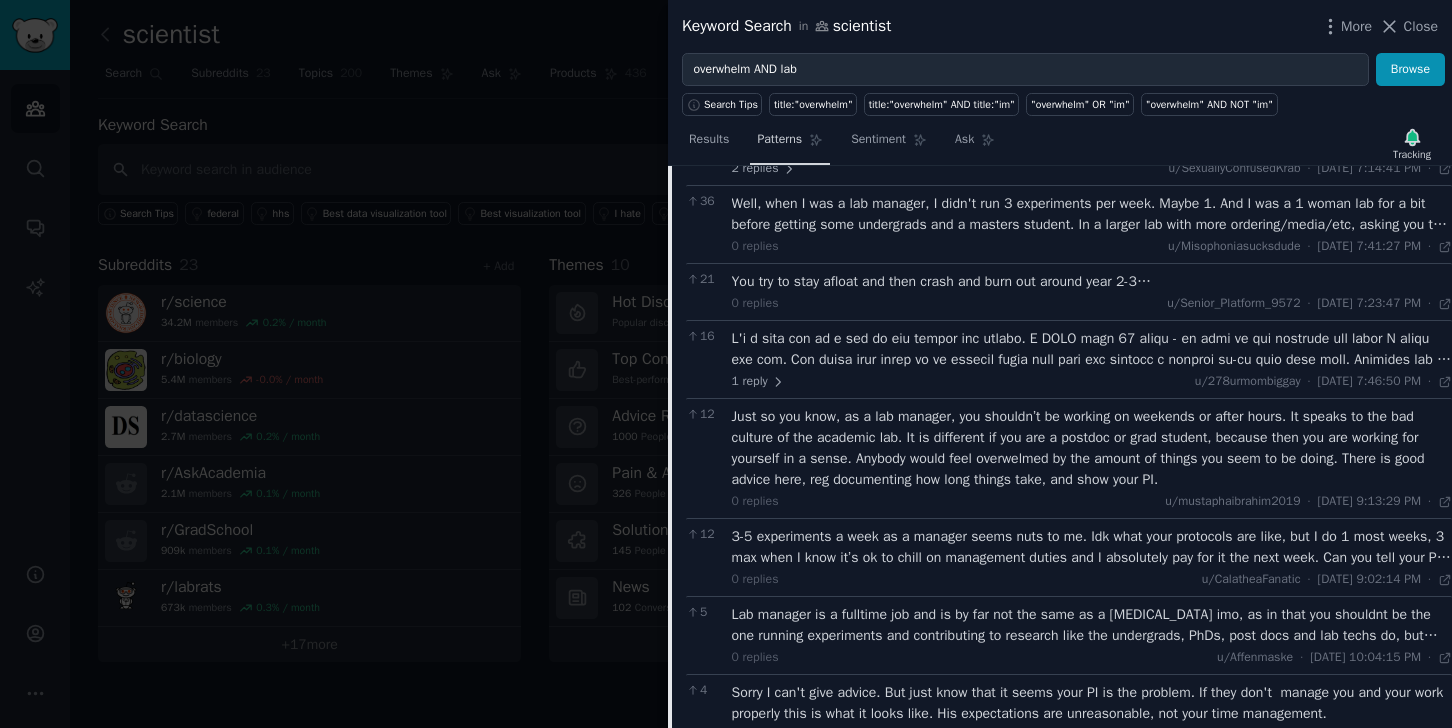 click on "Patterns" at bounding box center [779, 140] 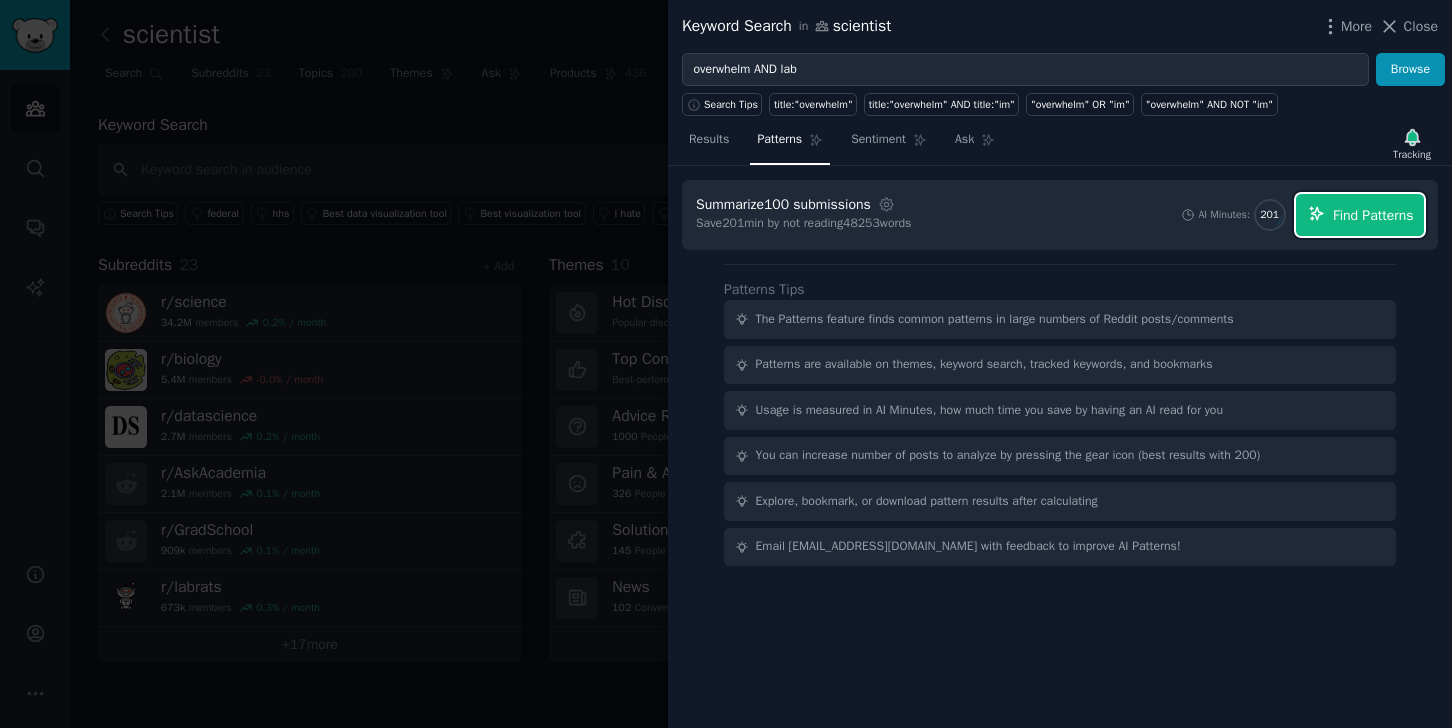 click on "Find Patterns" at bounding box center [1373, 215] 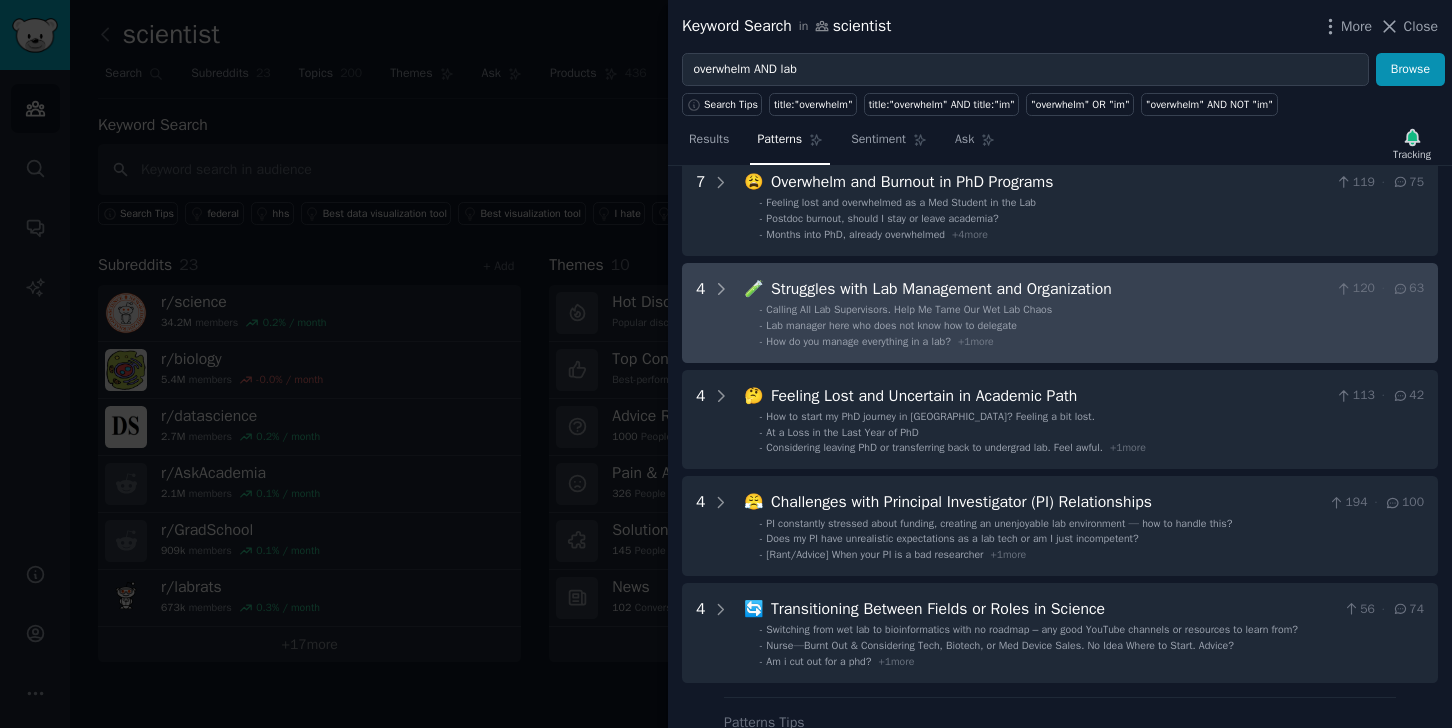 scroll, scrollTop: 102, scrollLeft: 0, axis: vertical 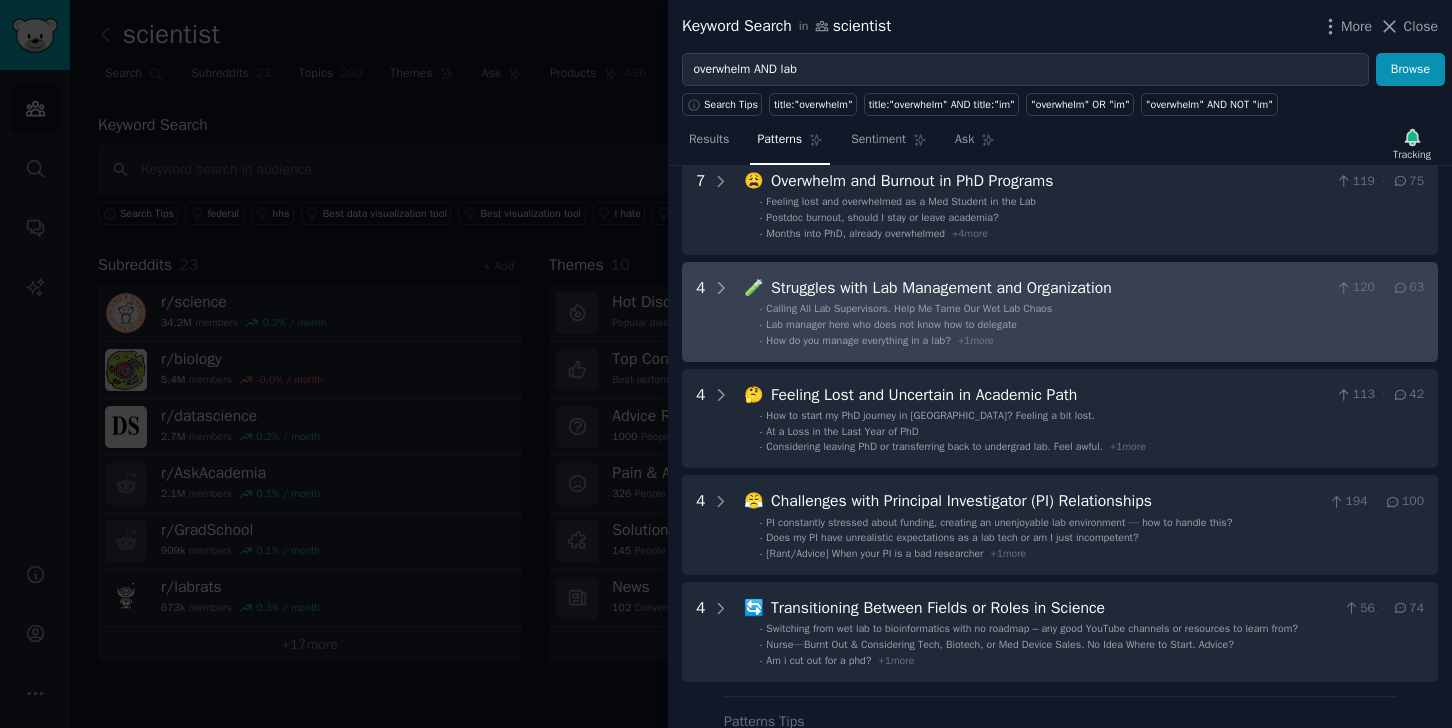 click on "- Lab manager here who does not know how to delegate" at bounding box center (1092, 325) 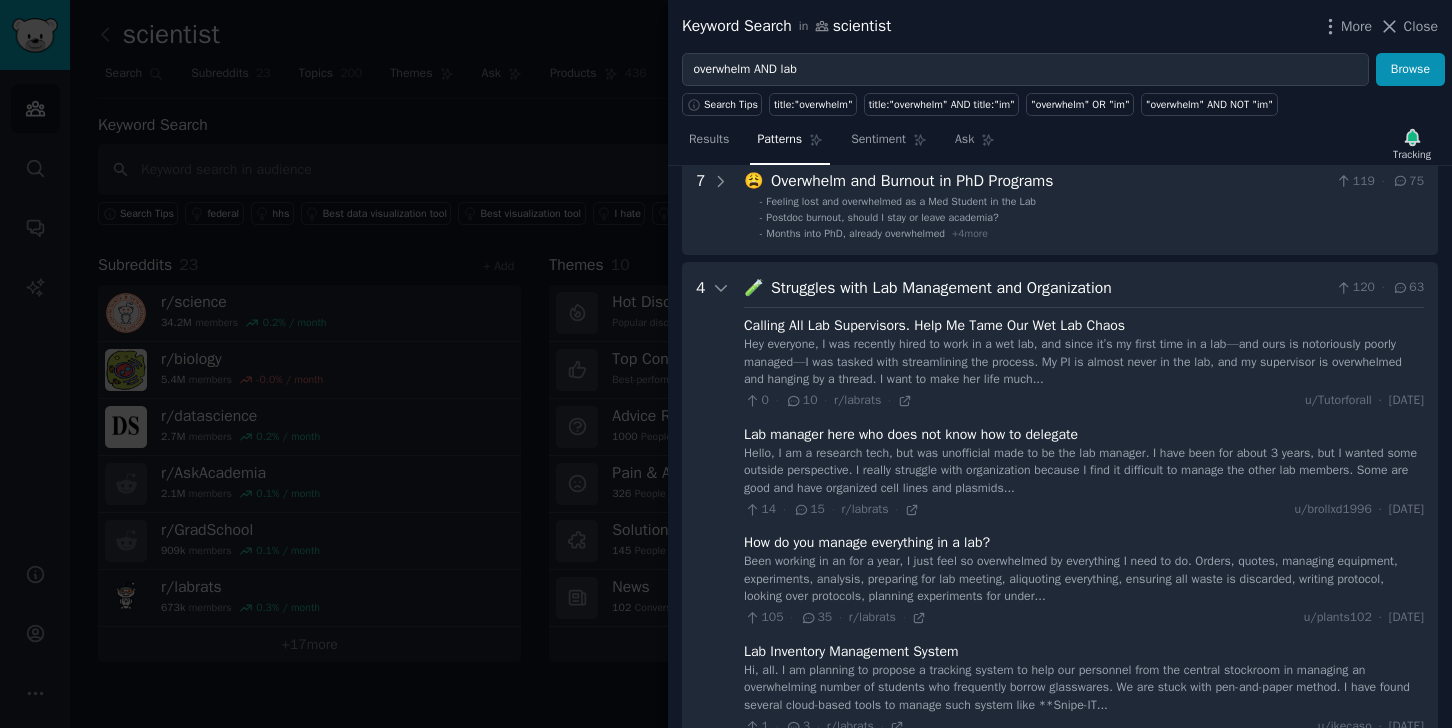 scroll, scrollTop: 198, scrollLeft: 0, axis: vertical 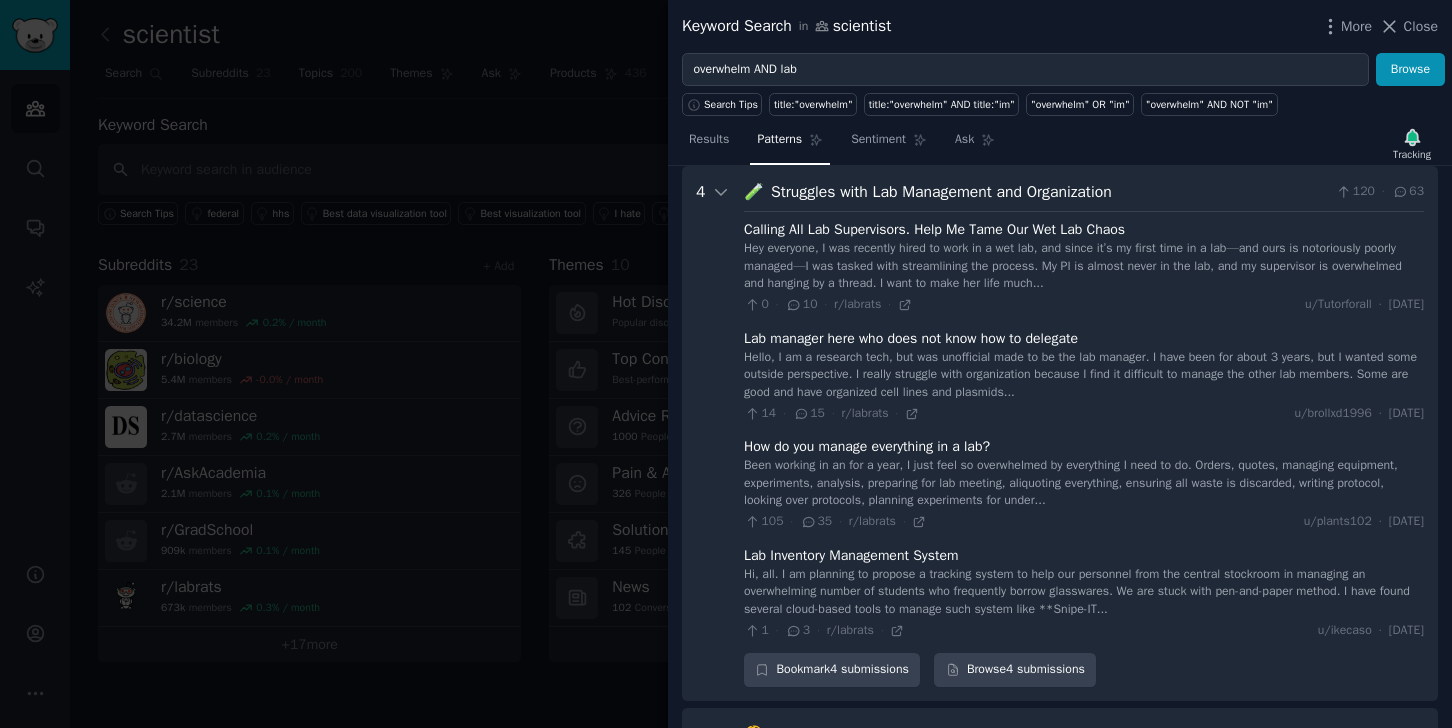 click on "Struggles with Lab Management and Organization" at bounding box center (1049, 192) 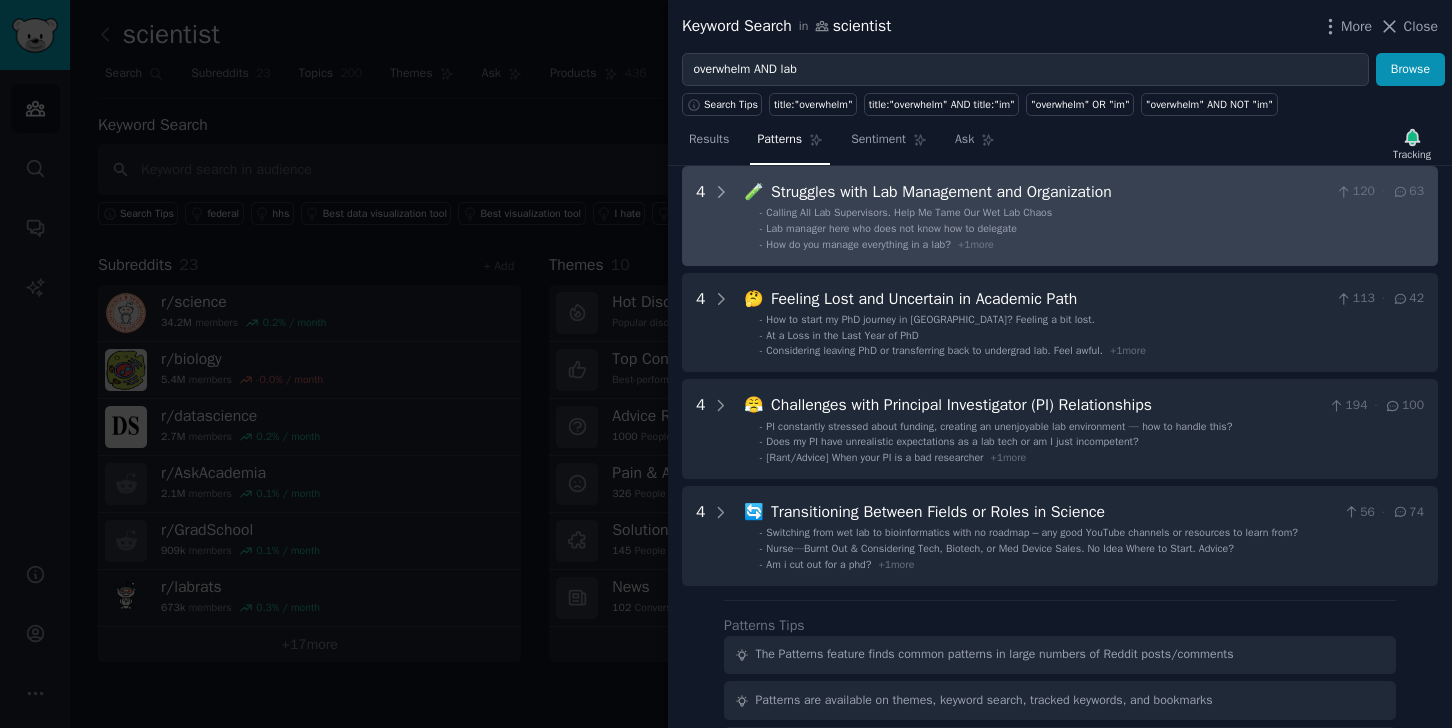 click on "Calling All Lab Supervisors. Help Me Tame Our Wet Lab Chaos" at bounding box center (909, 212) 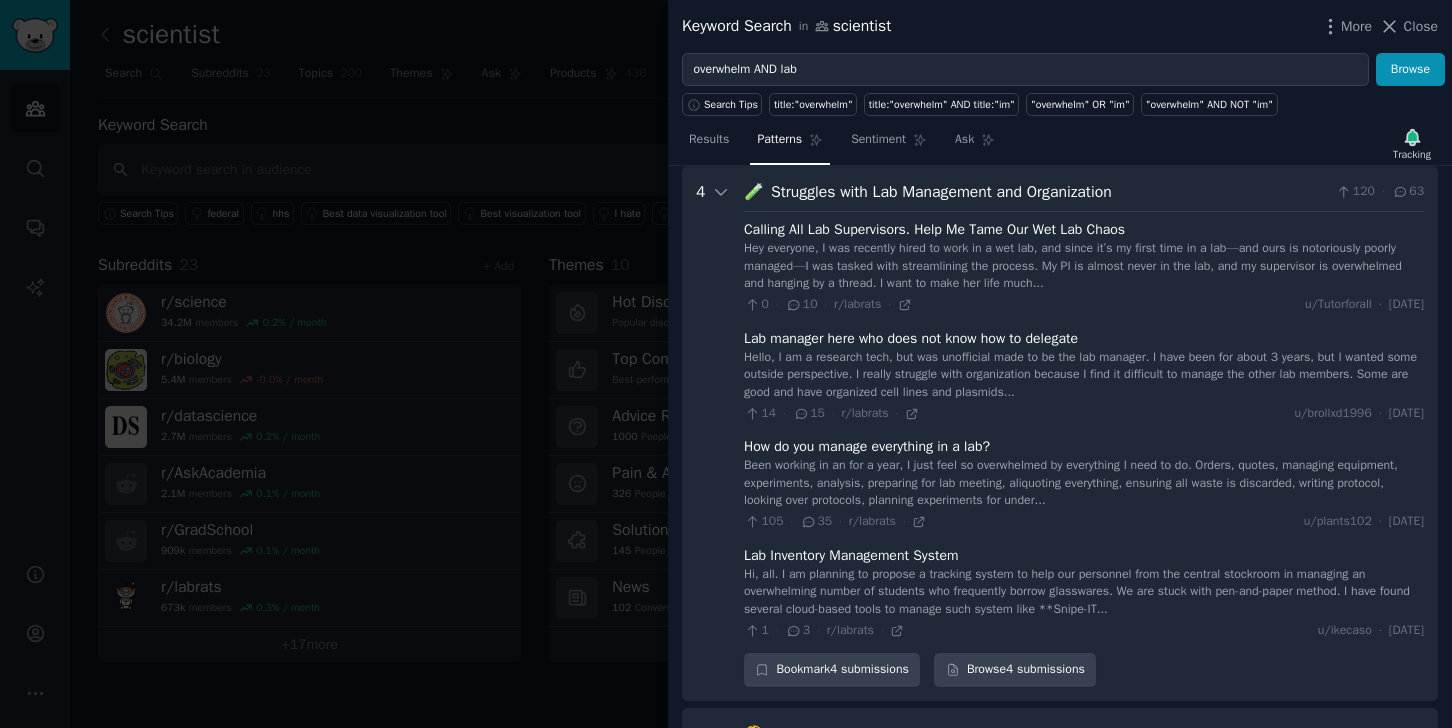 click on "Struggles with Lab Management and Organization" at bounding box center [1049, 192] 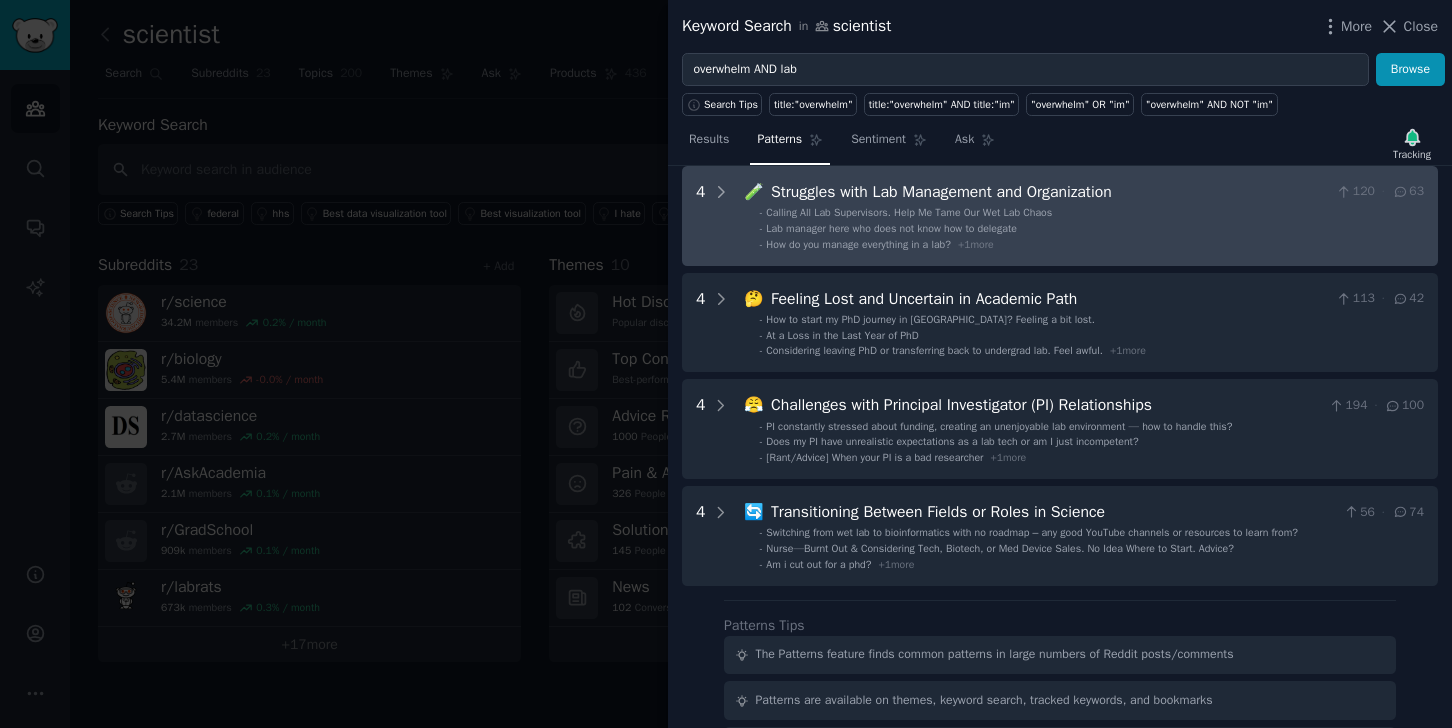 click on "Struggles with Lab Management and Organization" at bounding box center [1049, 192] 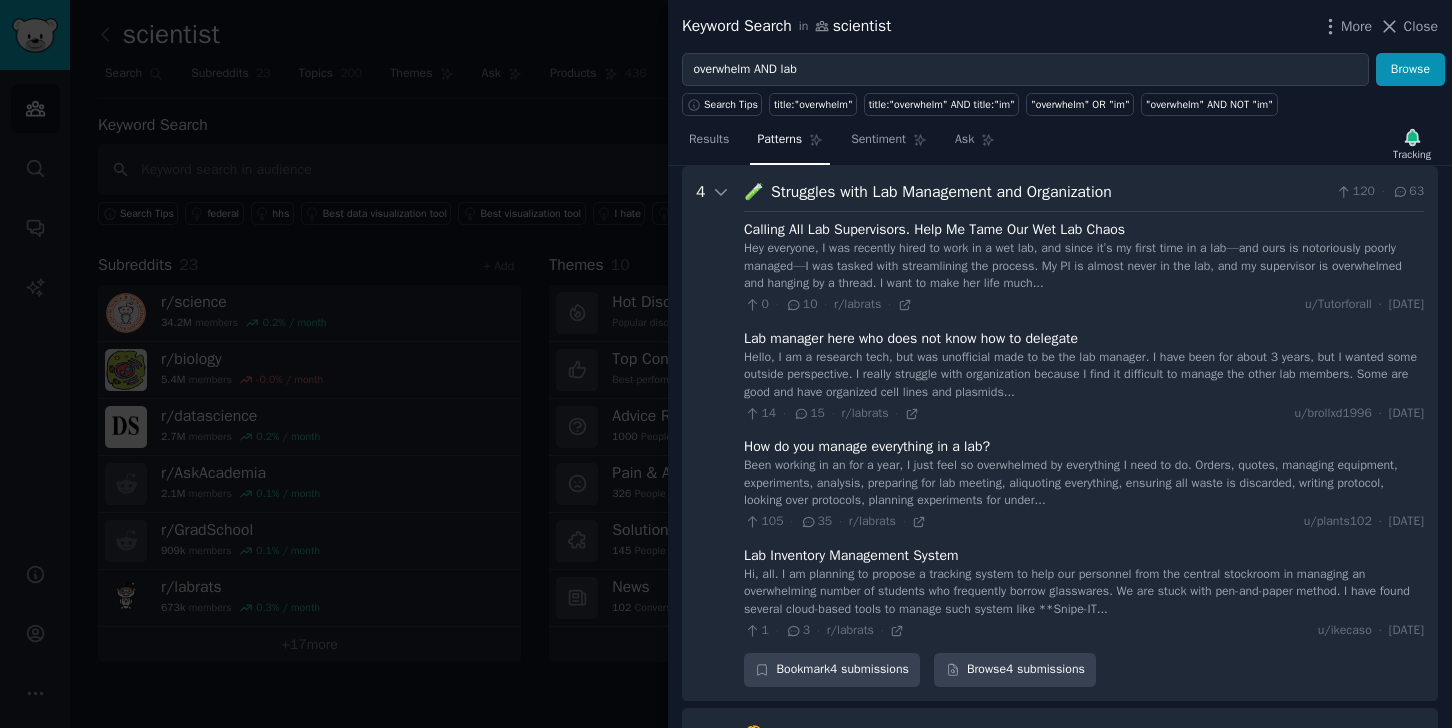 click on "Struggles with Lab Management and Organization" at bounding box center [1049, 192] 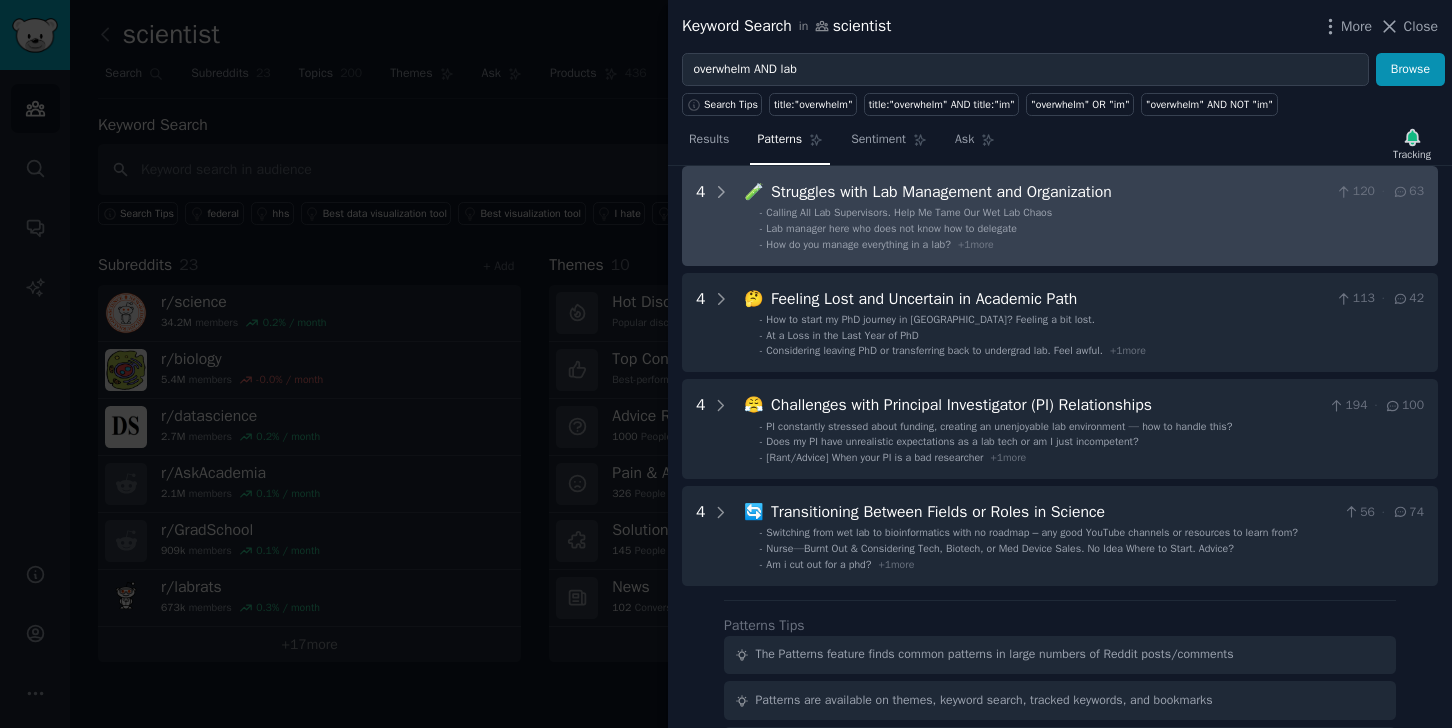 click on "Struggles with Lab Management and Organization" at bounding box center (1049, 192) 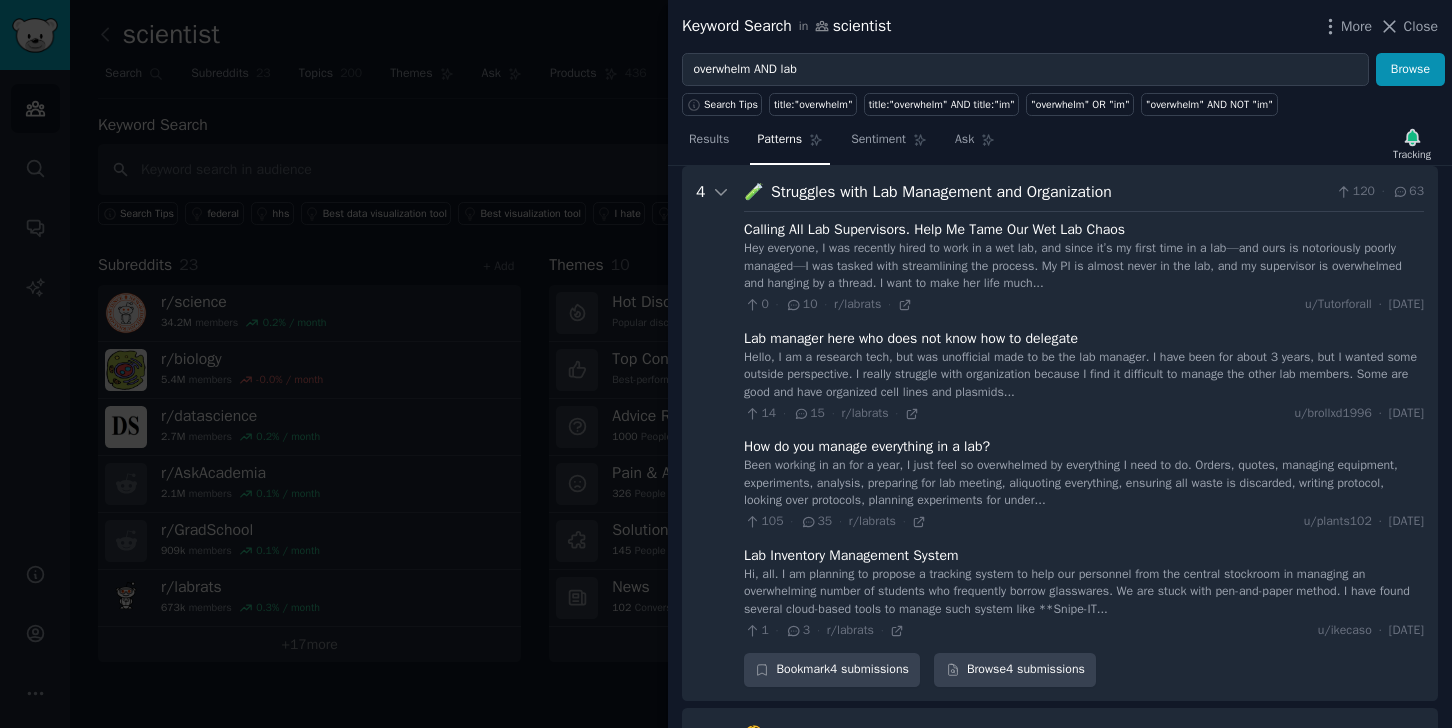 click on "Struggles with Lab Management and Organization" at bounding box center (1049, 192) 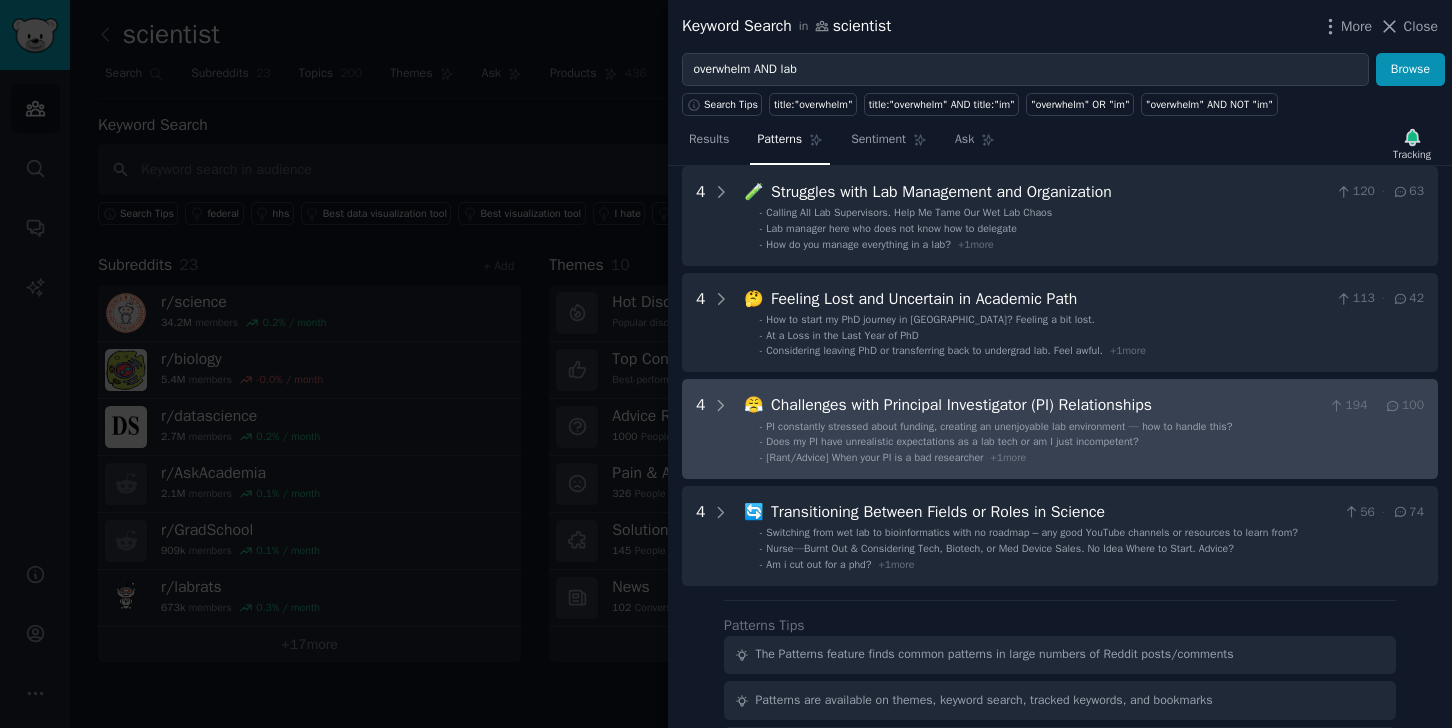 click on "Challenges with Principal Investigator (PI) Relationships" at bounding box center [1046, 405] 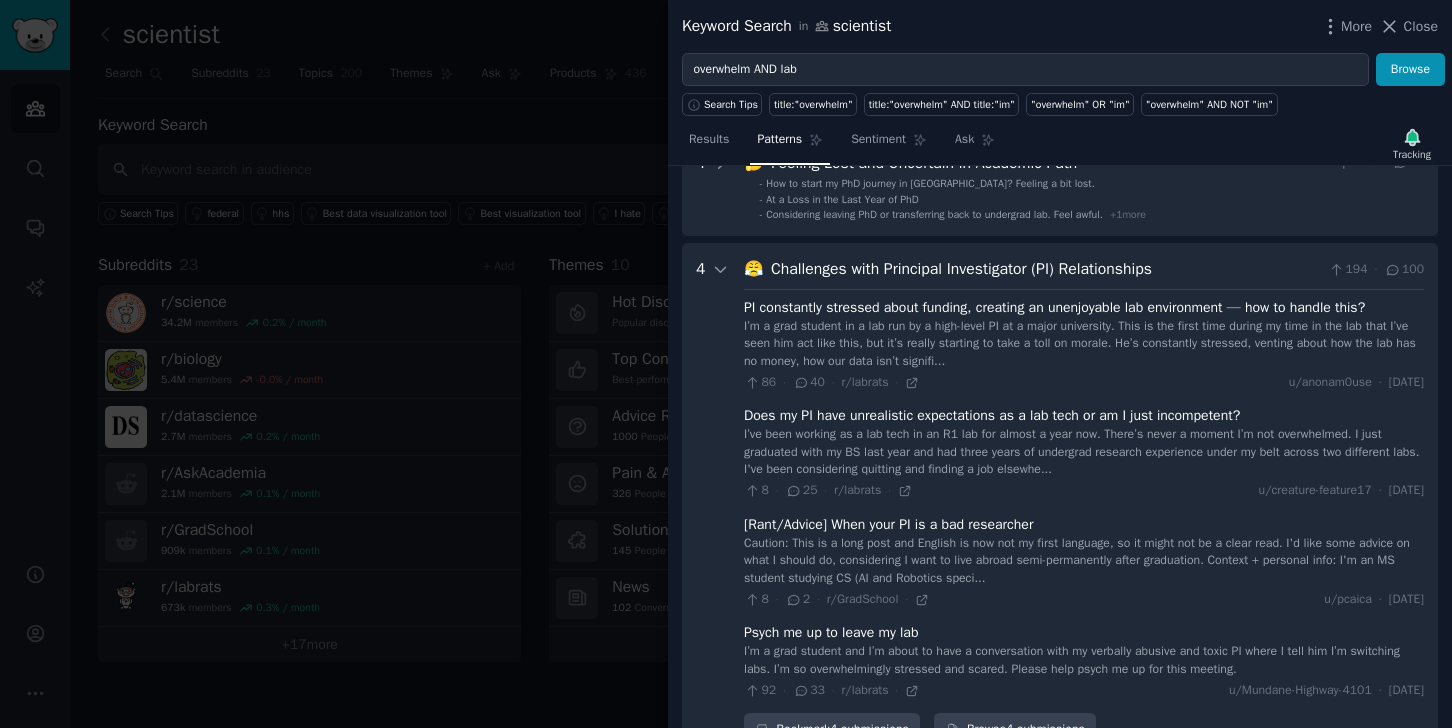 scroll, scrollTop: 411, scrollLeft: 0, axis: vertical 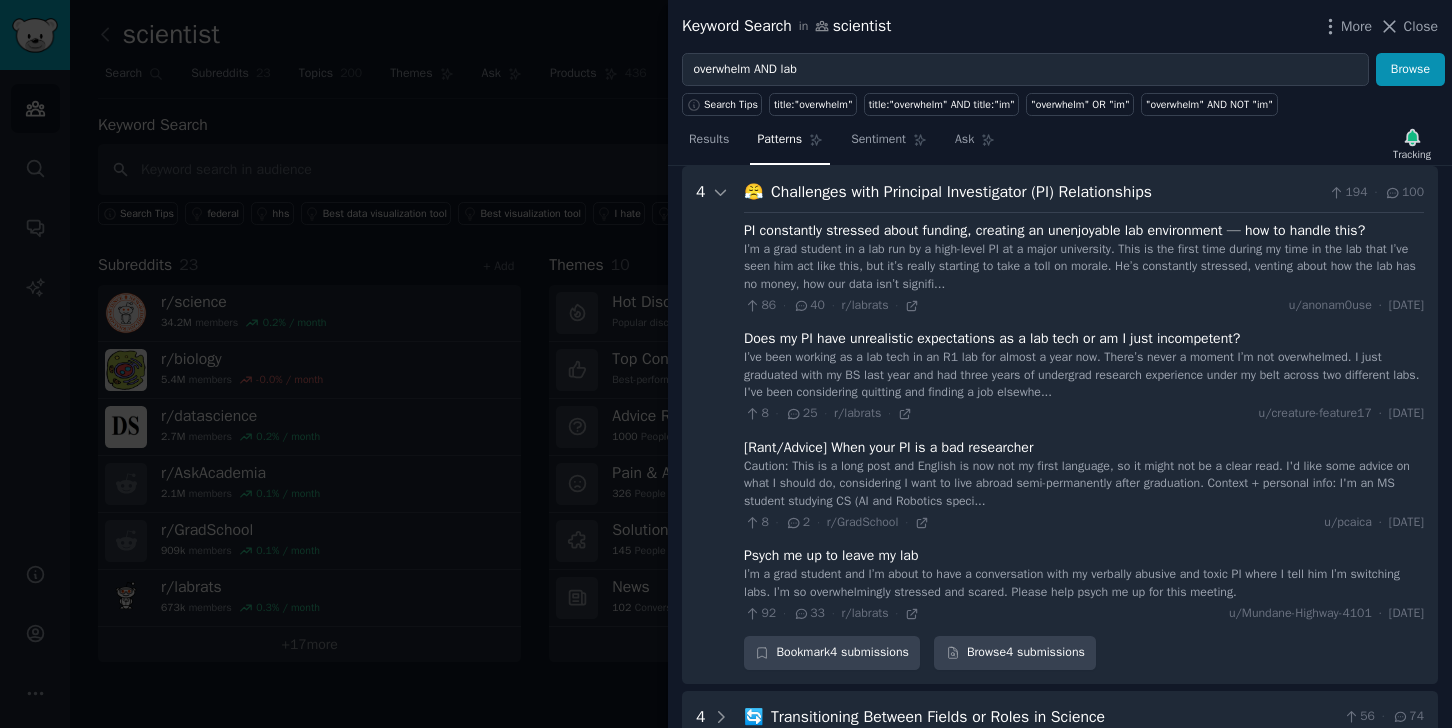 click on "Caution:
This is a long post and English is now not my first language, so it might not be a clear read.
I'd like some advice on what I should do, considering I want to live abroad semi-permanently after graduation.
Context + personal info:
I'm an MS student studying CS (AI and Robotics speci..." at bounding box center (1084, 484) 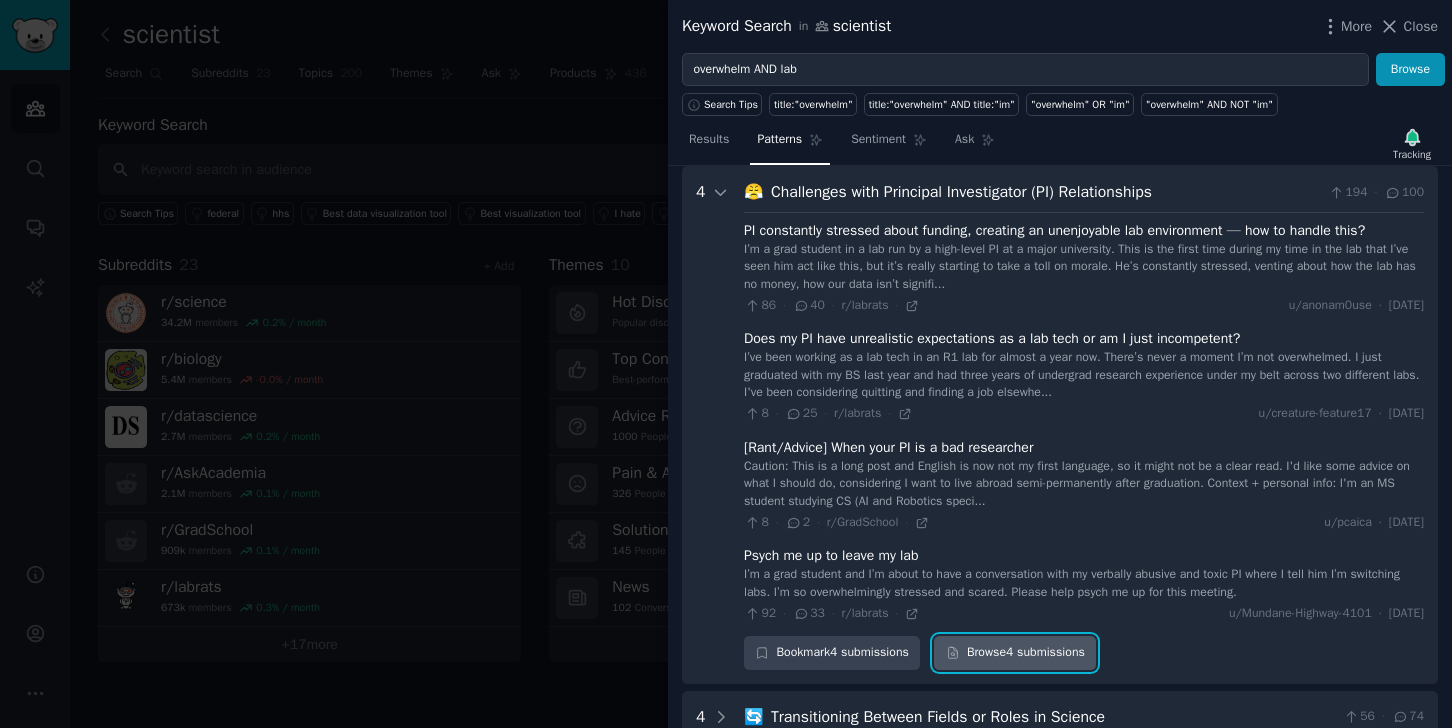 click on "Browse  4   submissions" at bounding box center [1015, 653] 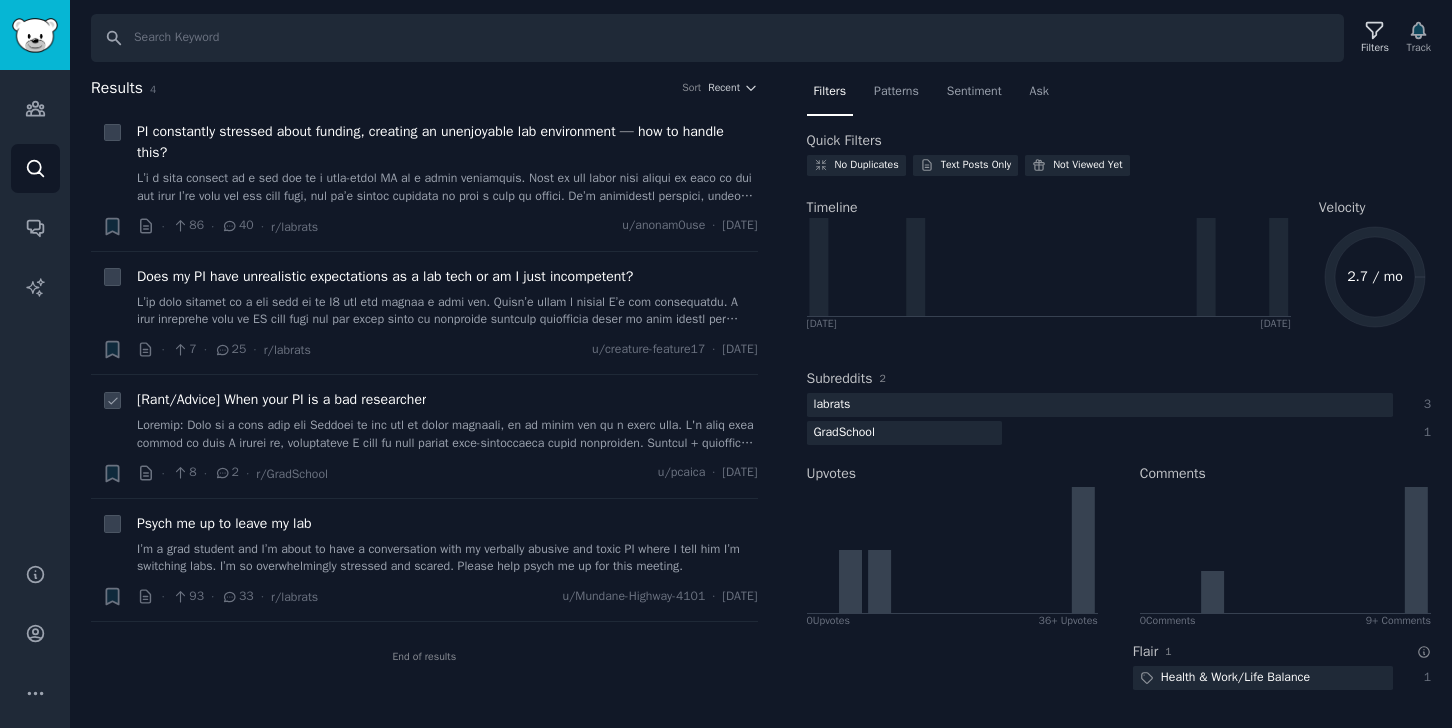 click at bounding box center (447, 434) 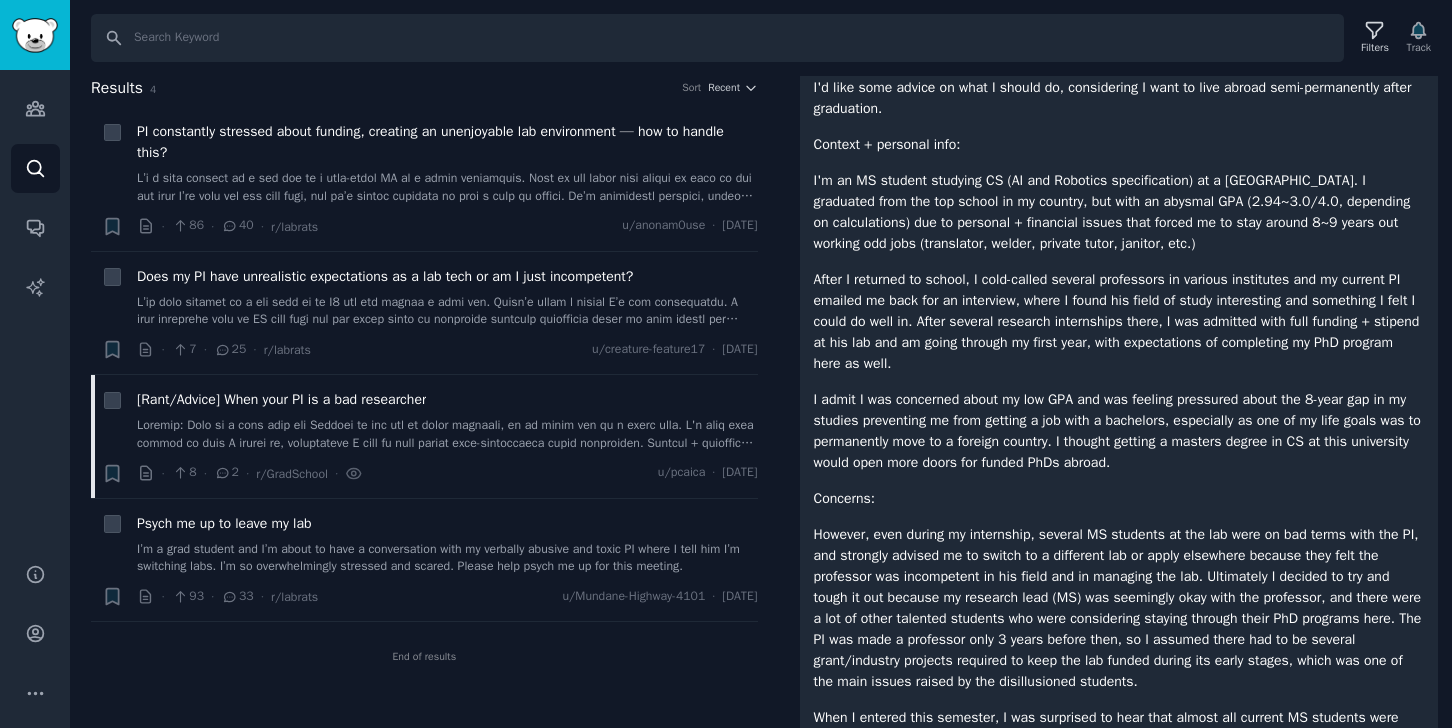 scroll, scrollTop: 0, scrollLeft: 0, axis: both 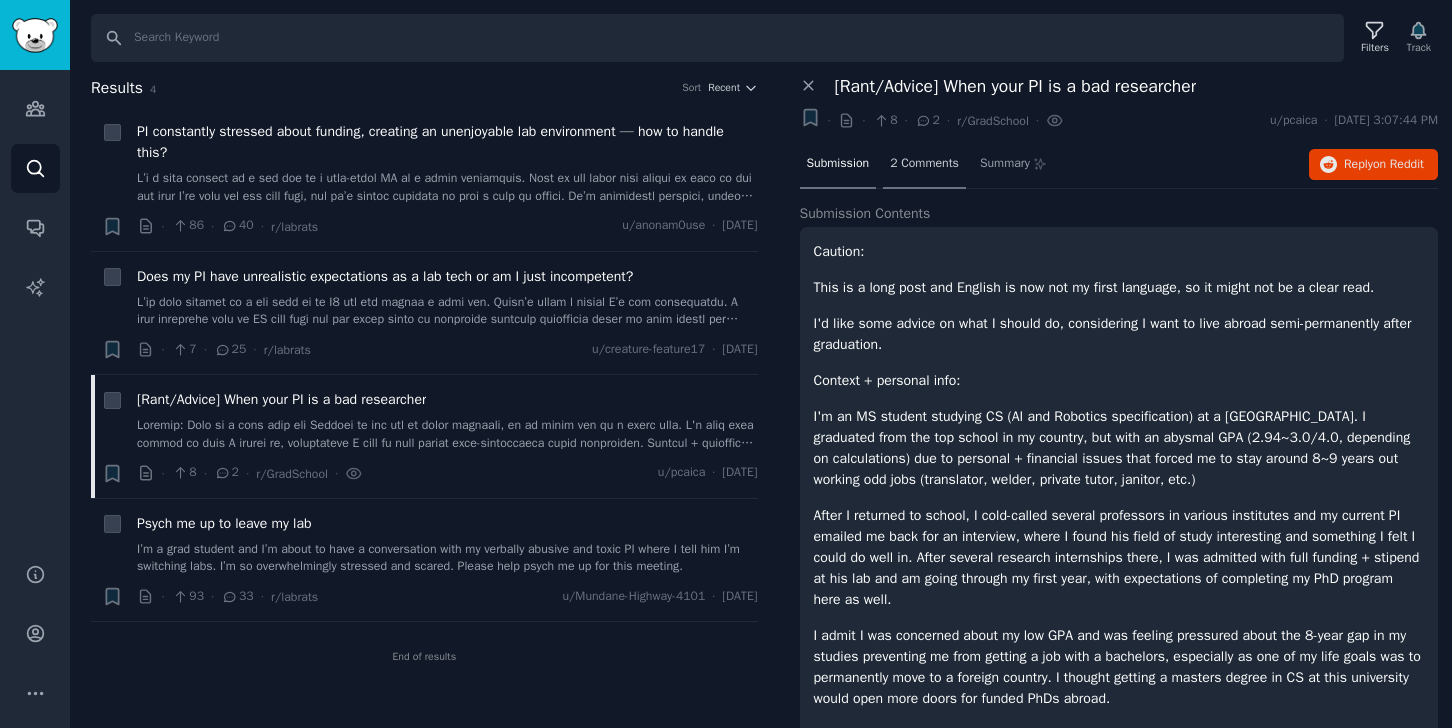 click on "2 Comments" at bounding box center (924, 164) 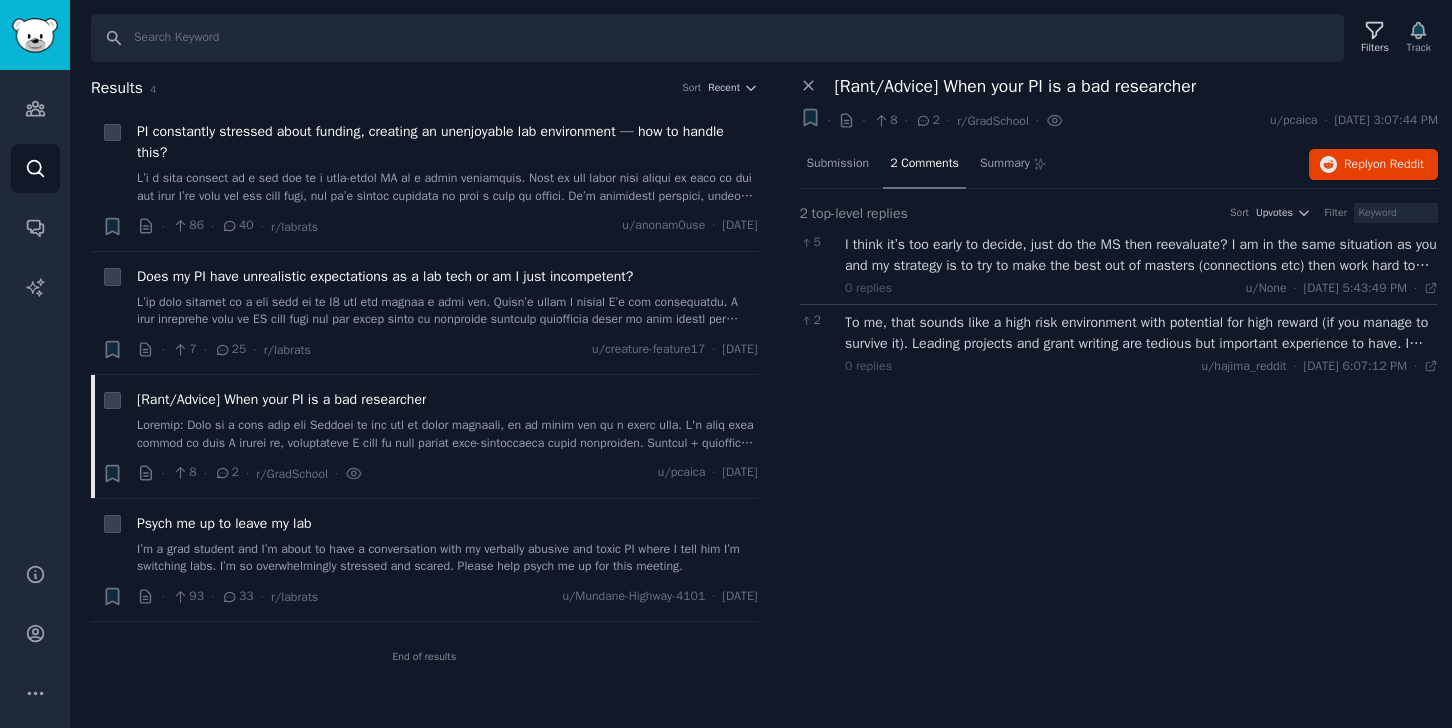 click on "To me, that sounds like a high risk environment with potential for high reward (if you manage to survive it). Leading projects and grant writing are tedious but important experience to have. I suggest you stay longer to decide. Also, there's a chance that those who claim to plan to leave aren't actually planning to leave (i.e., they're just venting)" at bounding box center (1141, 333) 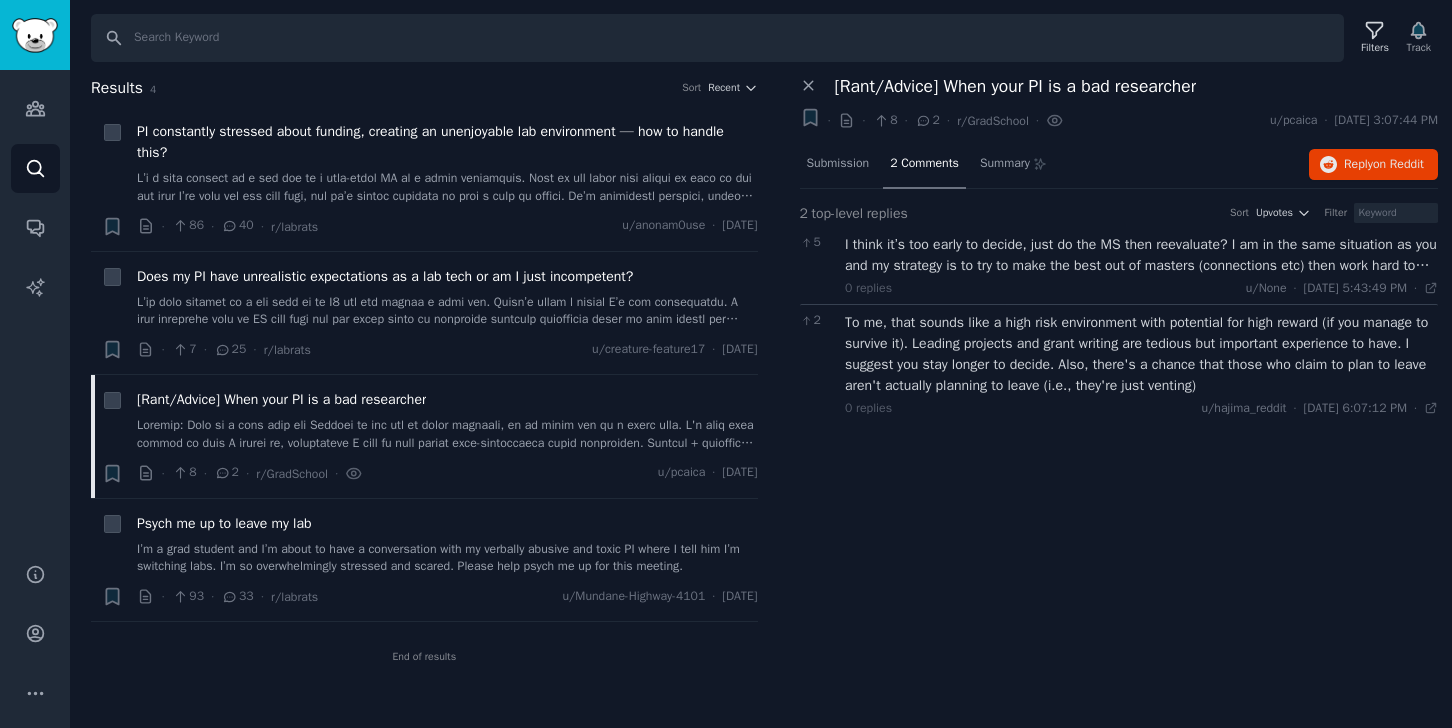 click on "I think it’s too early to decide, just do the MS then reevaluate? I am in the same situation as you and my strategy is to try to make the best out of masters (connections etc) then work hard to get a better PhD." at bounding box center (1141, 255) 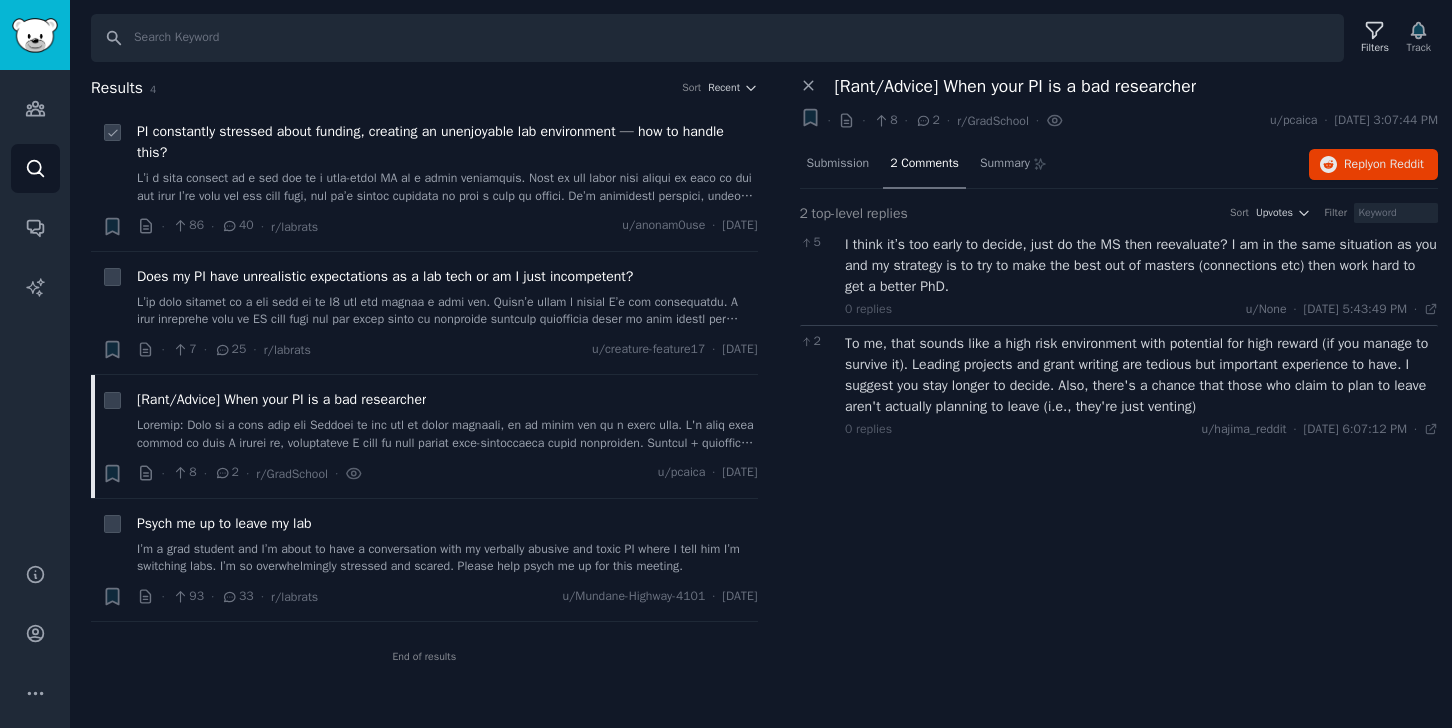 click at bounding box center [447, 187] 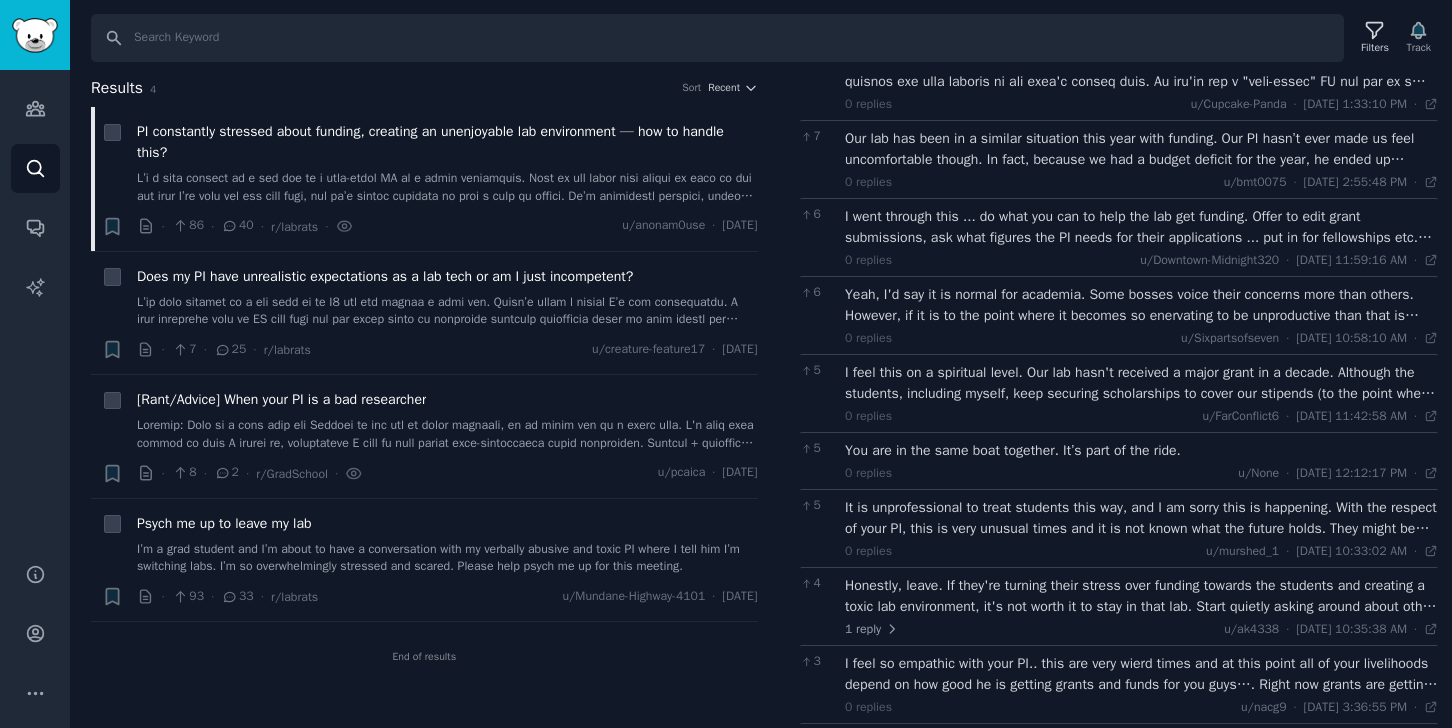scroll, scrollTop: 1002, scrollLeft: 0, axis: vertical 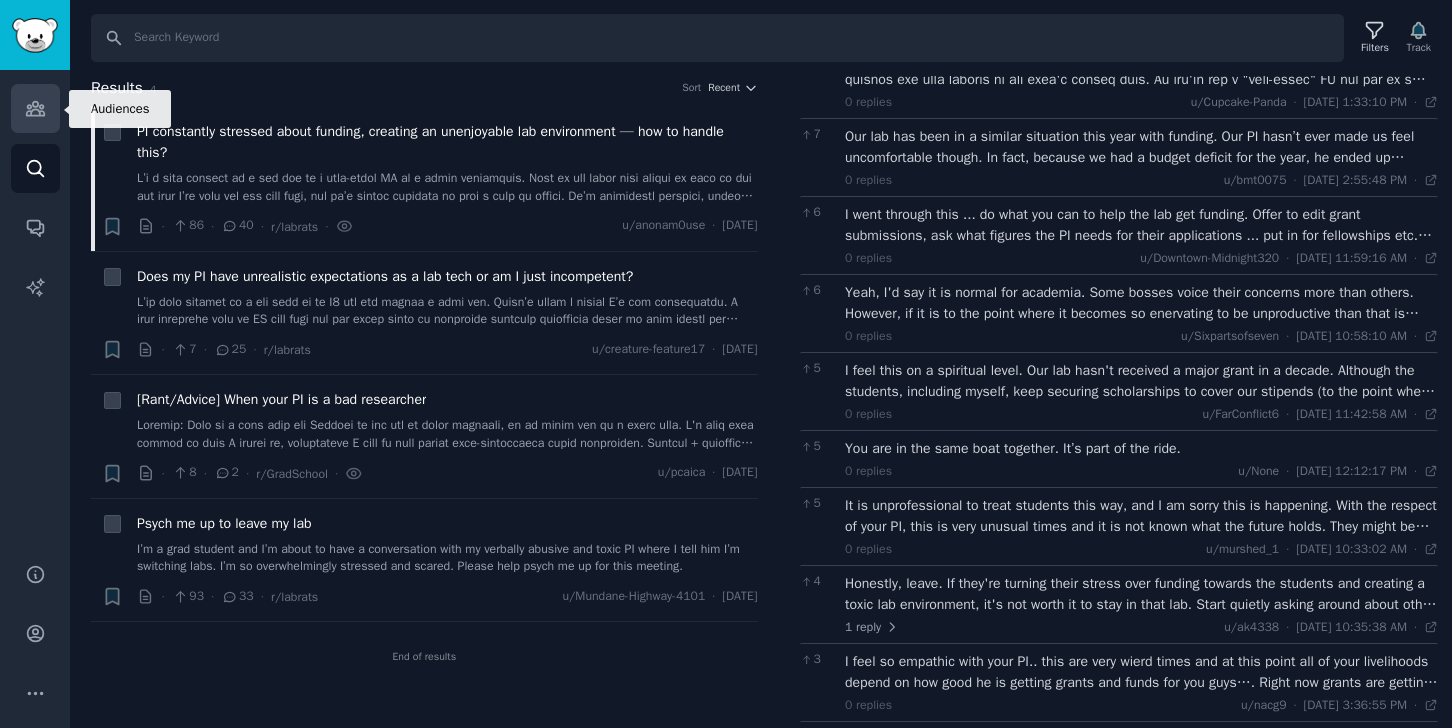 click 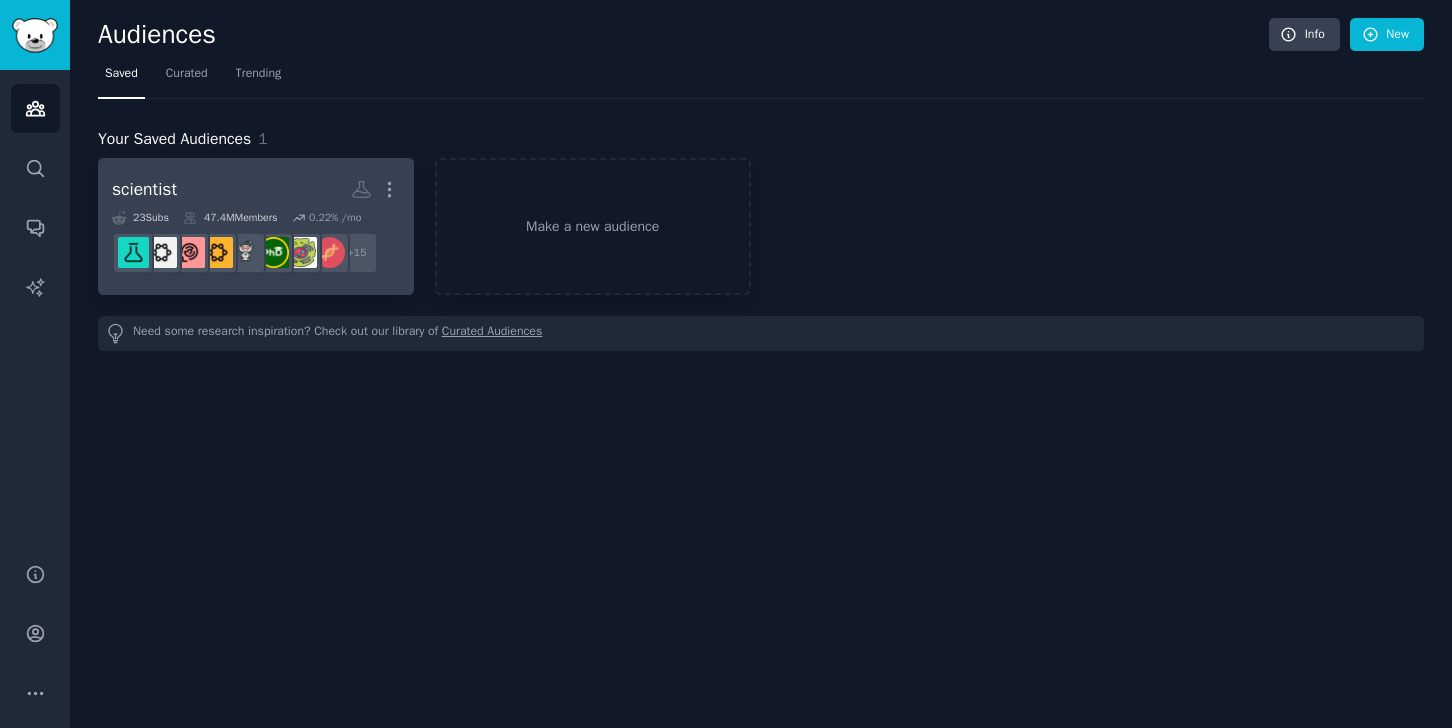 click on "scientist Custom Audience More" at bounding box center [256, 189] 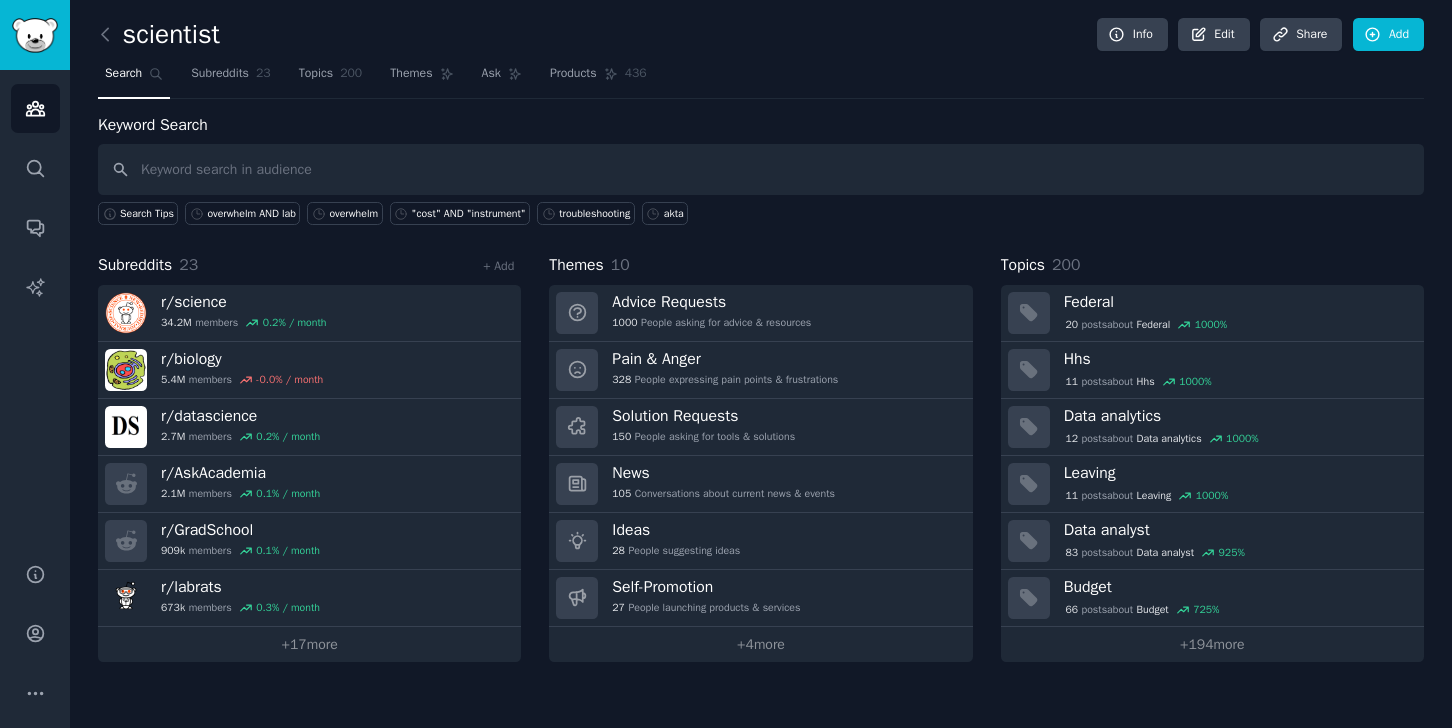 type on "e" 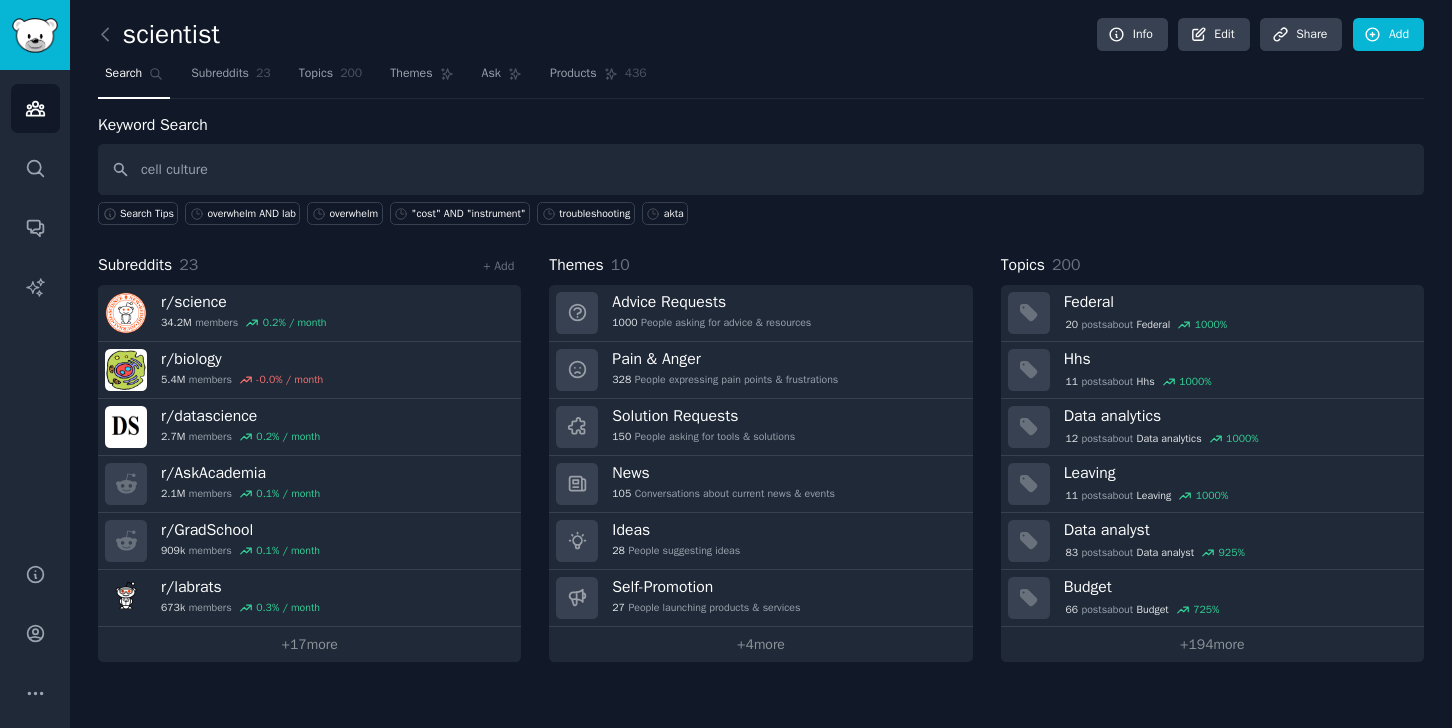 type on "cell culture" 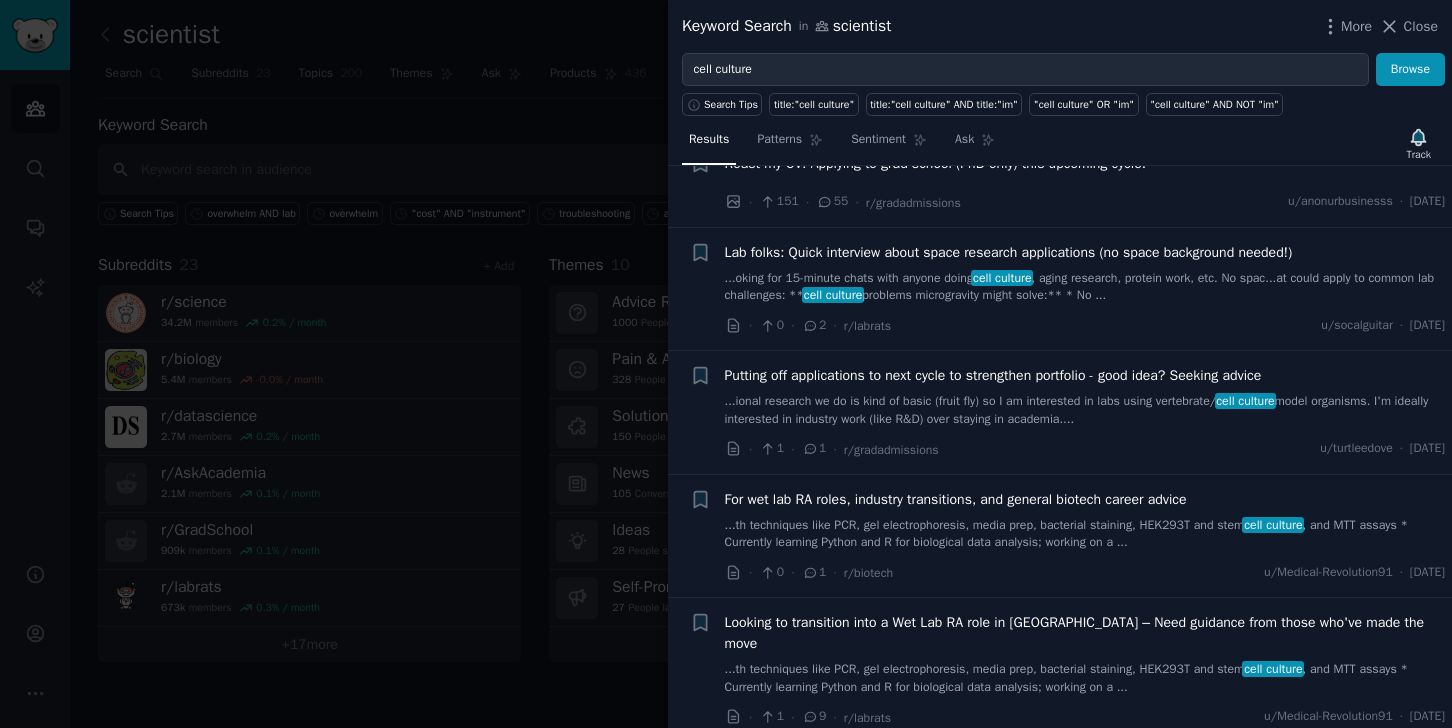 scroll, scrollTop: 1490, scrollLeft: 0, axis: vertical 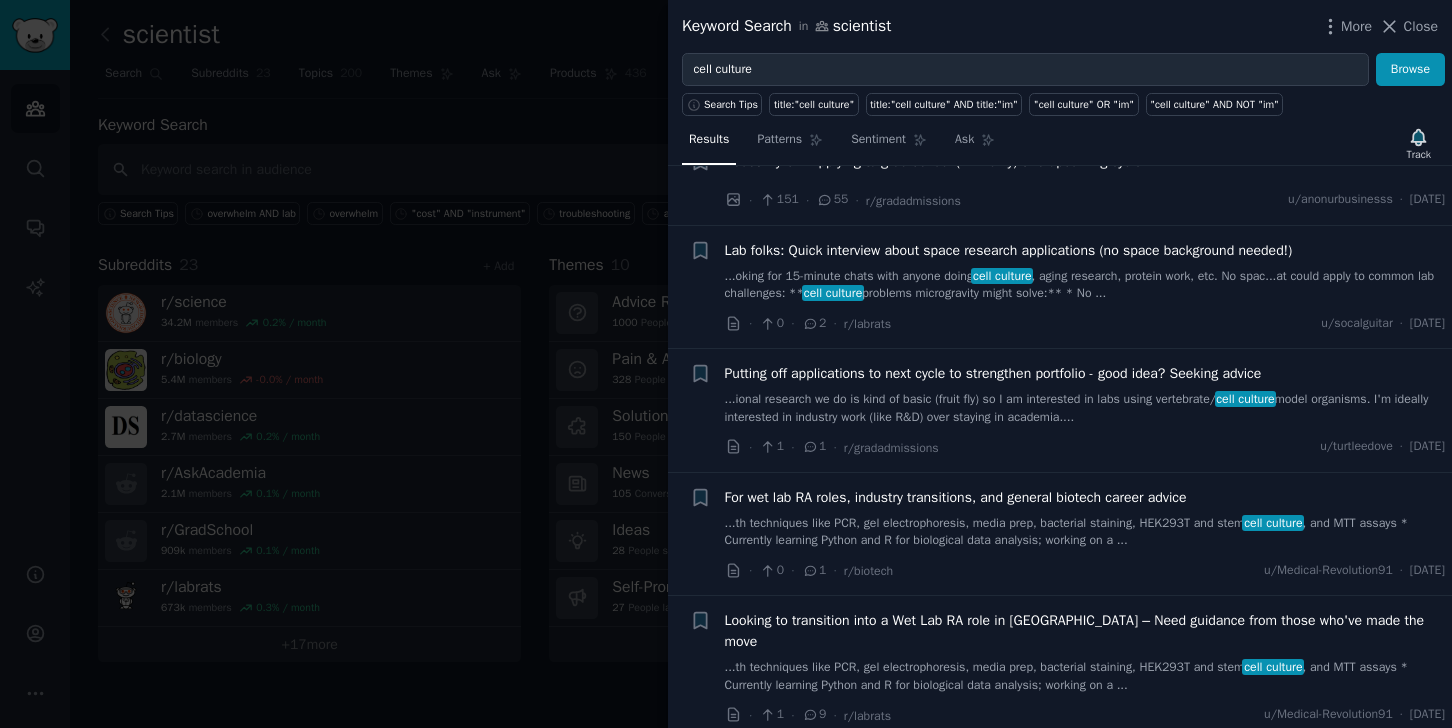 click at bounding box center [726, 364] 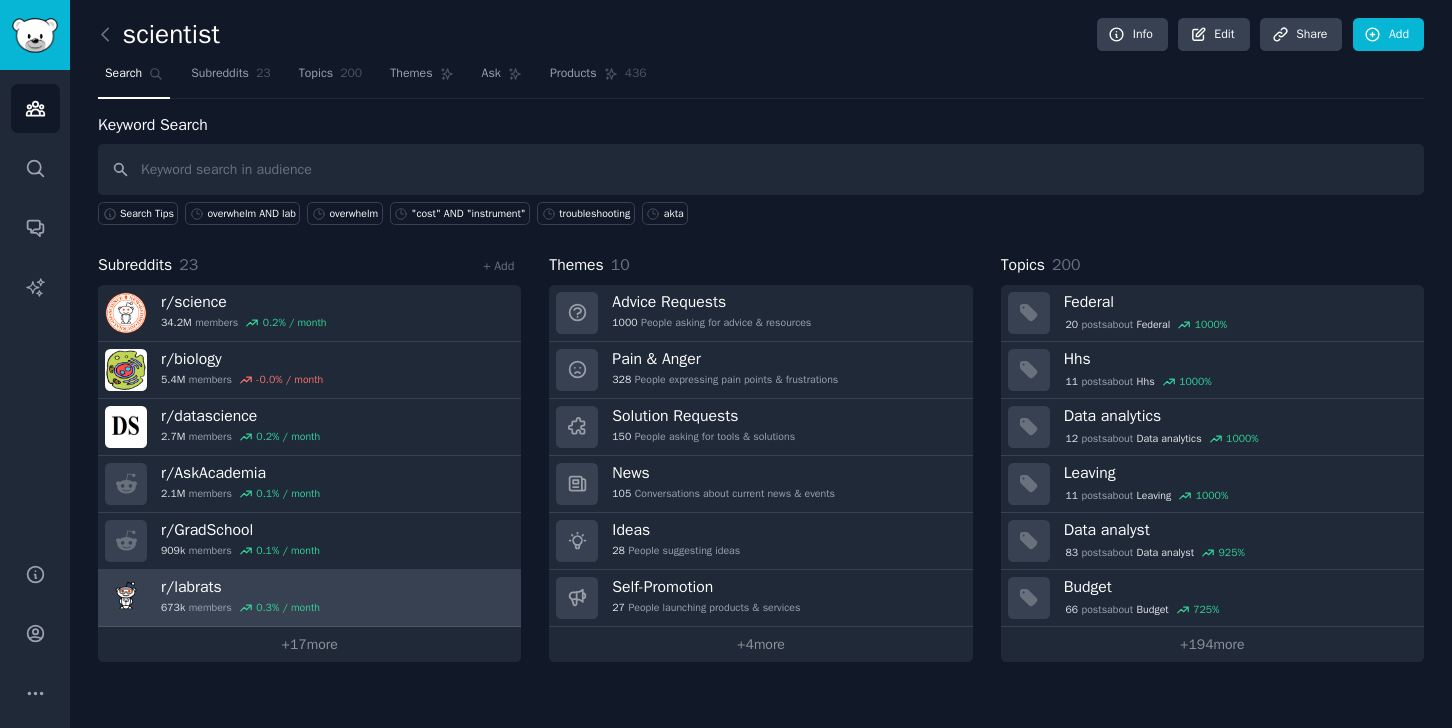 click on "r/ labrats" at bounding box center [240, 587] 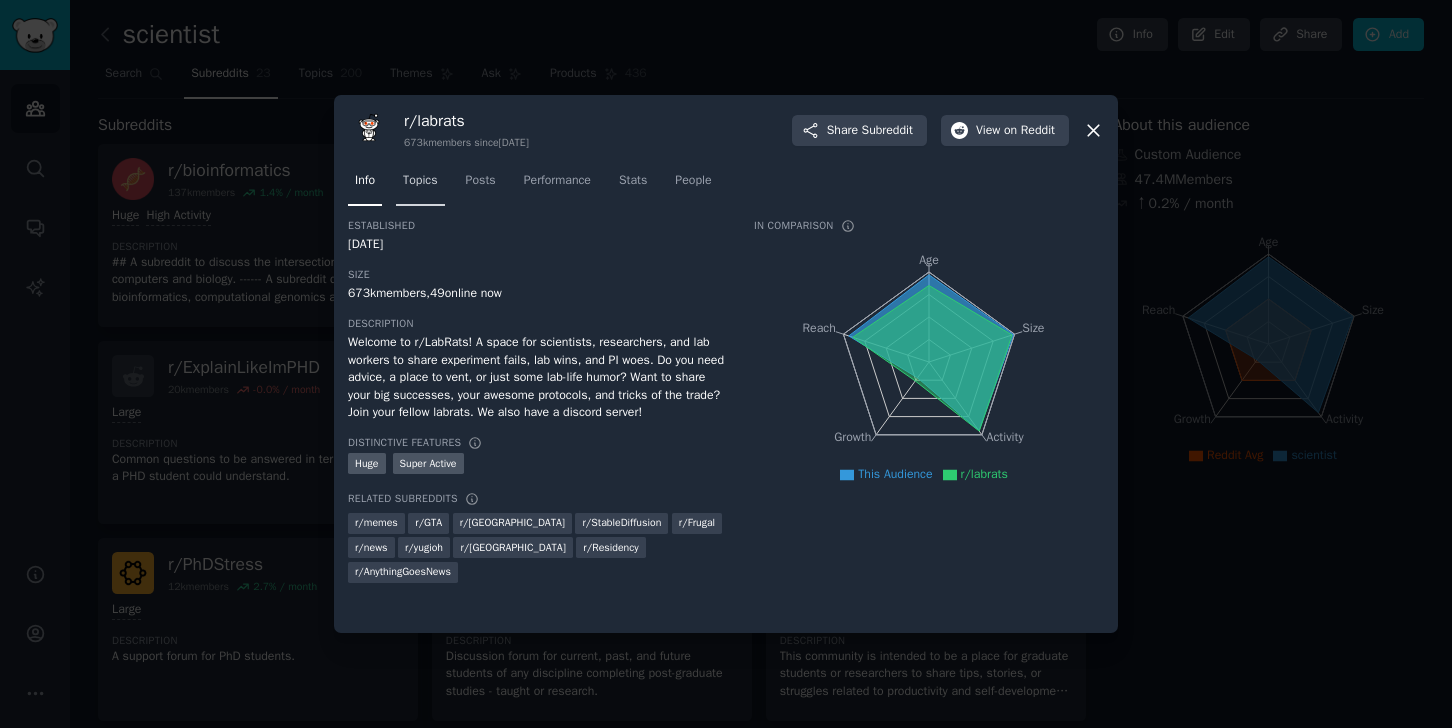 click on "Topics" at bounding box center [420, 181] 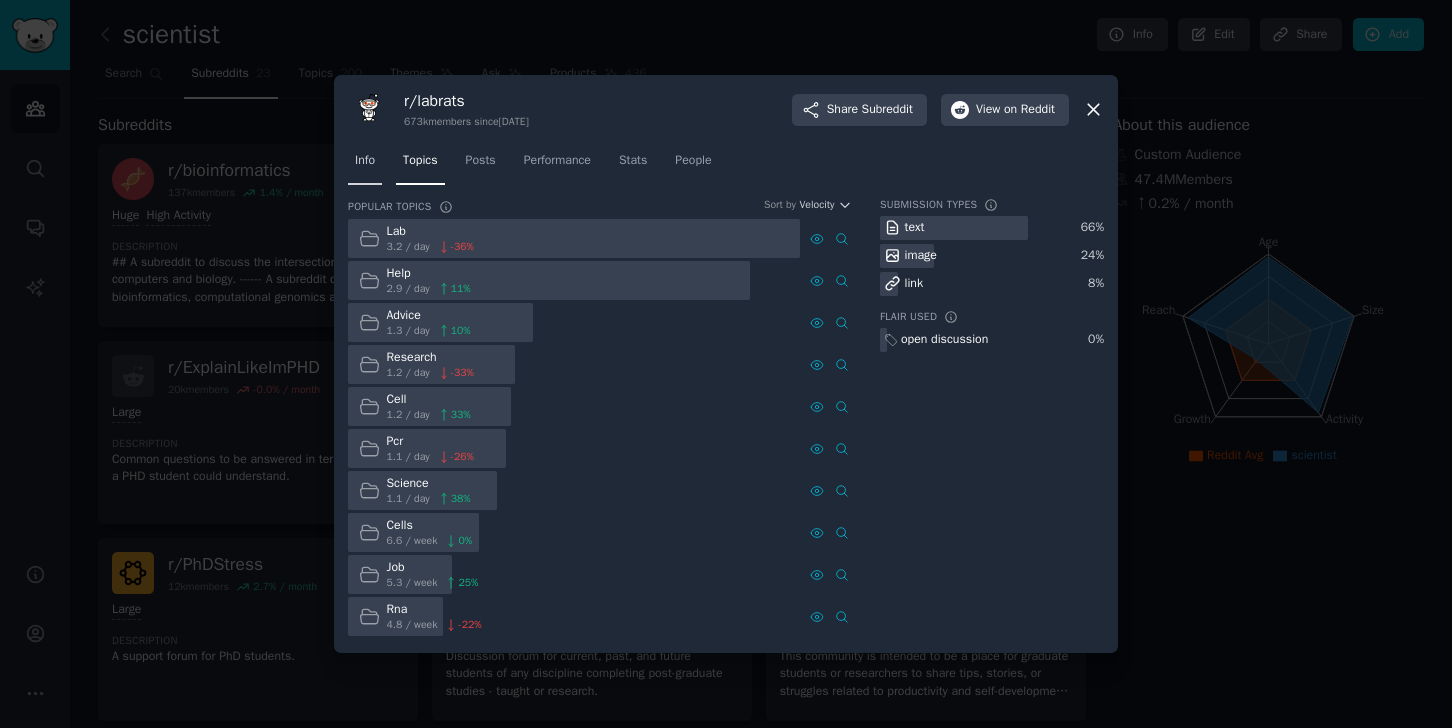 click on "Info" at bounding box center (365, 161) 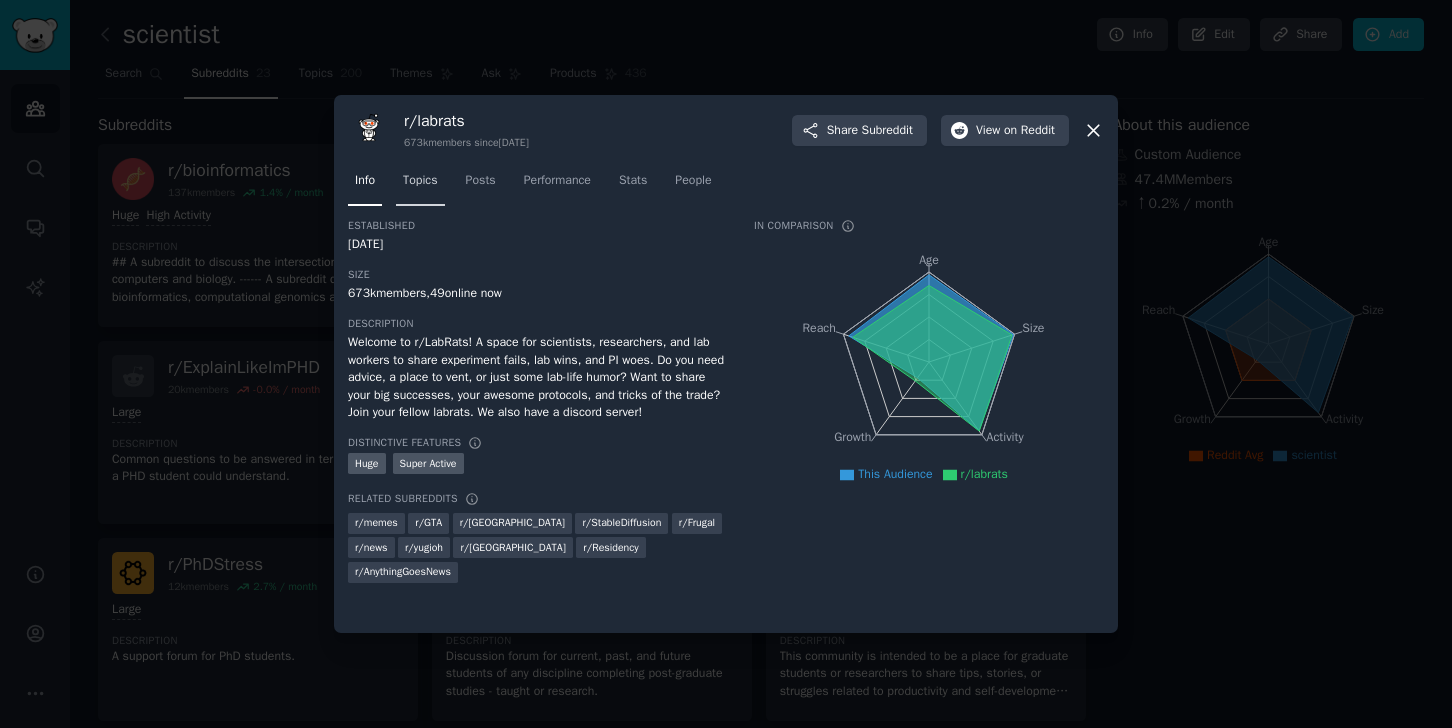 click on "Topics" at bounding box center (420, 181) 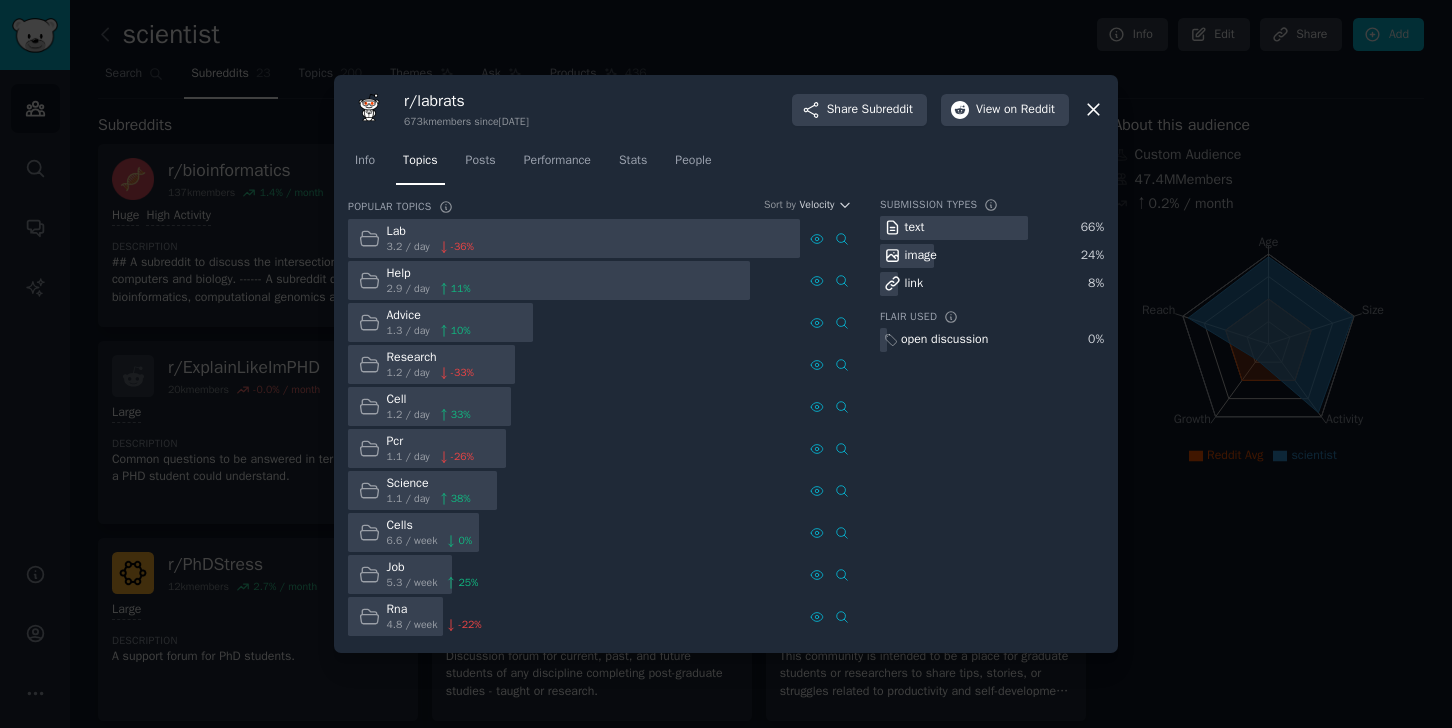 click on "Info Topics Posts Performance Stats People" 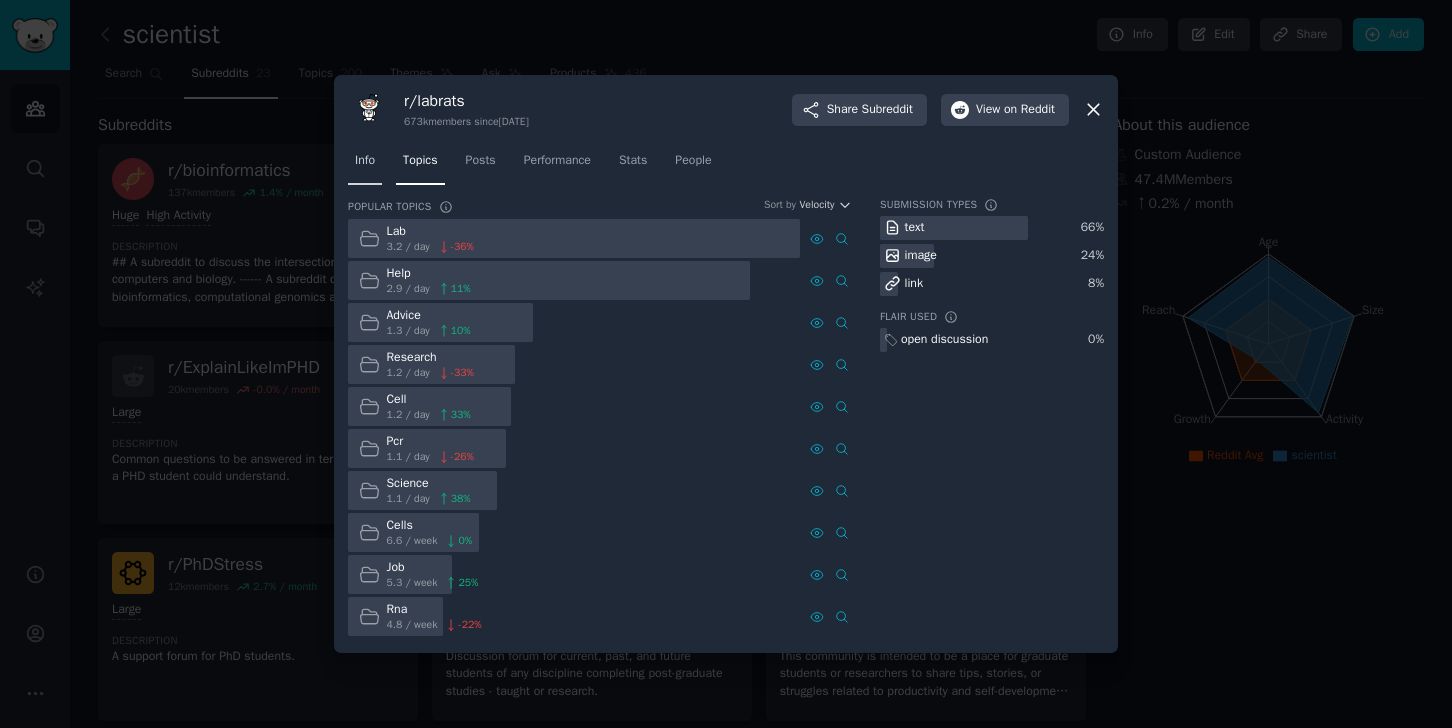 click on "Info" at bounding box center (365, 165) 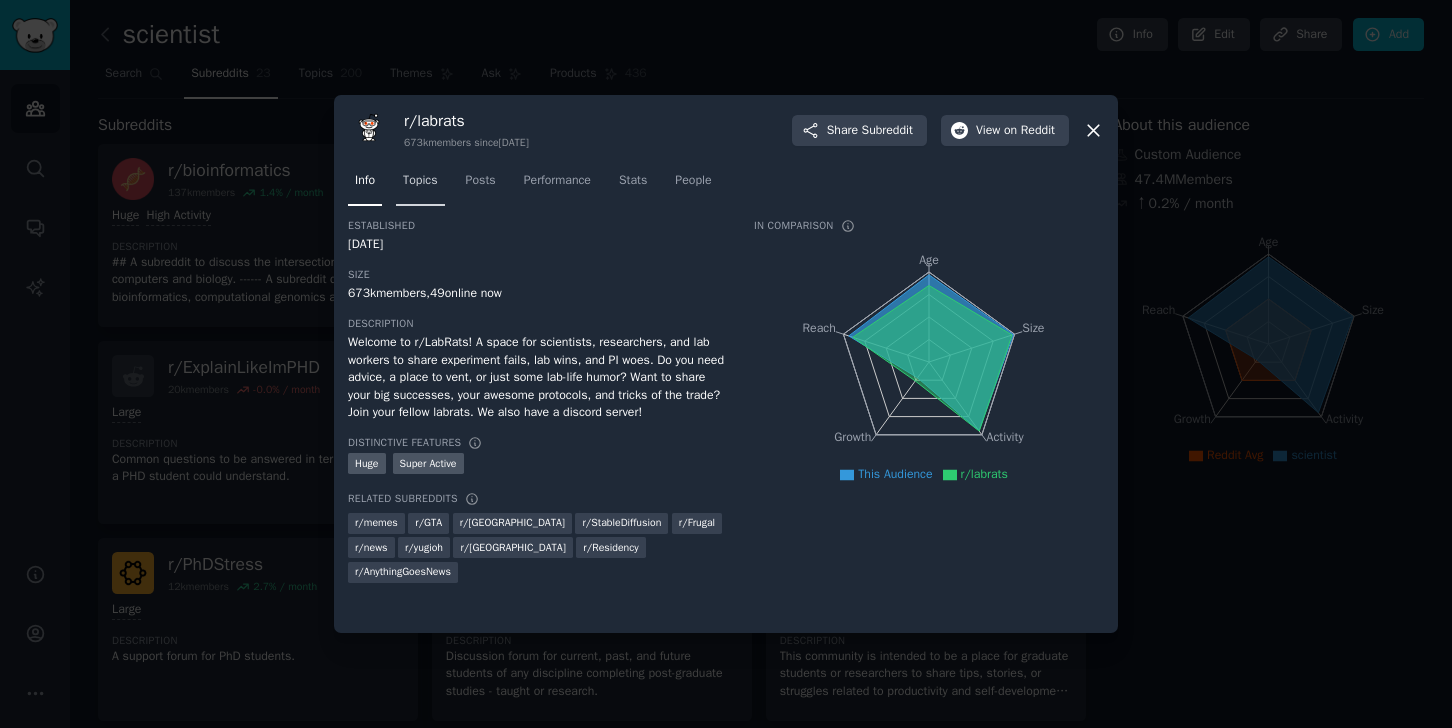 click on "Topics" at bounding box center (420, 181) 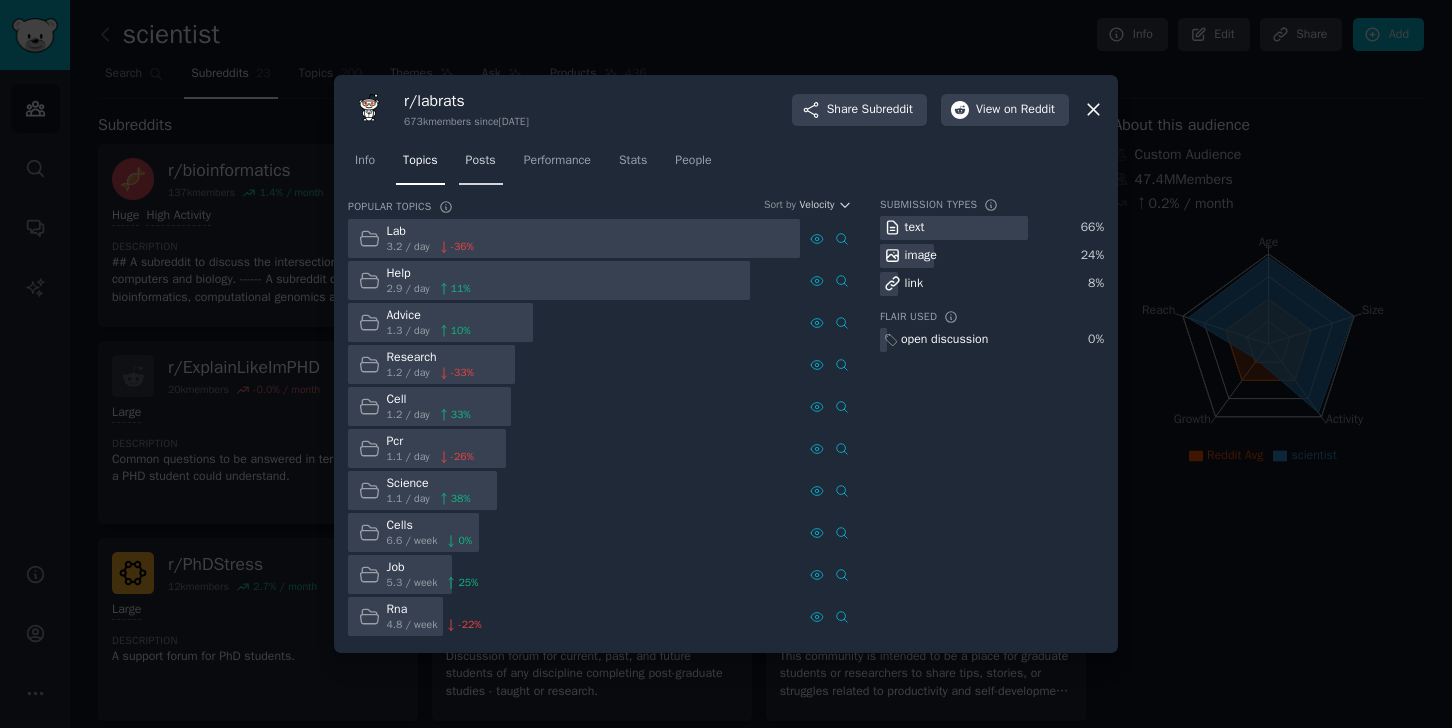 click on "Posts" at bounding box center (481, 161) 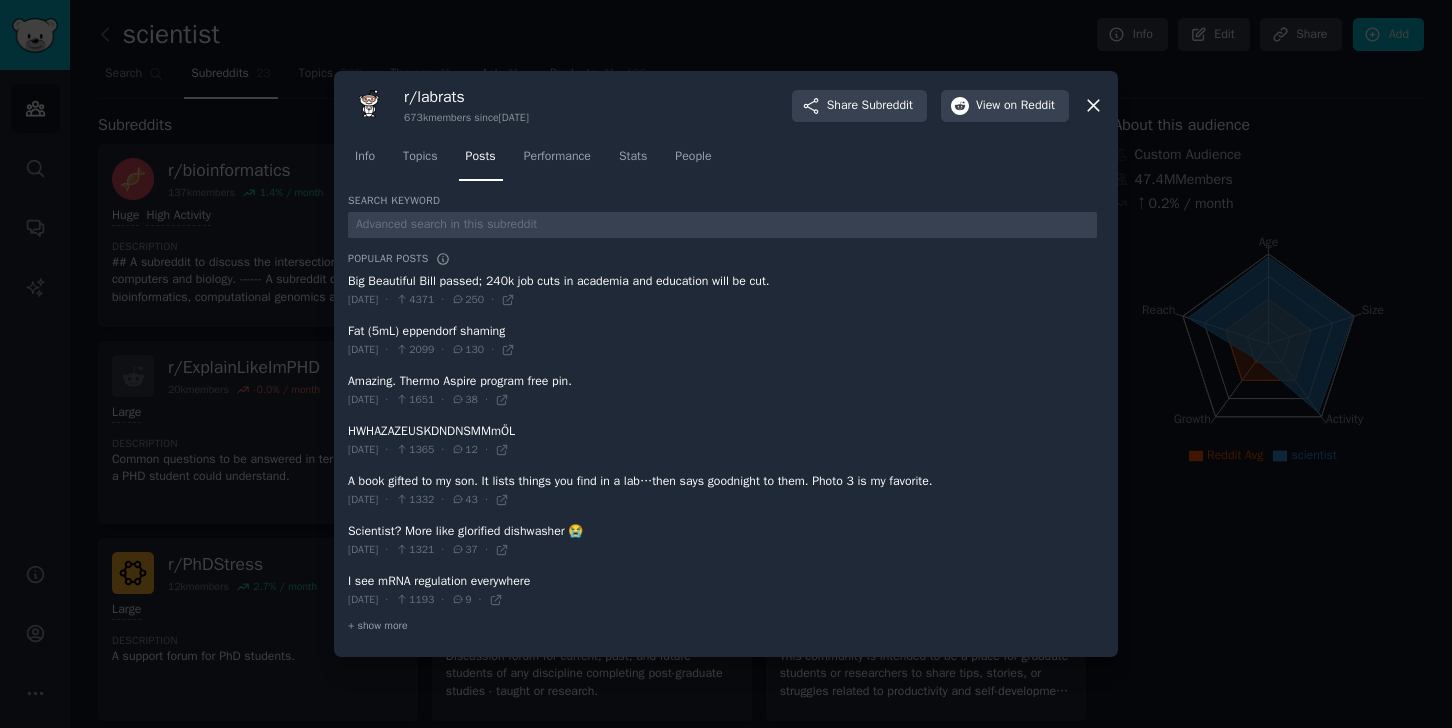 click at bounding box center [722, 340] 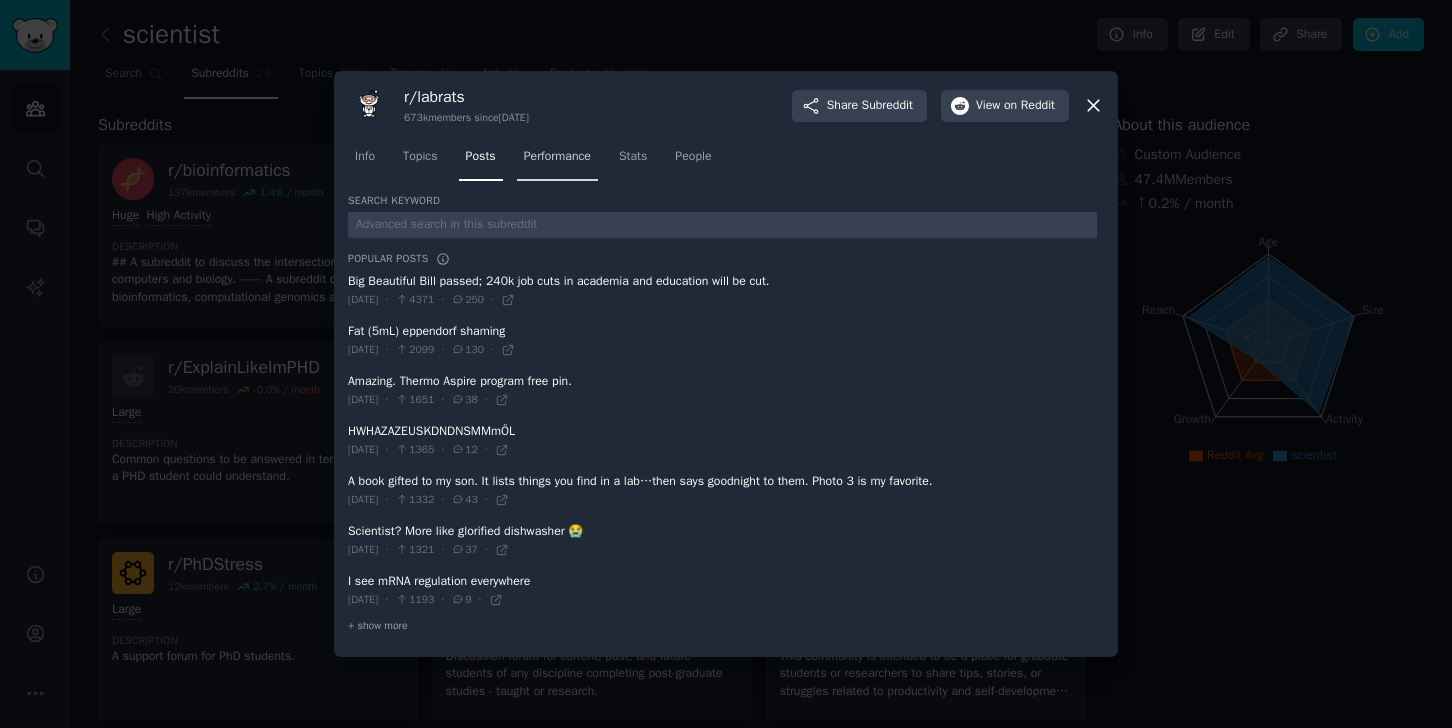 click on "Performance" at bounding box center [557, 161] 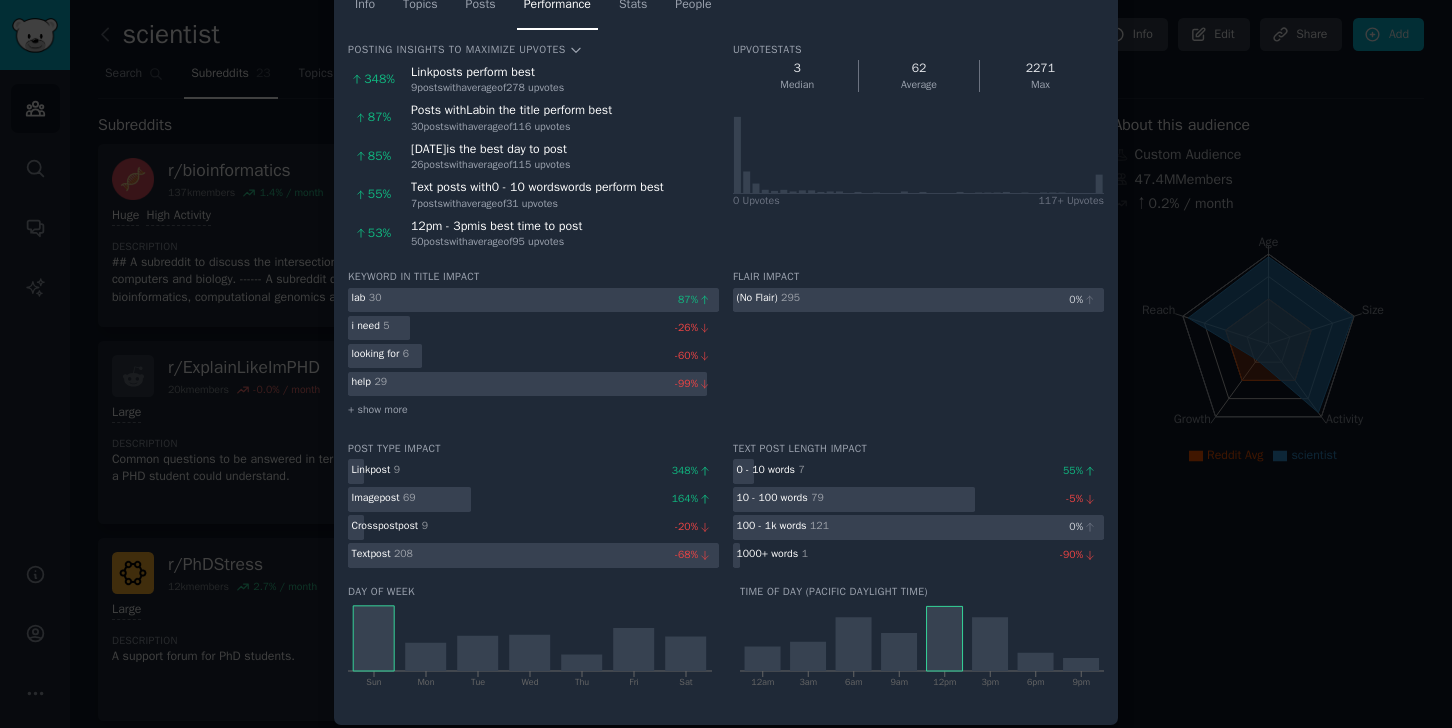scroll, scrollTop: 106, scrollLeft: 0, axis: vertical 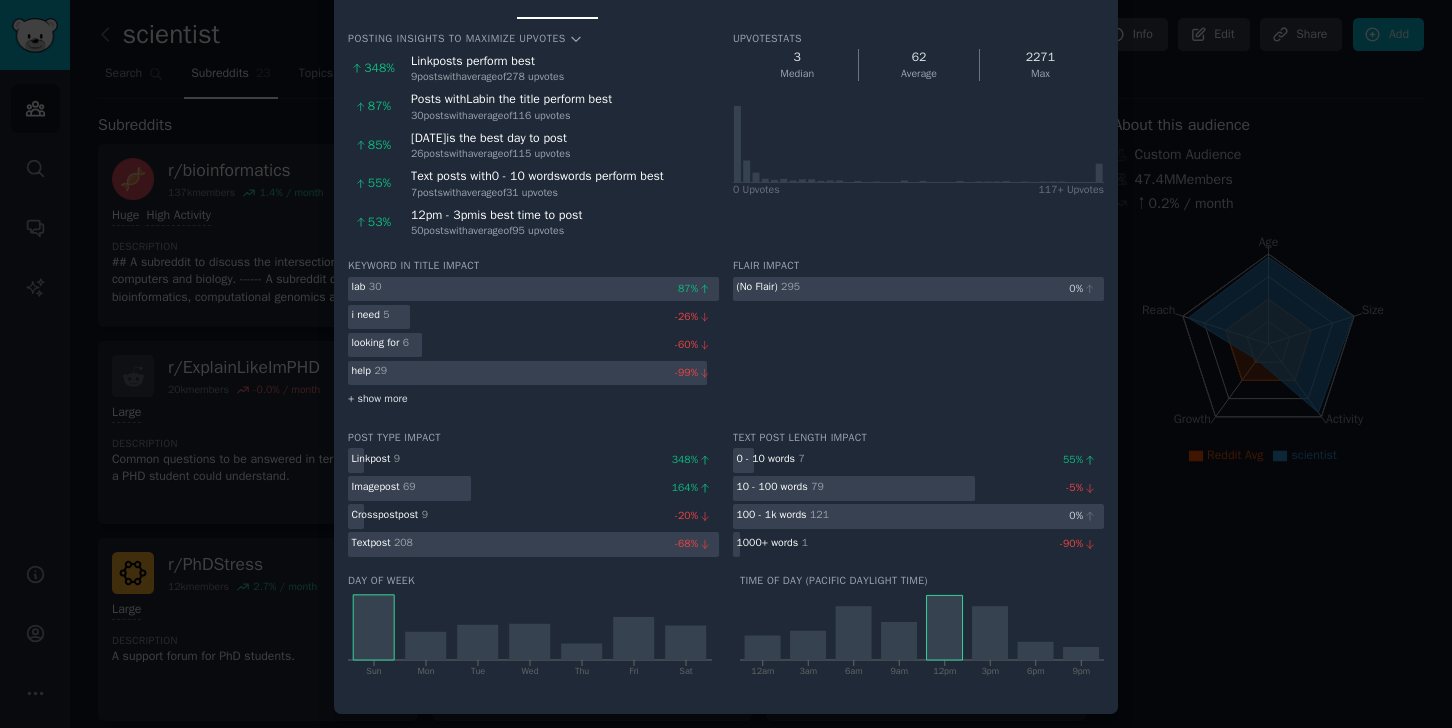 click on "+ show more" at bounding box center (378, 399) 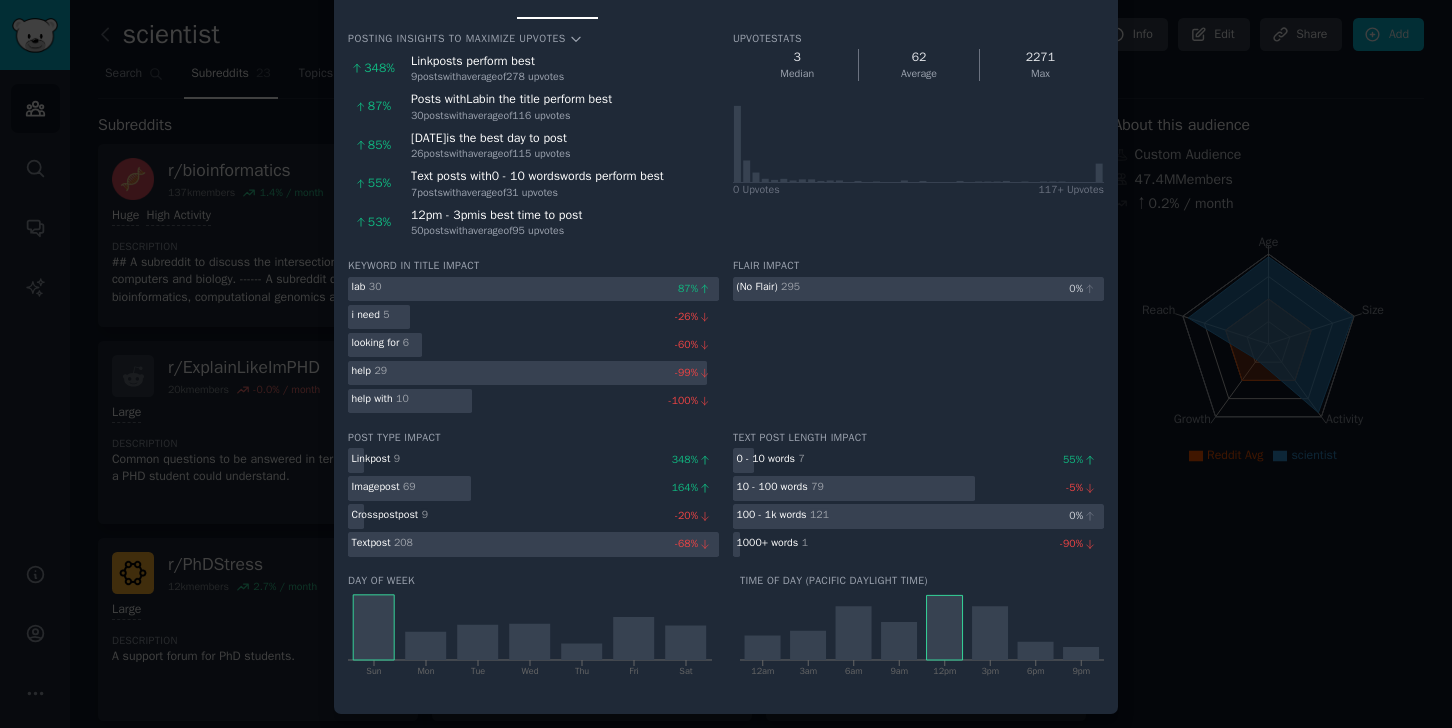 scroll, scrollTop: 0, scrollLeft: 0, axis: both 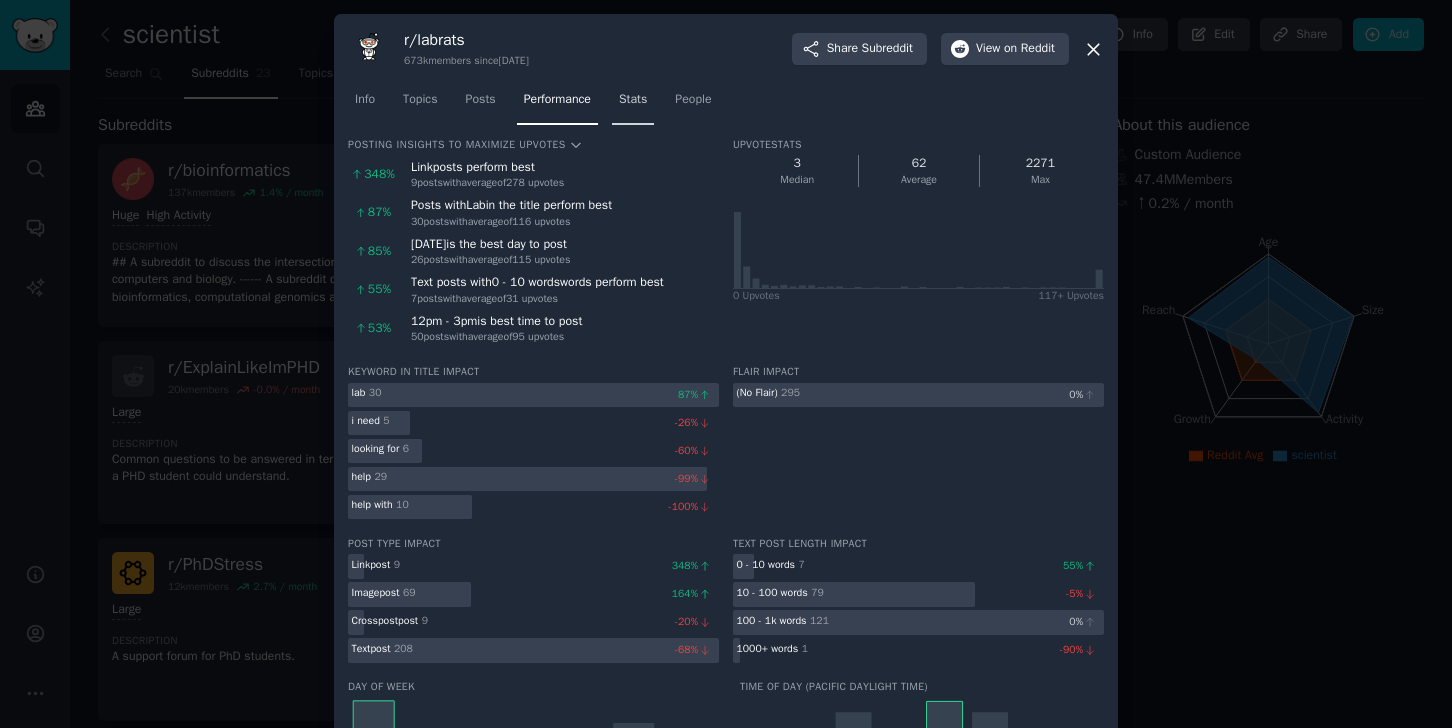 click on "Stats" at bounding box center [633, 104] 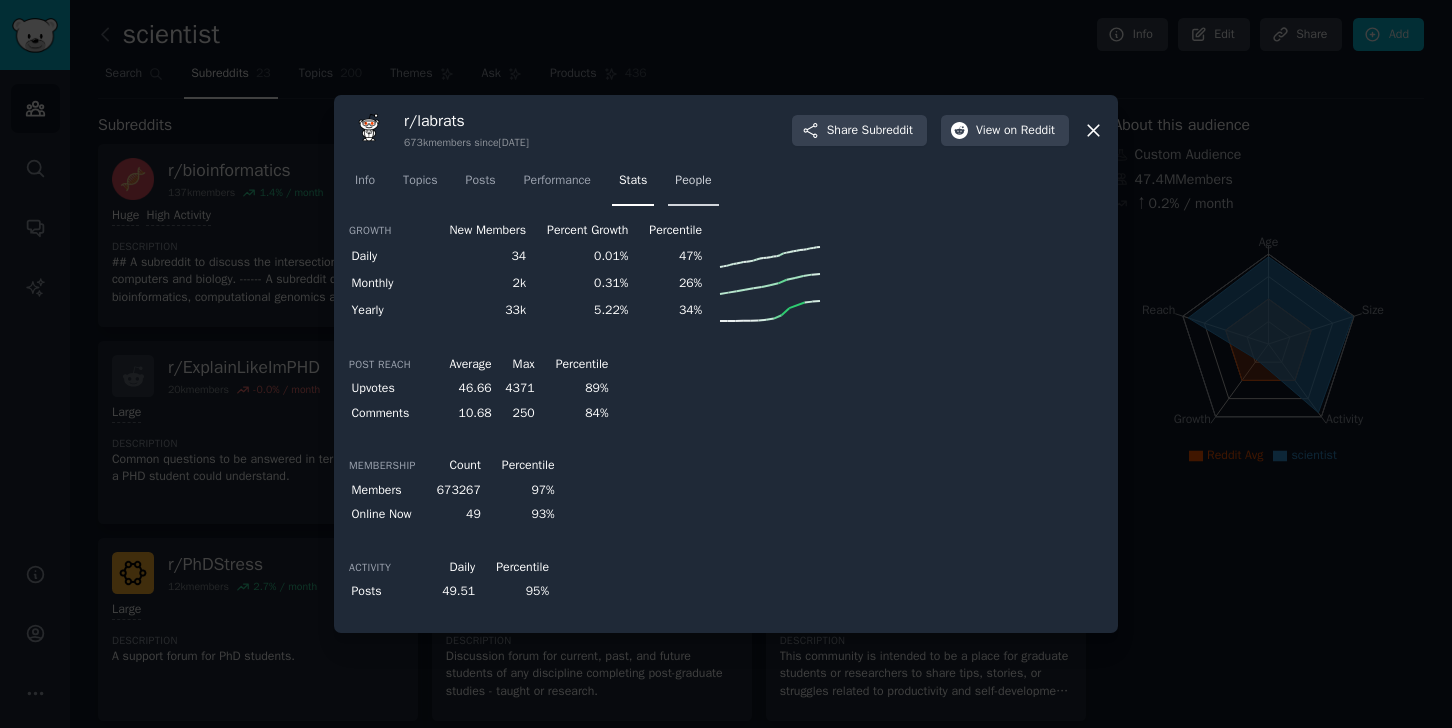 click on "People" at bounding box center [693, 181] 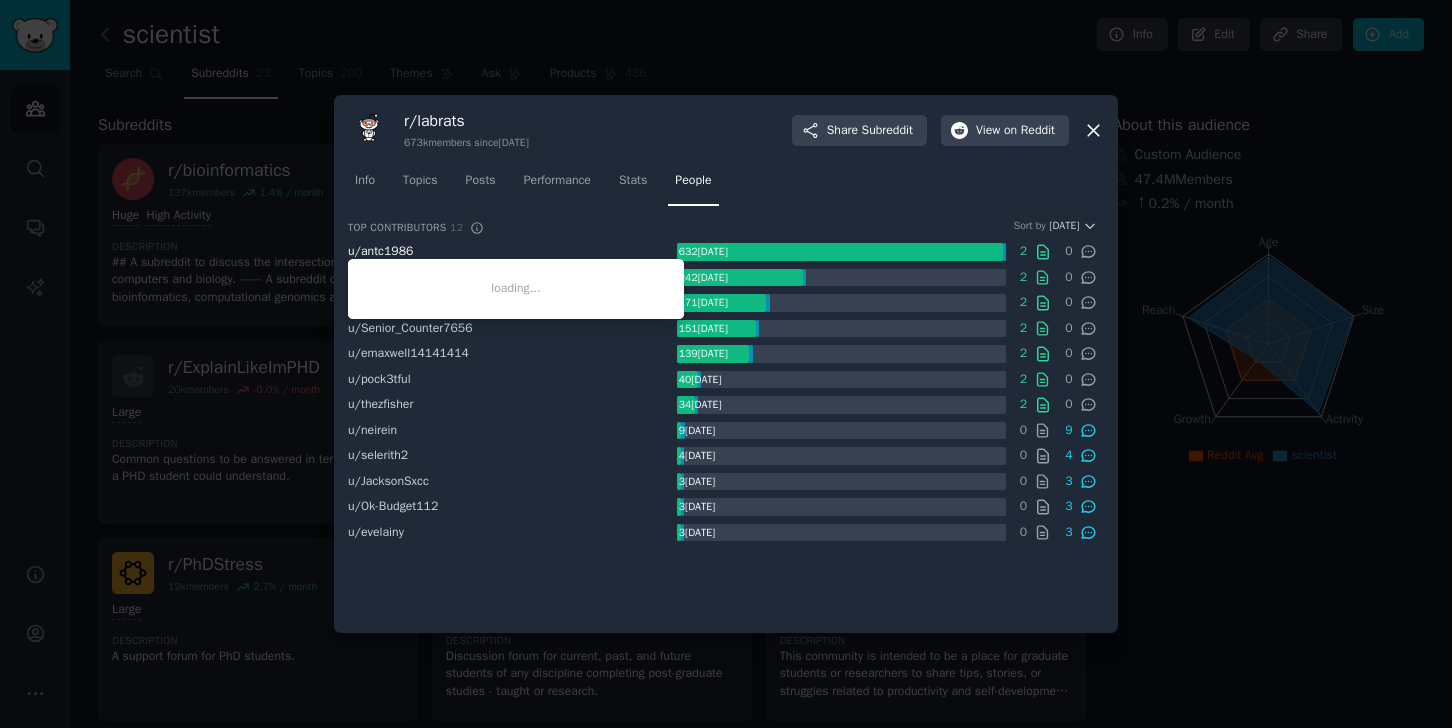 click on "u/ antc1986" at bounding box center [380, 251] 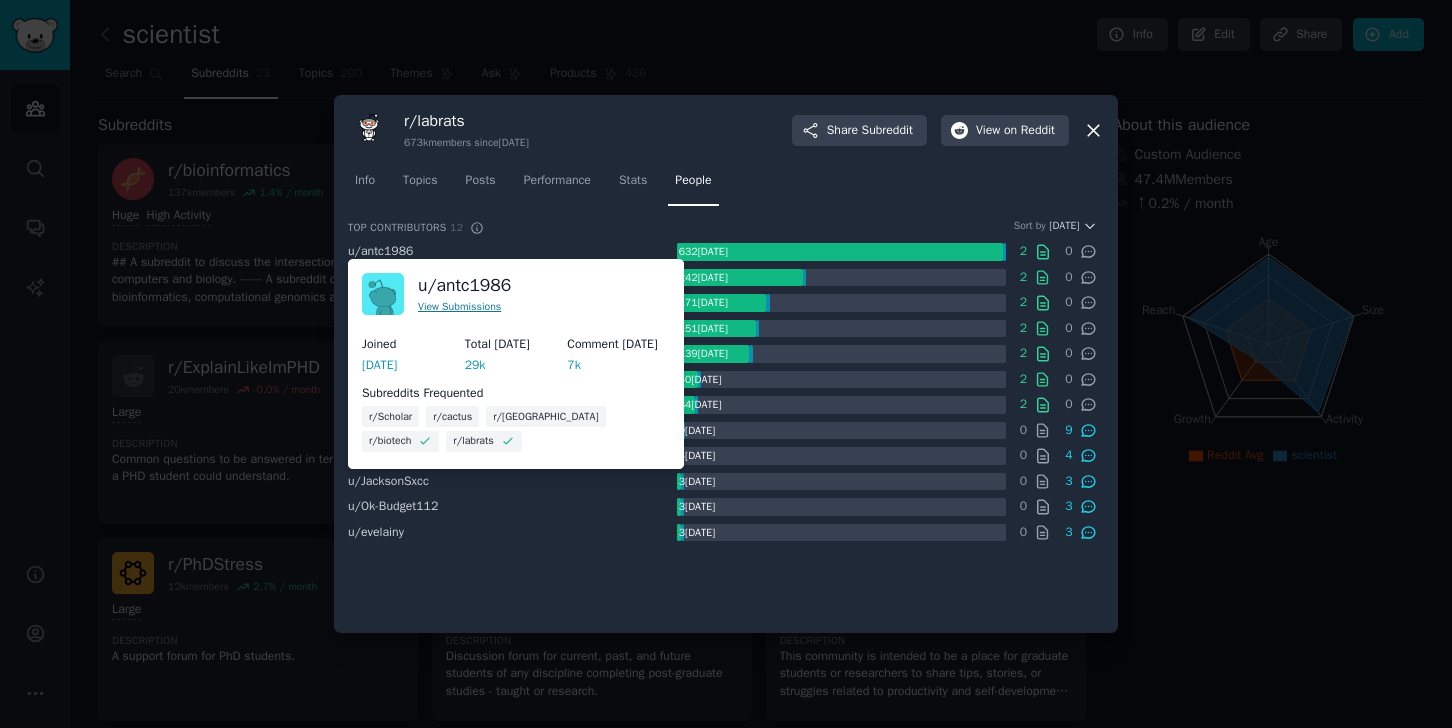 click on "View Submissions" at bounding box center (459, 306) 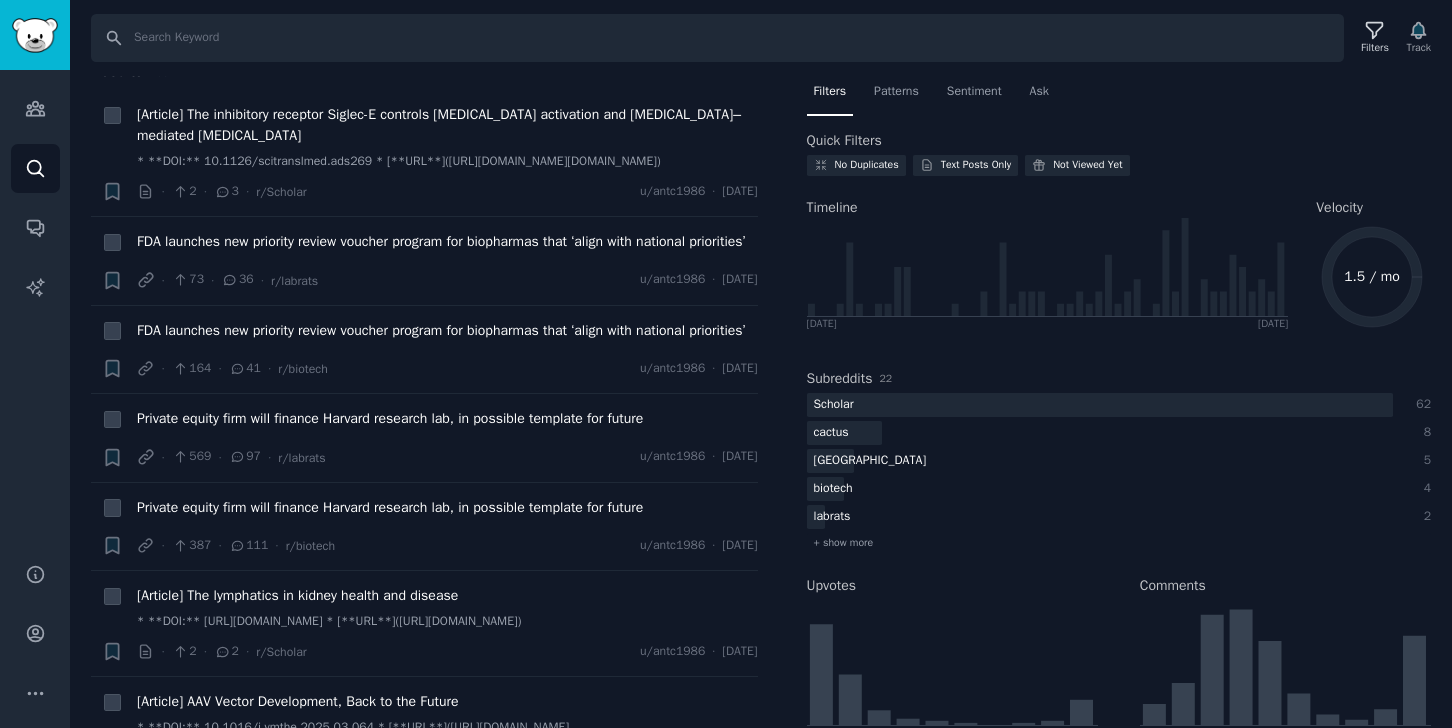 scroll, scrollTop: 19, scrollLeft: 0, axis: vertical 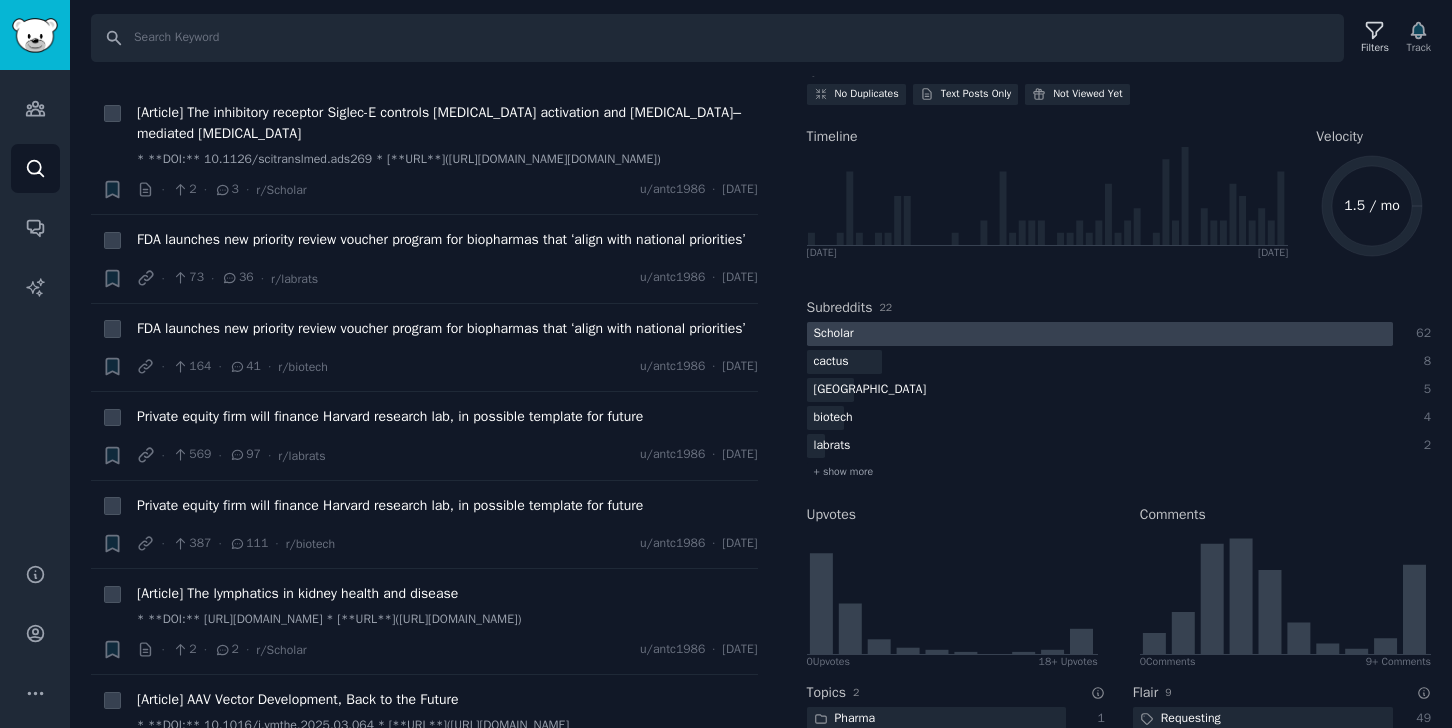click at bounding box center [1100, 334] 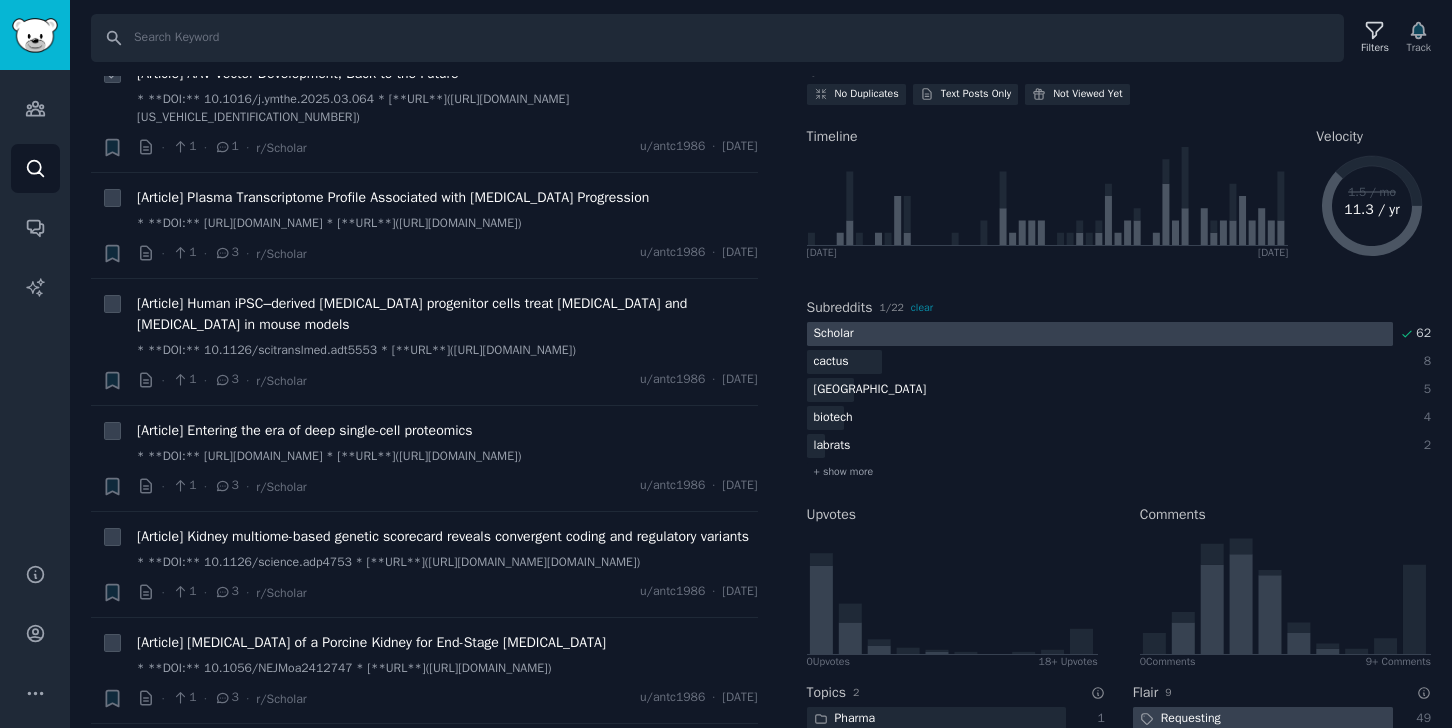 scroll, scrollTop: 298, scrollLeft: 0, axis: vertical 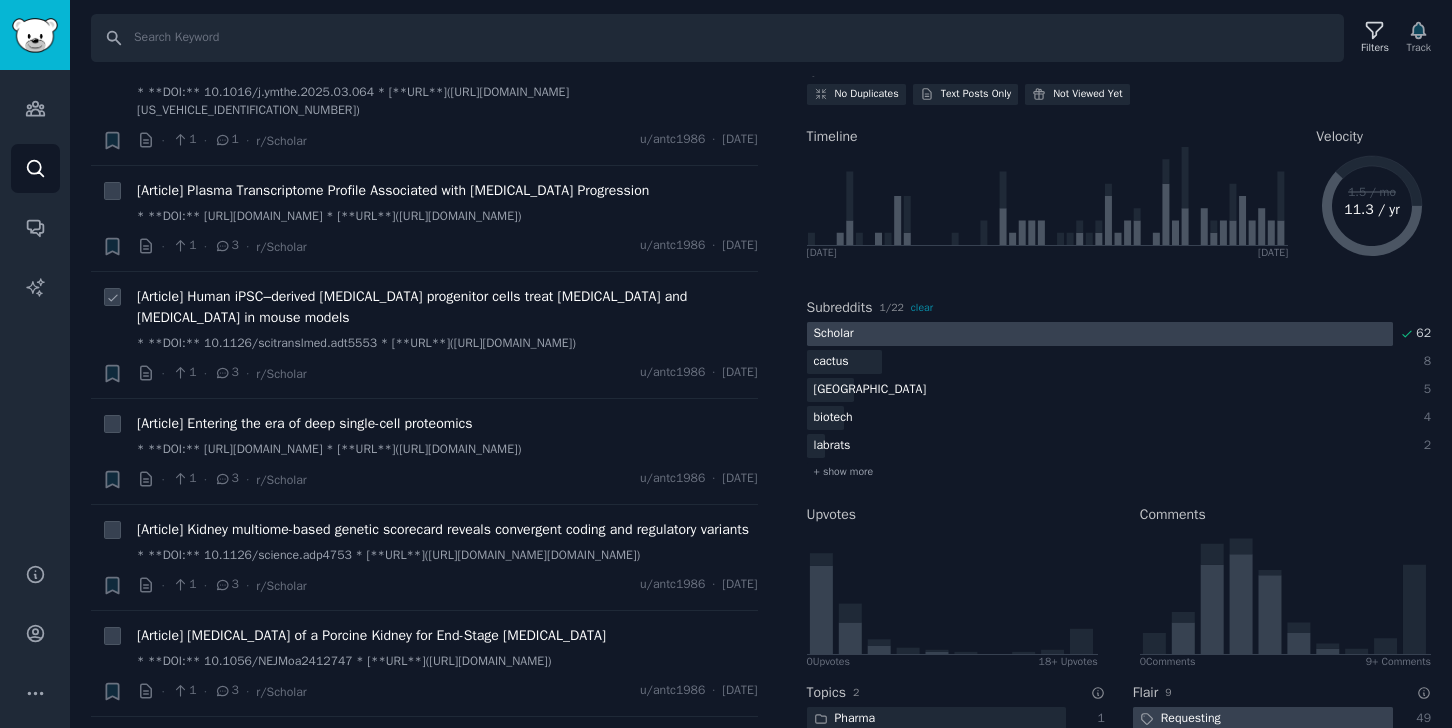 click on "[Article] Human iPSC–derived [MEDICAL_DATA] progenitor cells treat [MEDICAL_DATA] and [MEDICAL_DATA] in mouse models" at bounding box center [447, 307] 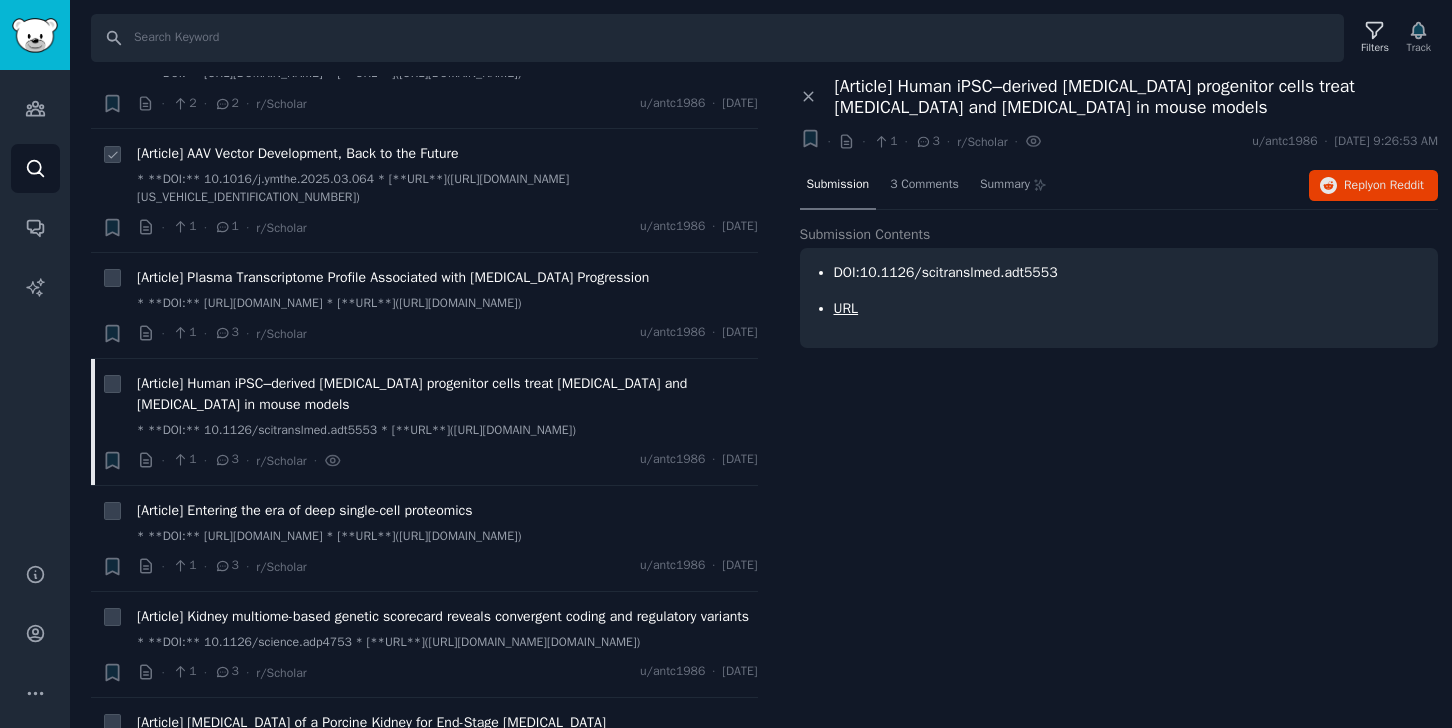 scroll, scrollTop: 216, scrollLeft: 0, axis: vertical 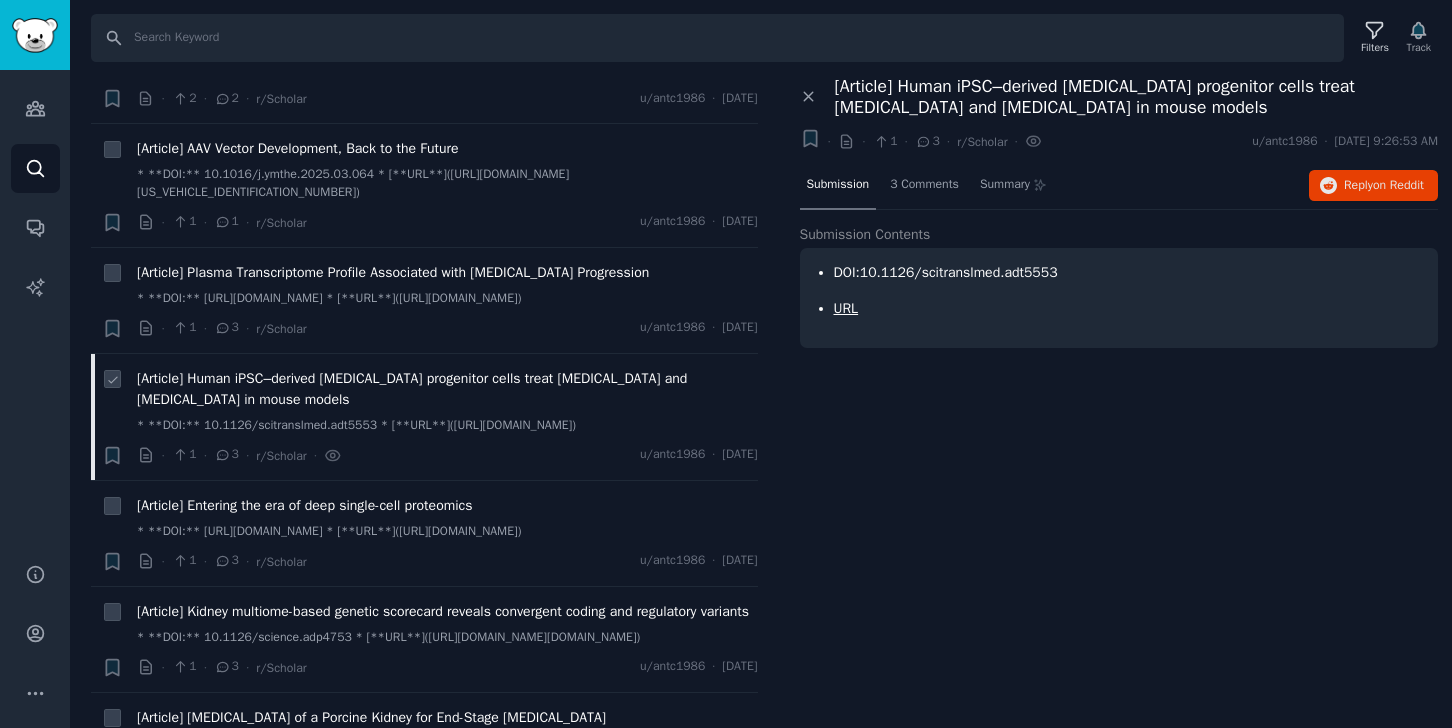click on "[Article] Human iPSC–derived [MEDICAL_DATA] progenitor cells treat [MEDICAL_DATA] and [MEDICAL_DATA] in mouse models" at bounding box center (447, 389) 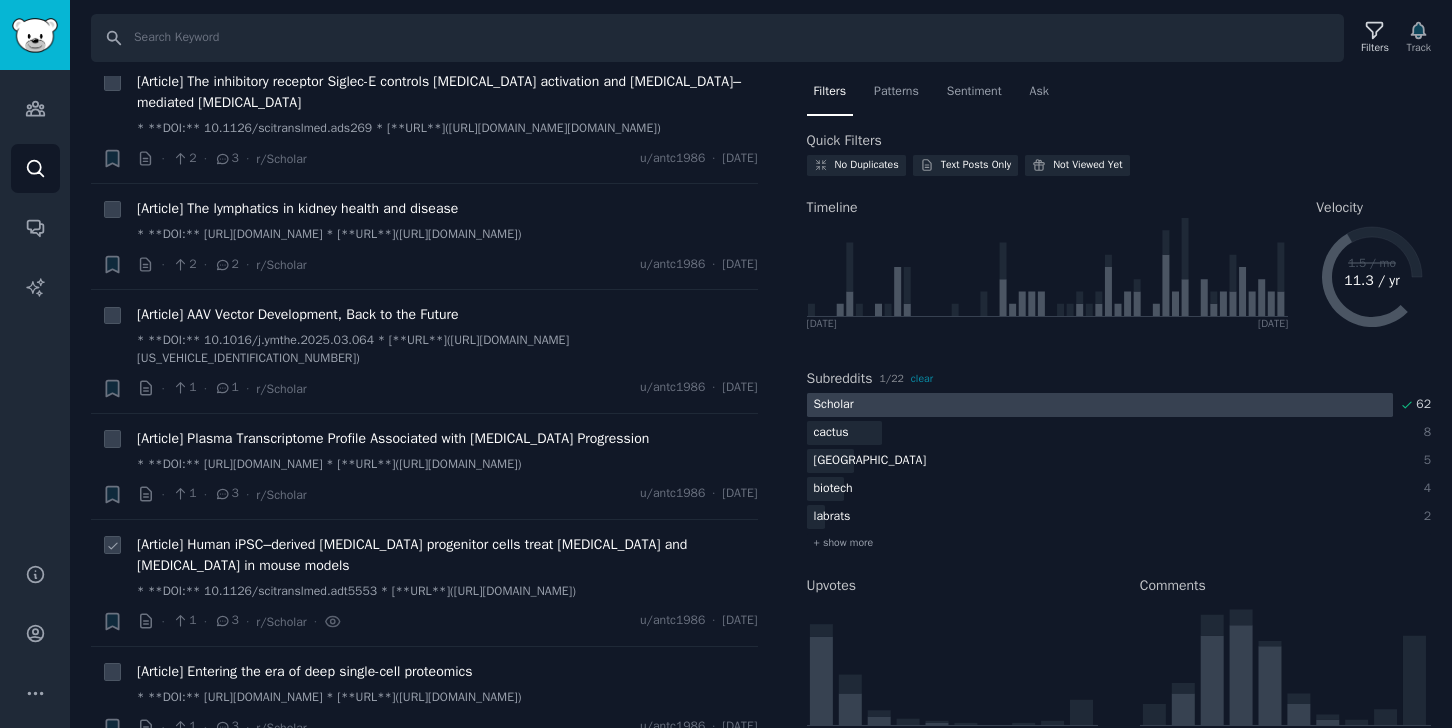 scroll, scrollTop: 52, scrollLeft: 0, axis: vertical 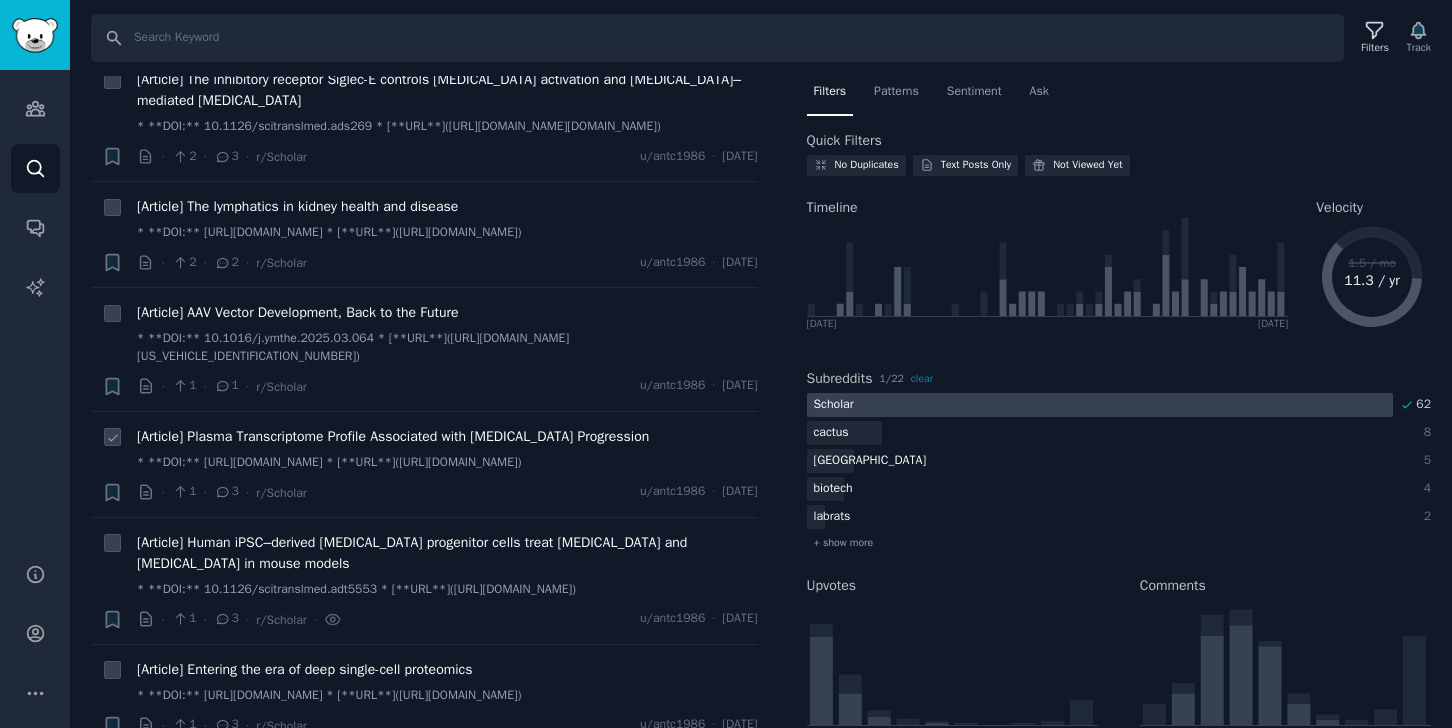 click on "[Article] Plasma Transcriptome Profile Associated with [MEDICAL_DATA] Progression" at bounding box center (393, 436) 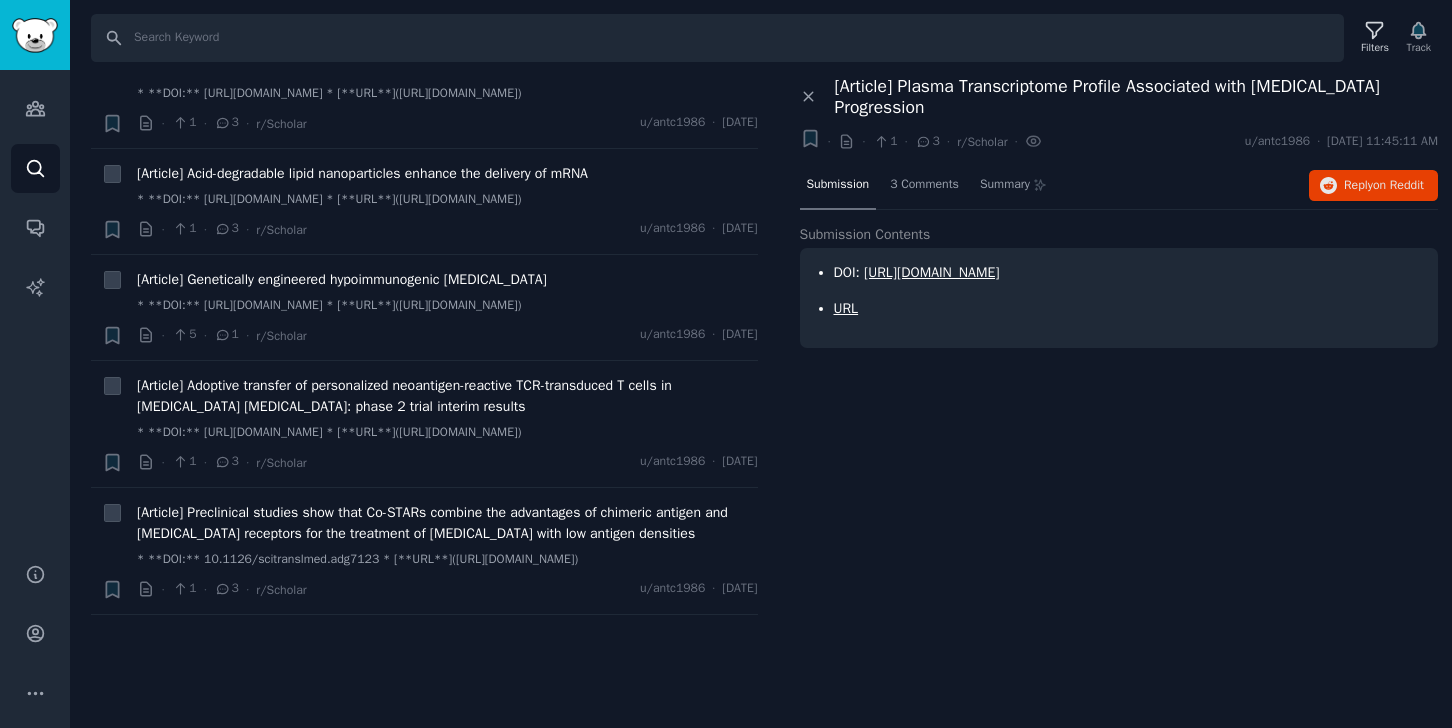 scroll, scrollTop: 1905, scrollLeft: 0, axis: vertical 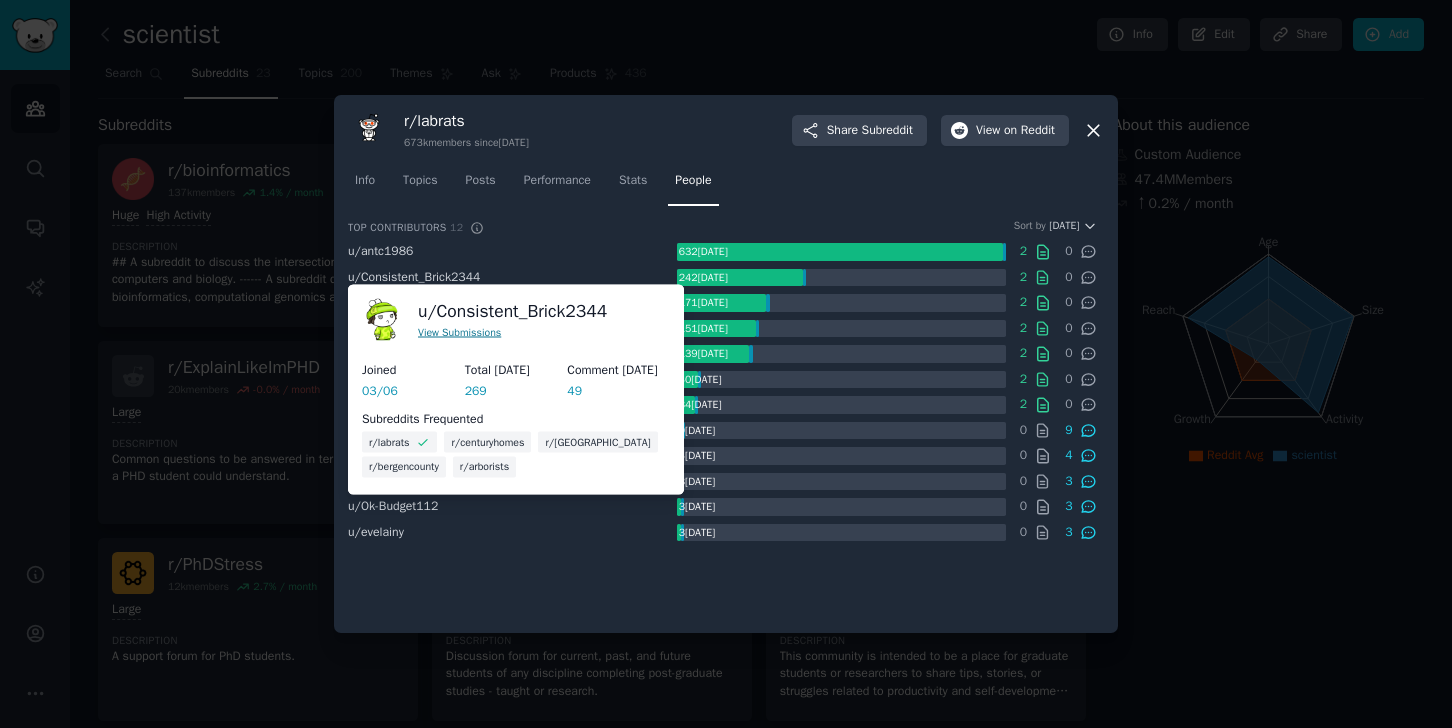 click on "View Submissions" at bounding box center (459, 331) 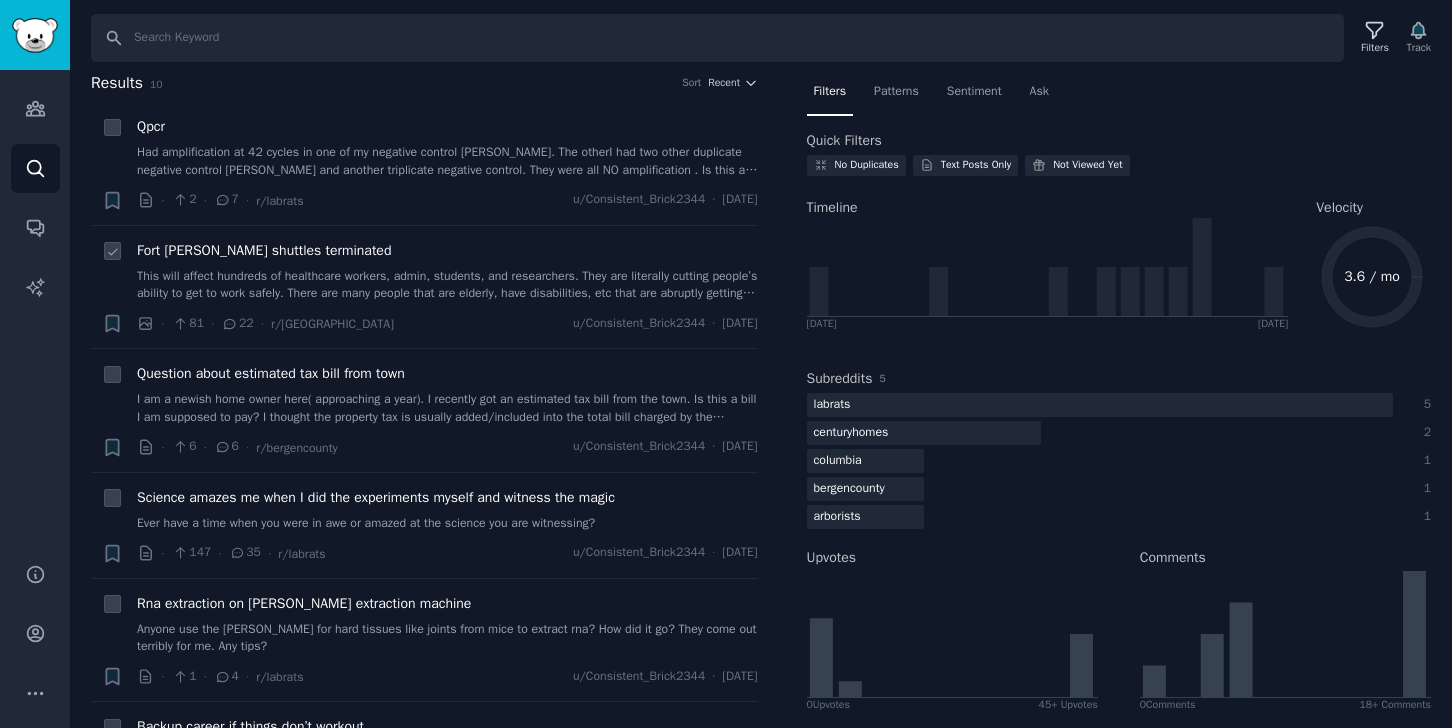 scroll, scrollTop: 6, scrollLeft: 0, axis: vertical 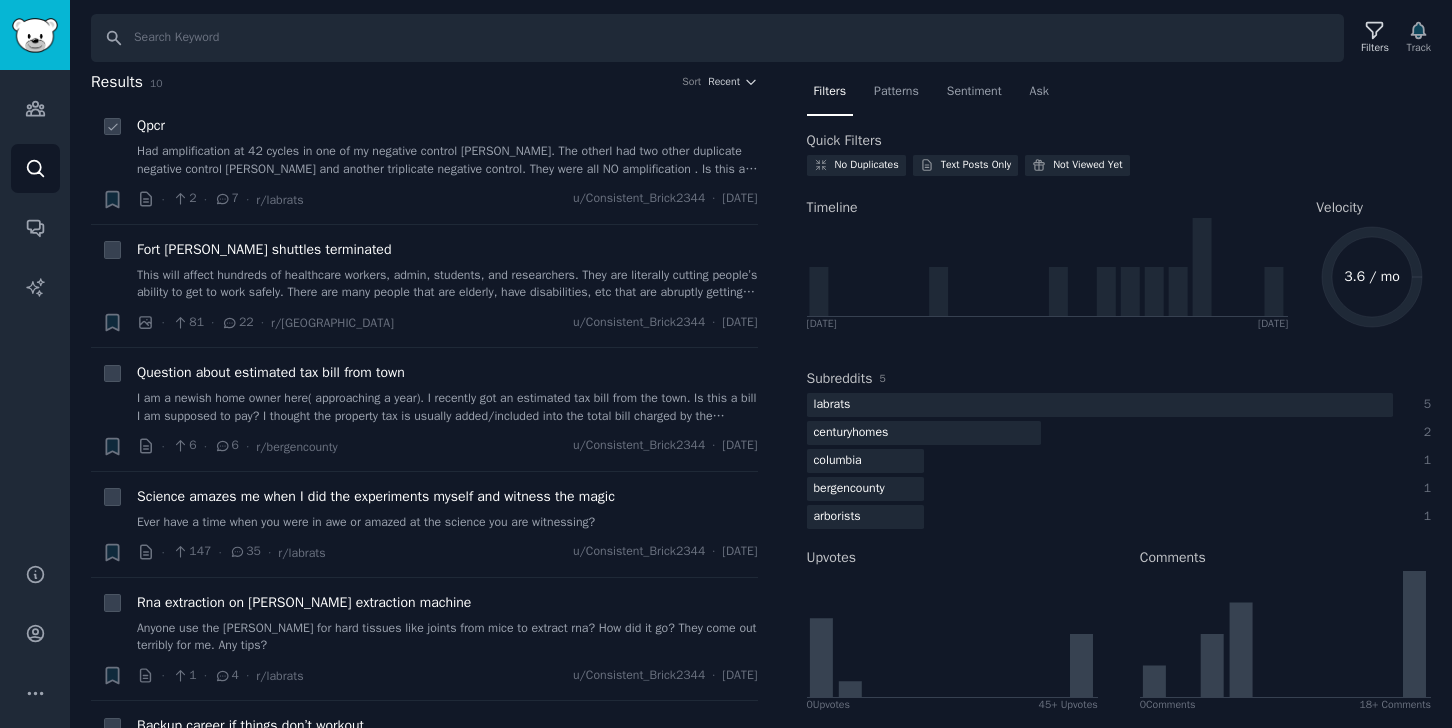 click on "Had amplification at 42 cycles in one of my negative control [PERSON_NAME]. The otherI had two other duplicate negative control [PERSON_NAME] and another triplicate negative control. They were all NO amplification . Is this a huge issue? Im so annoyed about the contamination." at bounding box center [447, 160] 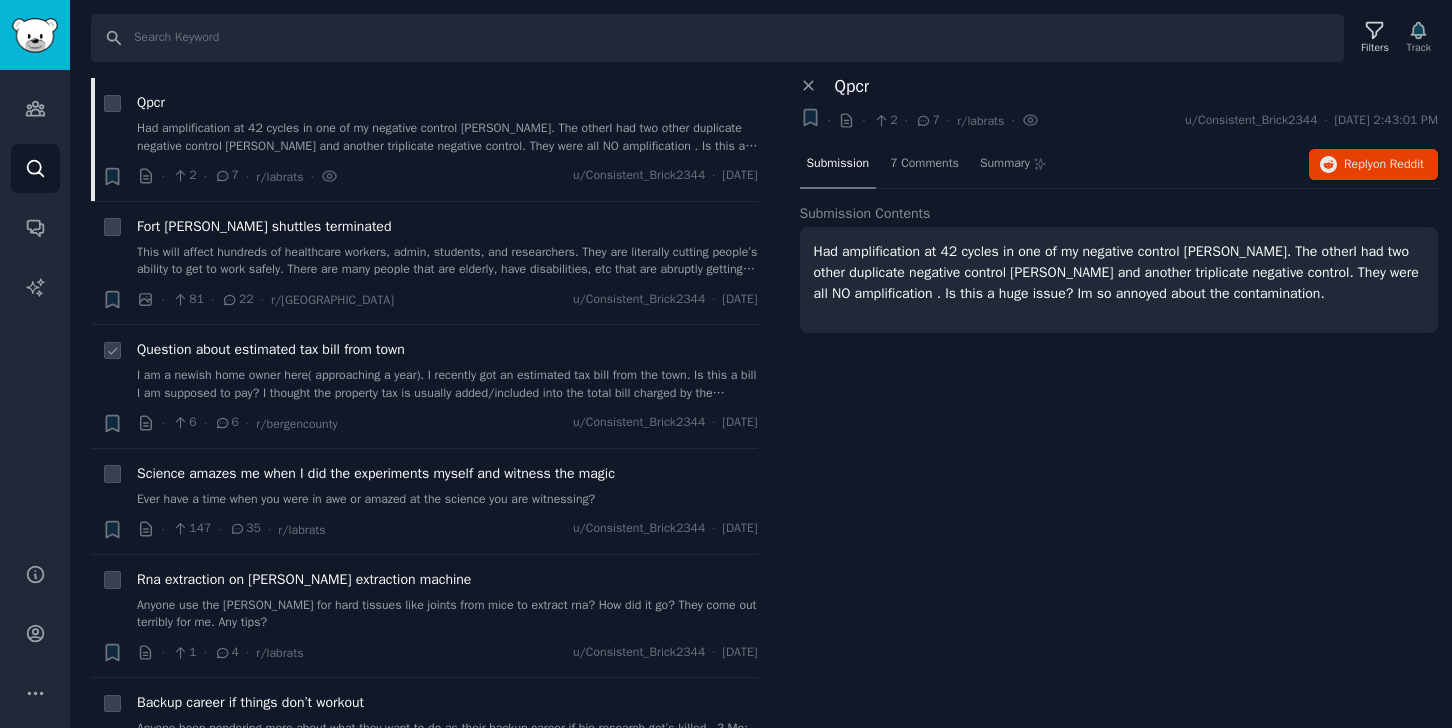 scroll, scrollTop: 416, scrollLeft: 0, axis: vertical 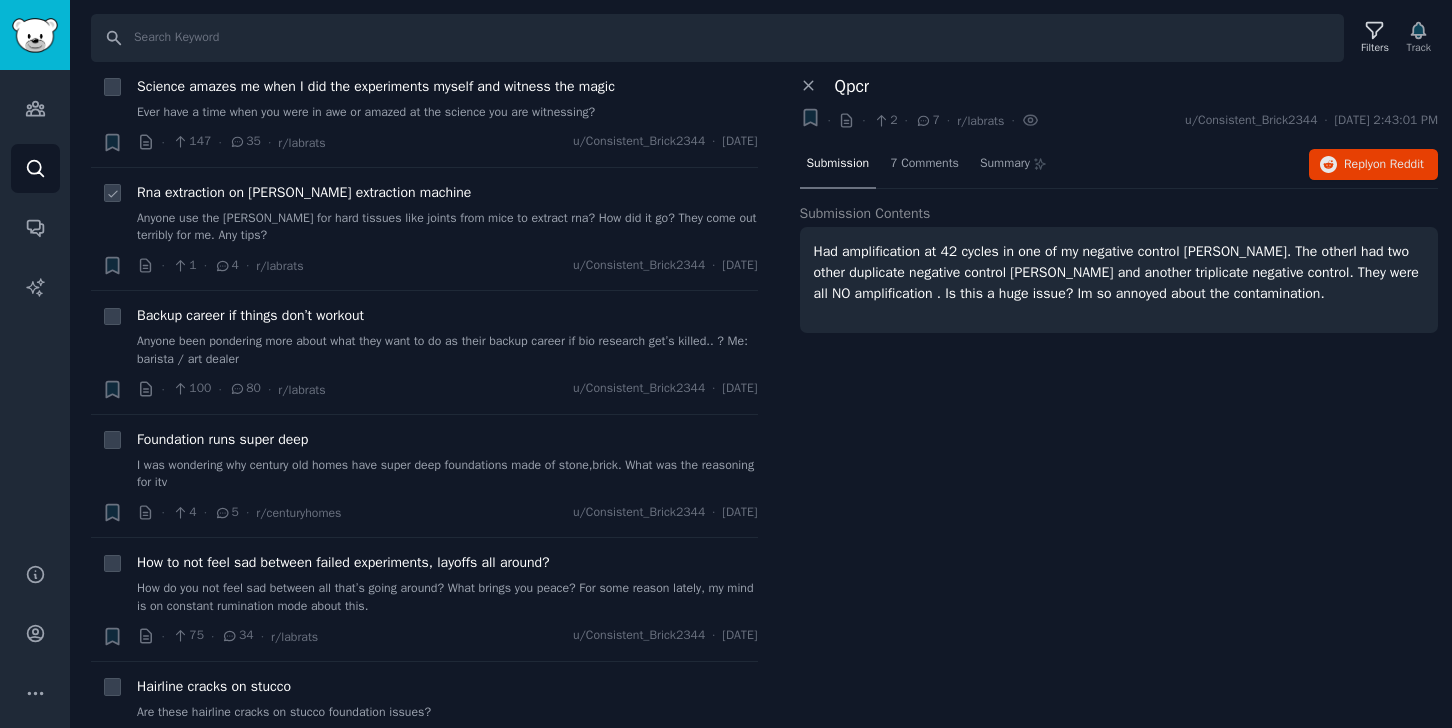 click on "Rna extraction on [PERSON_NAME] extraction machine Anyone use the [PERSON_NAME] for hard tissues like joints from mice to extract rna? How did it go? They come out terribly for me. Any tips?" at bounding box center (447, 213) 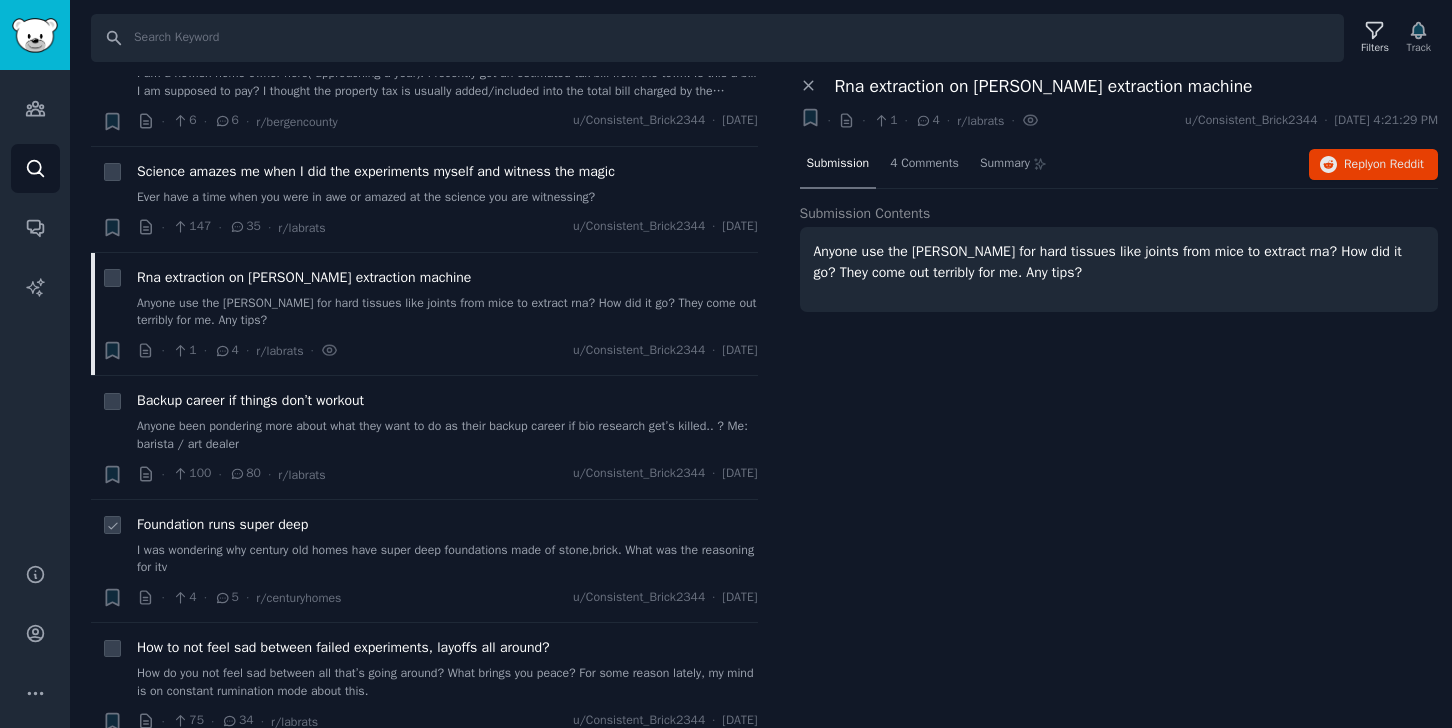 scroll, scrollTop: 0, scrollLeft: 0, axis: both 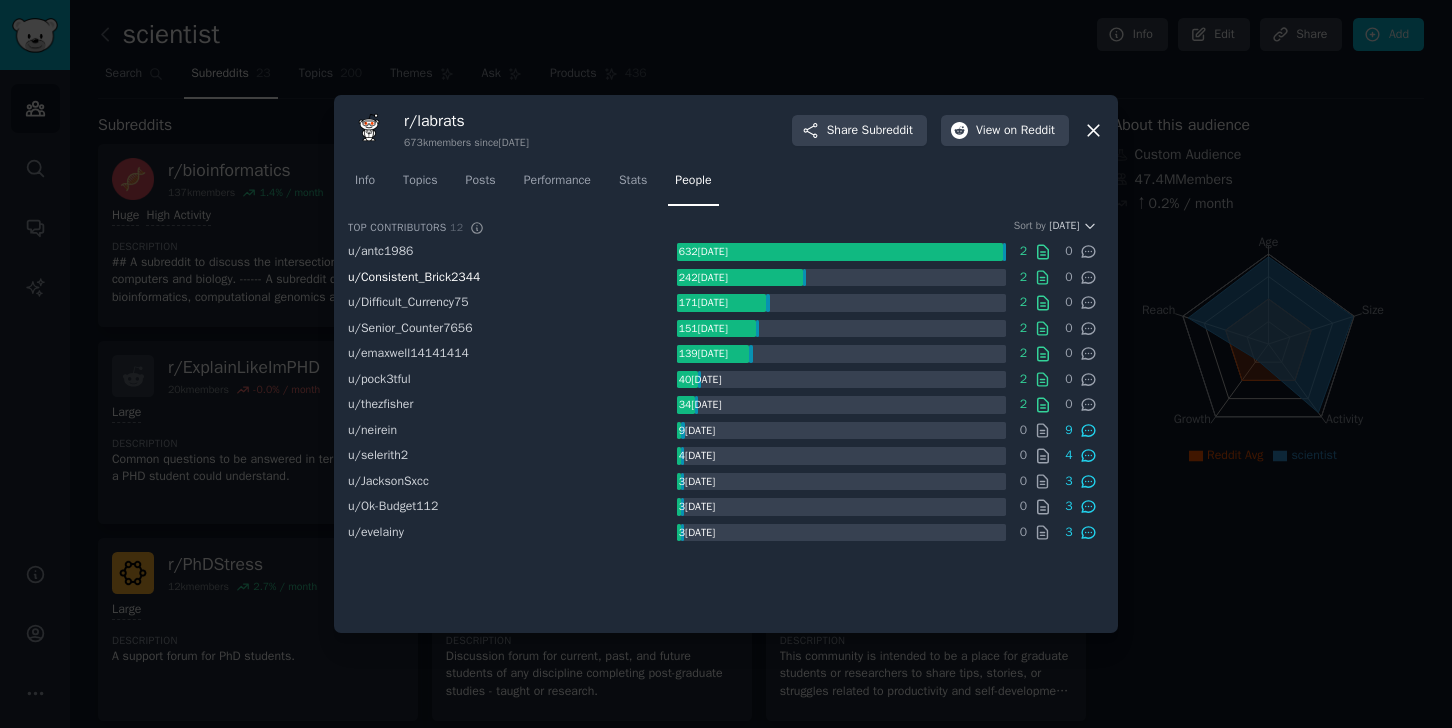 click on "u/ Consistent_Brick2344" at bounding box center (414, 277) 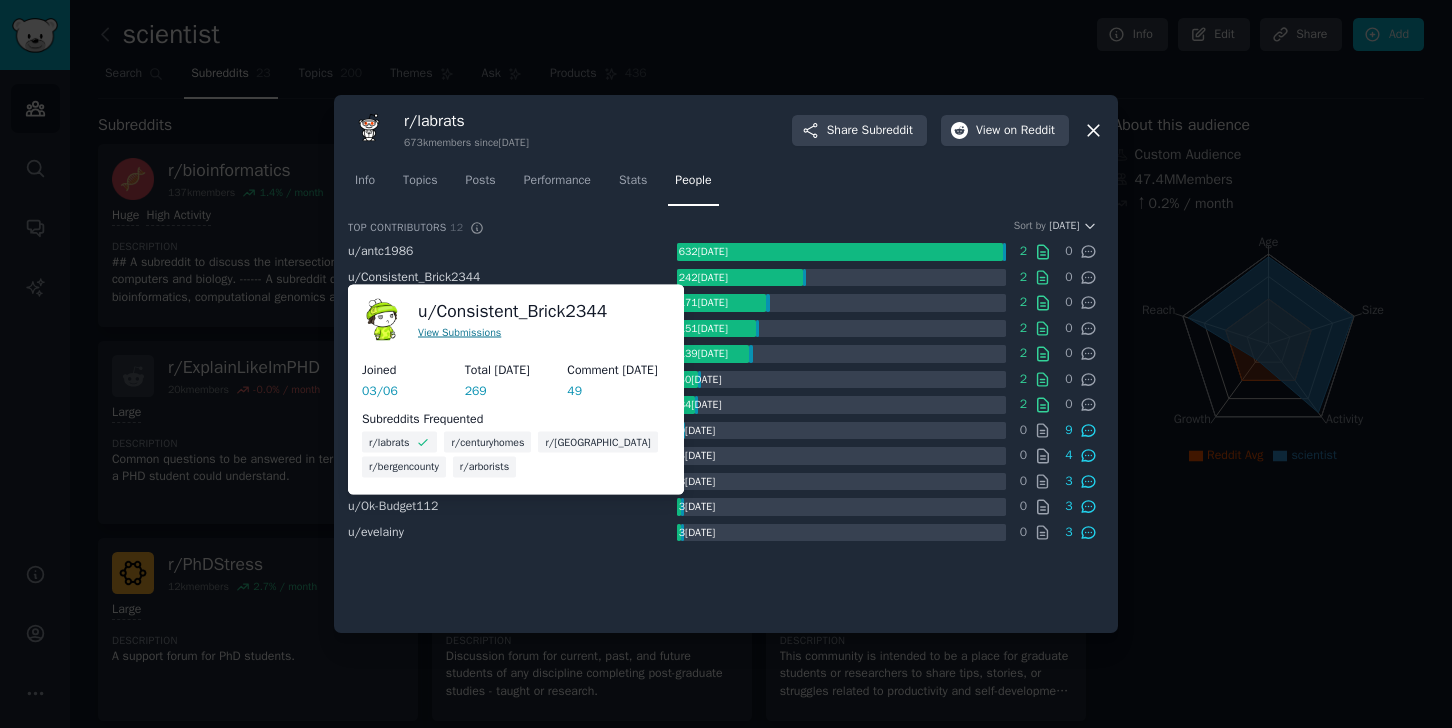 click on "View Submissions" at bounding box center (459, 331) 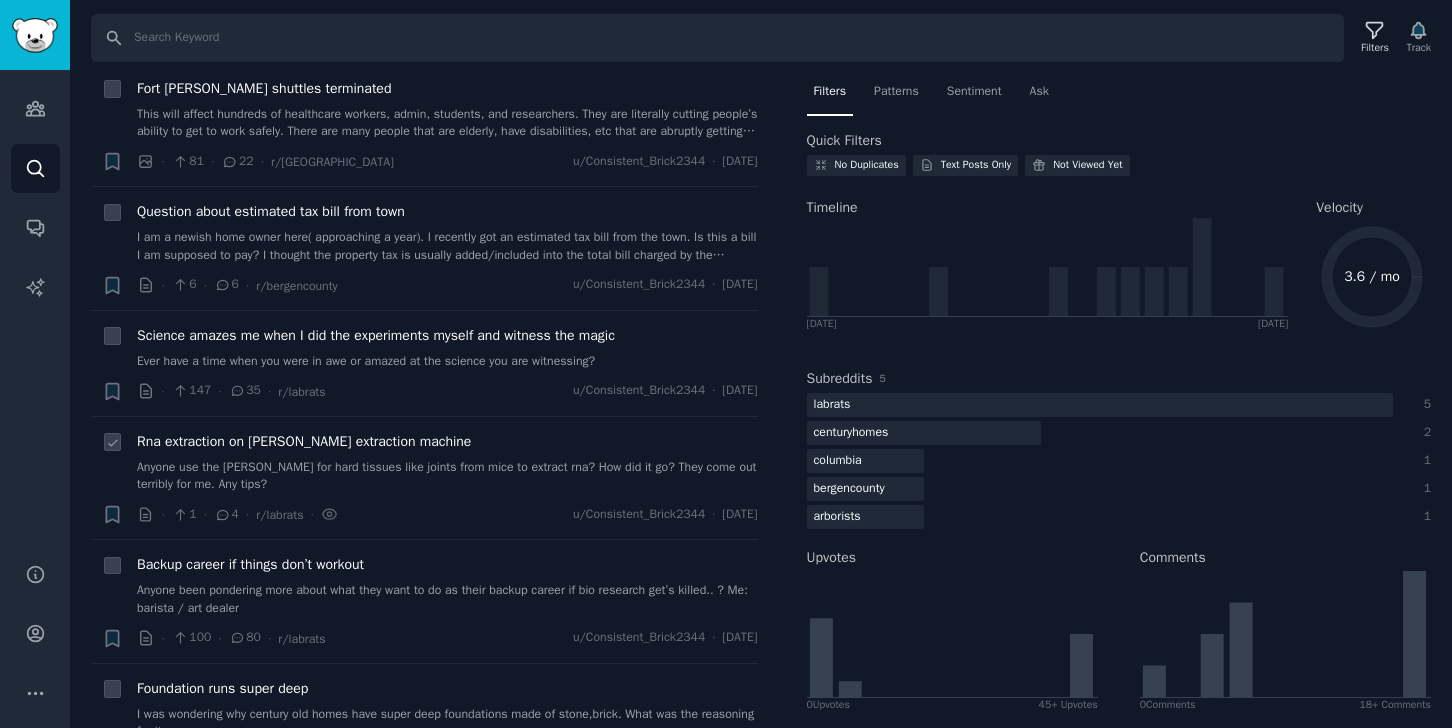 scroll, scrollTop: 174, scrollLeft: 0, axis: vertical 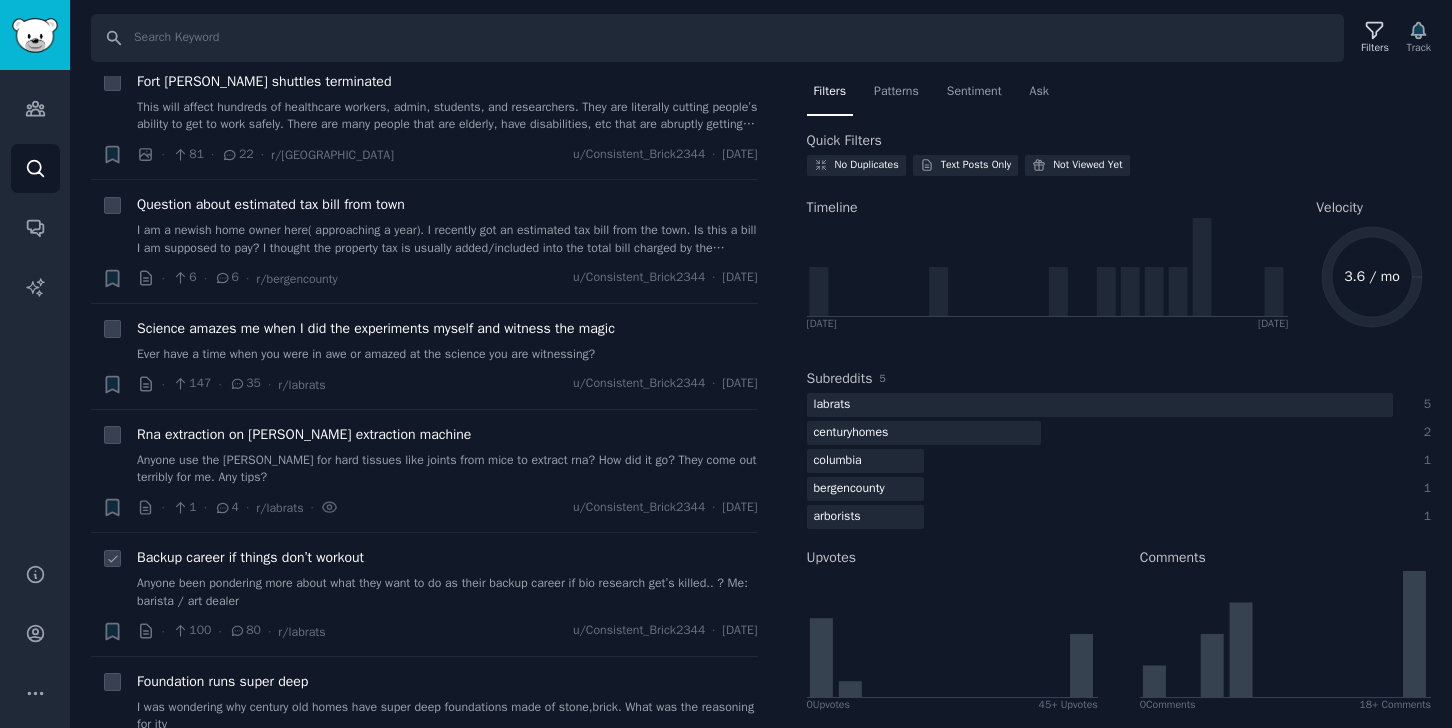 click on "Backup career if things don’t workout" at bounding box center [250, 557] 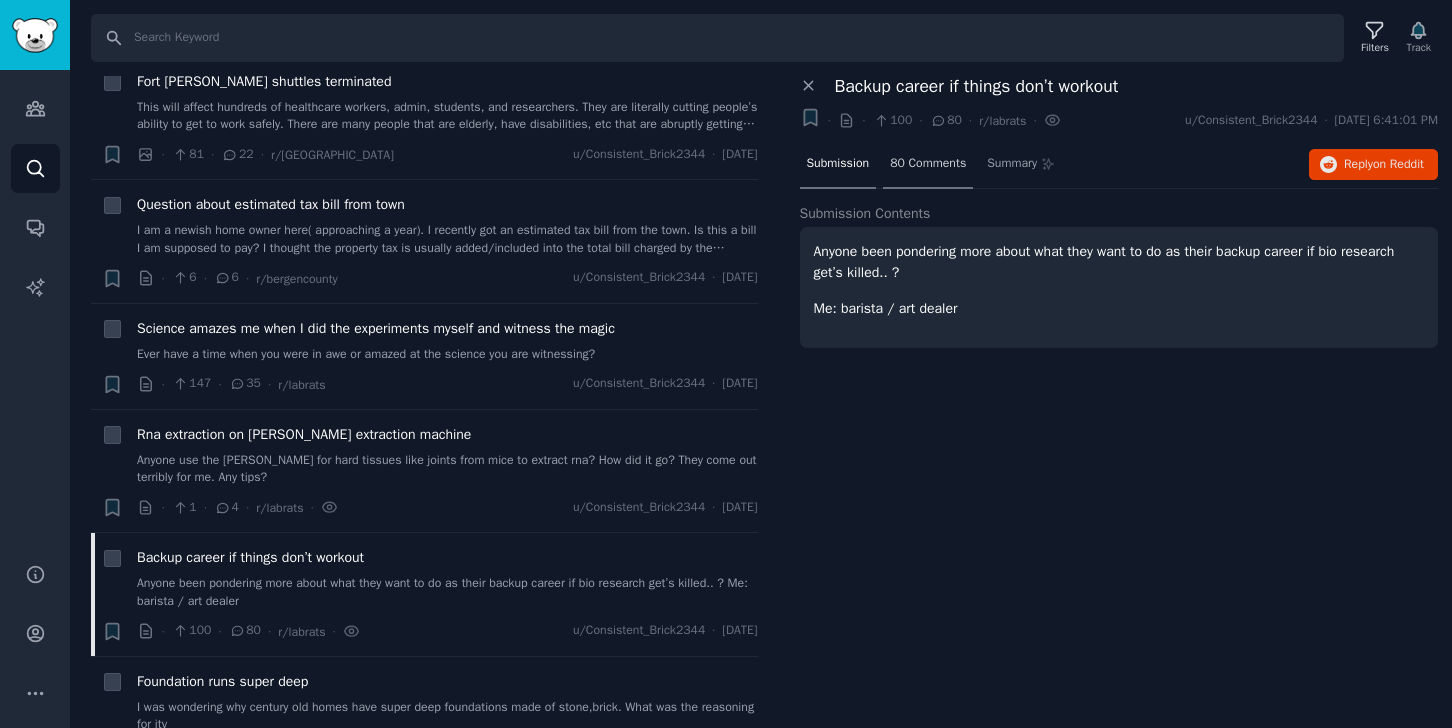 click on "80 Comments" at bounding box center [928, 164] 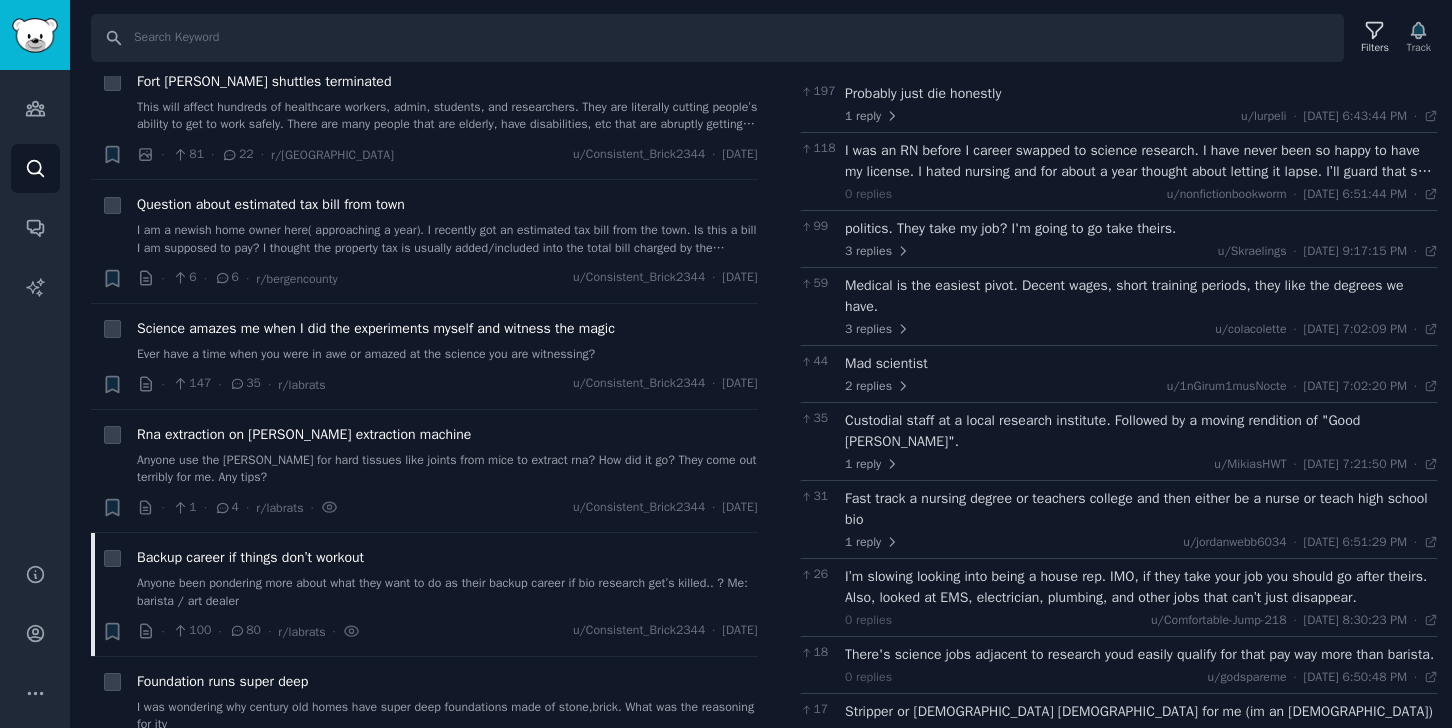 scroll, scrollTop: 0, scrollLeft: 0, axis: both 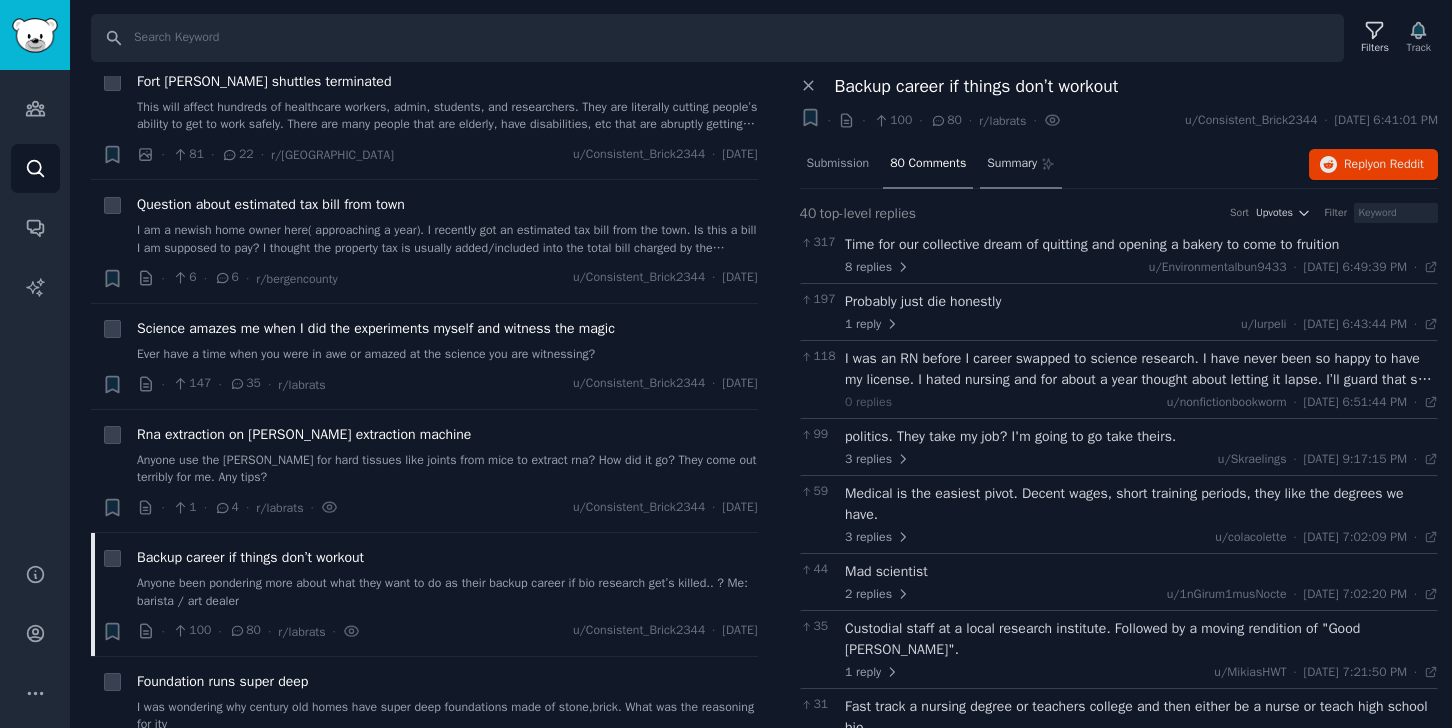 click on "Summary" at bounding box center [1020, 165] 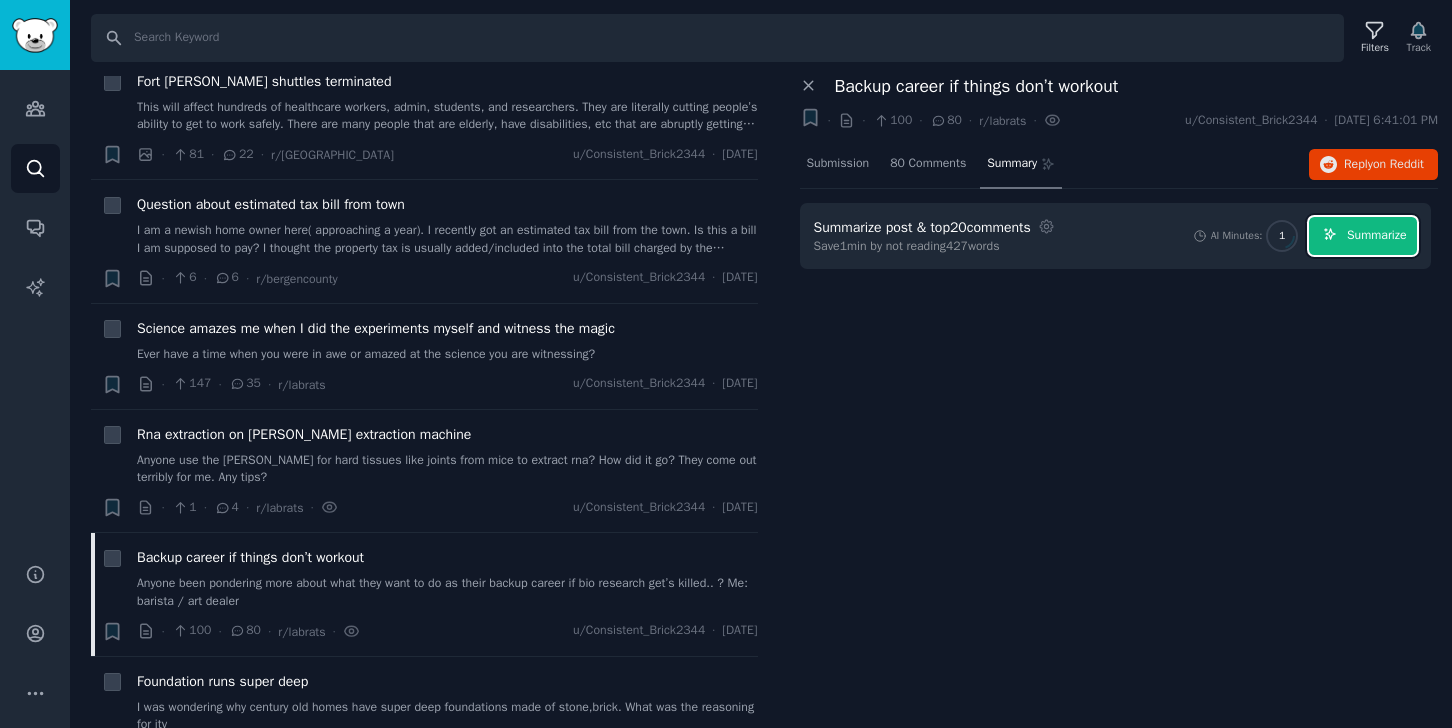 click on "Summarize" at bounding box center (1376, 236) 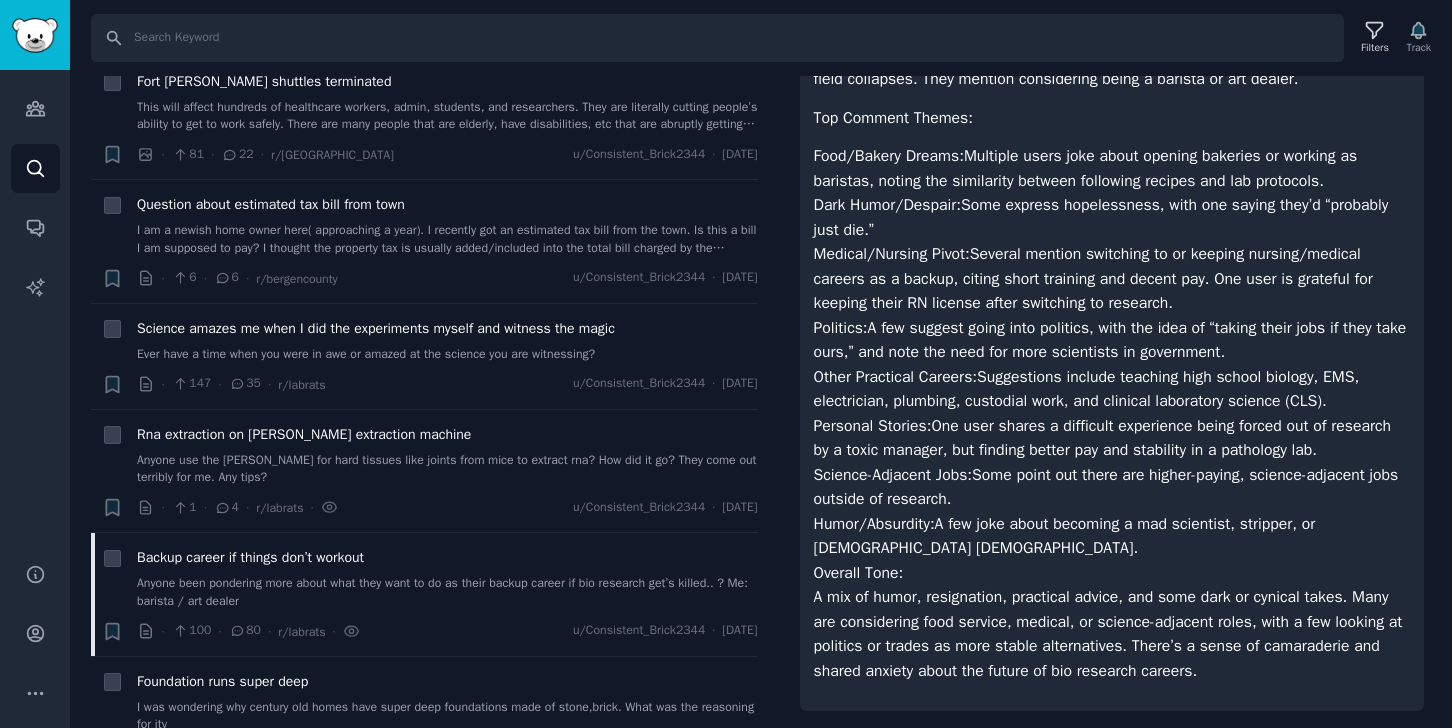 scroll, scrollTop: 282, scrollLeft: 0, axis: vertical 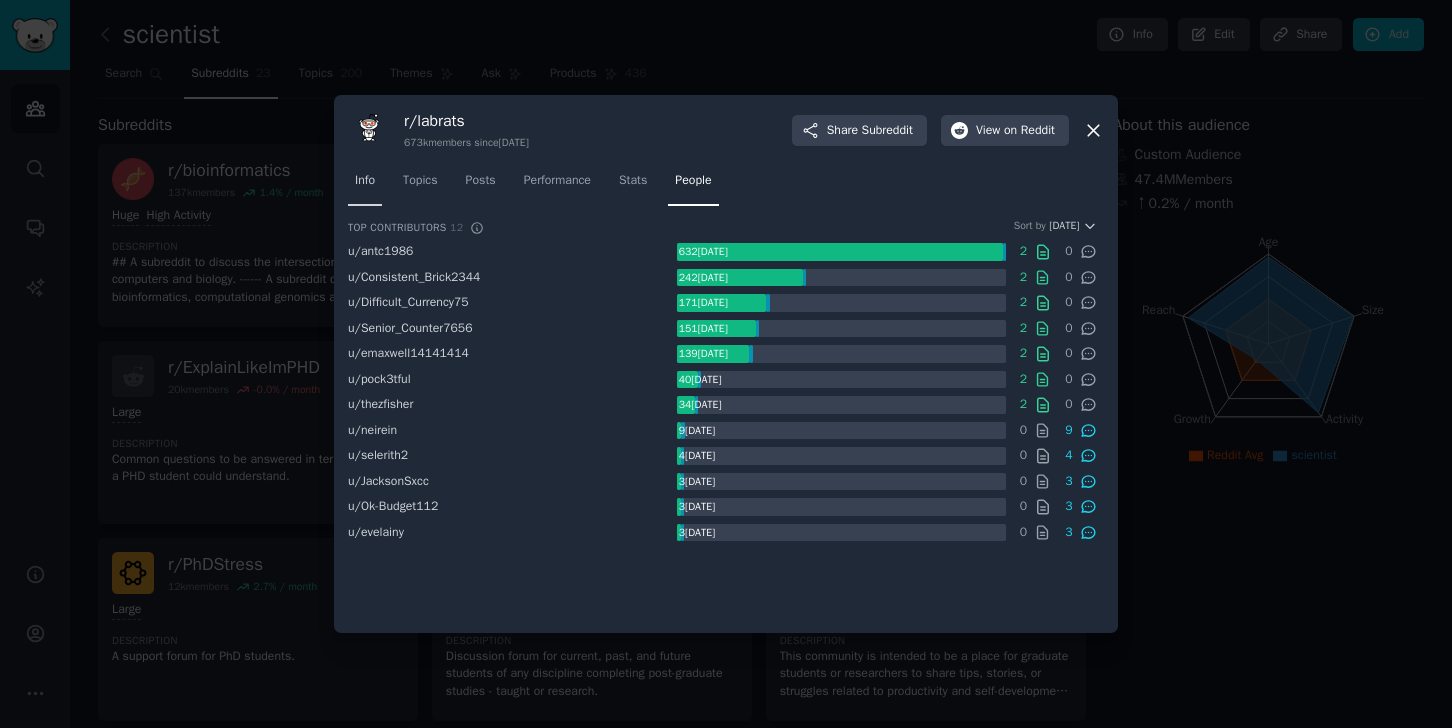 click on "Info" at bounding box center [365, 181] 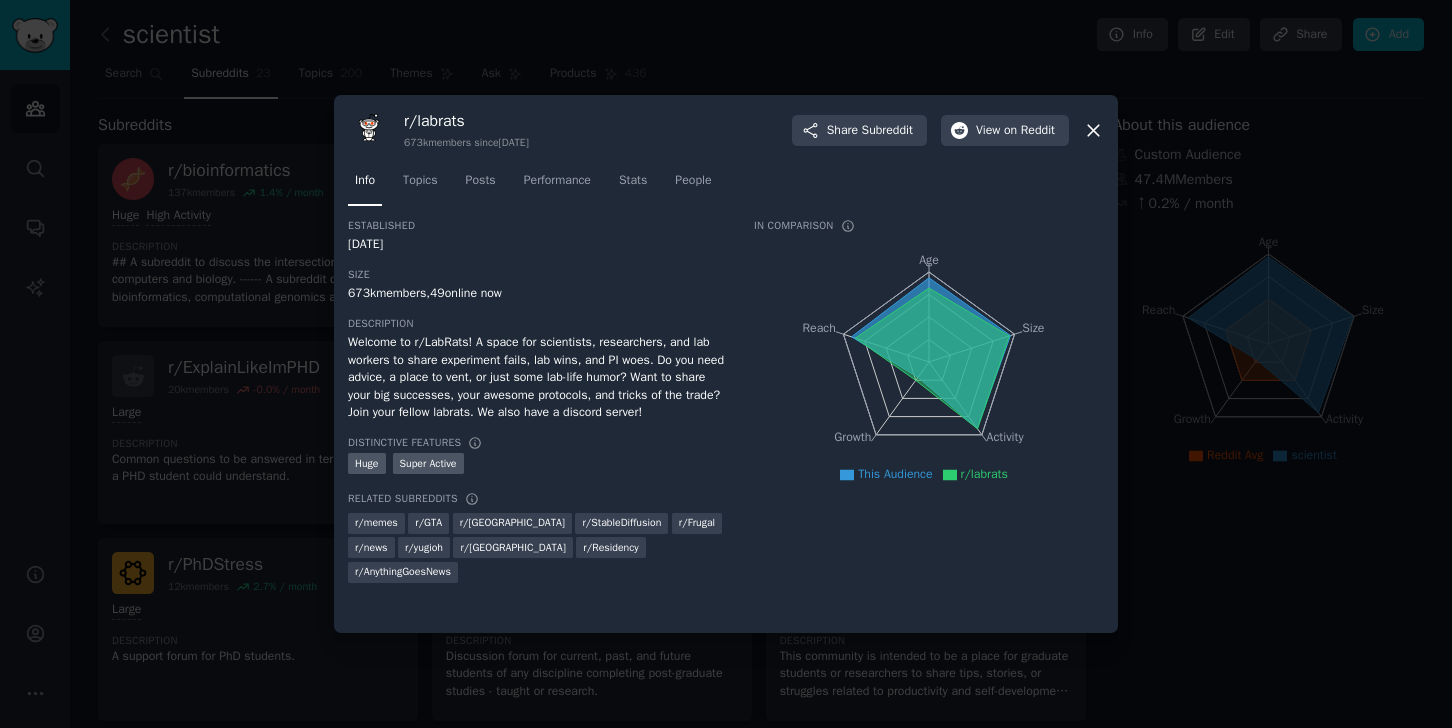 click 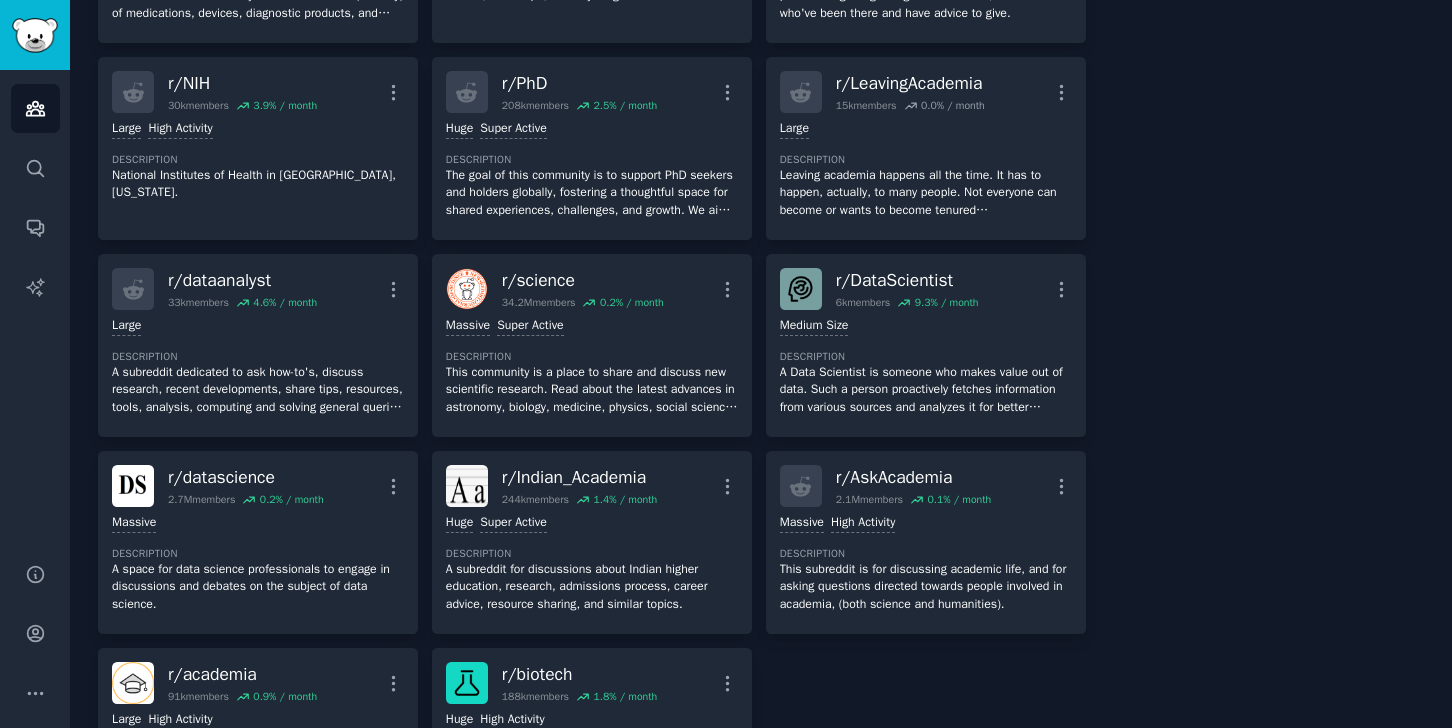 scroll, scrollTop: 879, scrollLeft: 0, axis: vertical 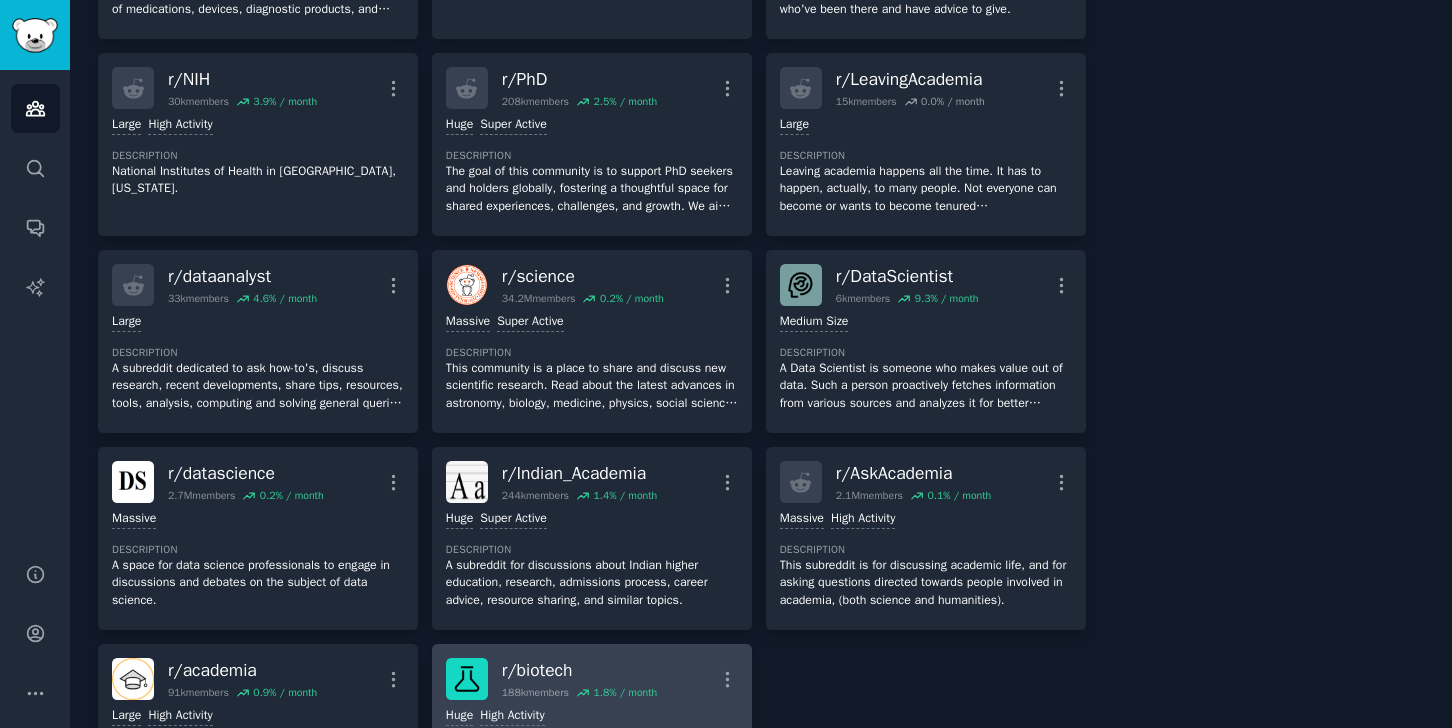click on "r/ biotech" at bounding box center (579, 670) 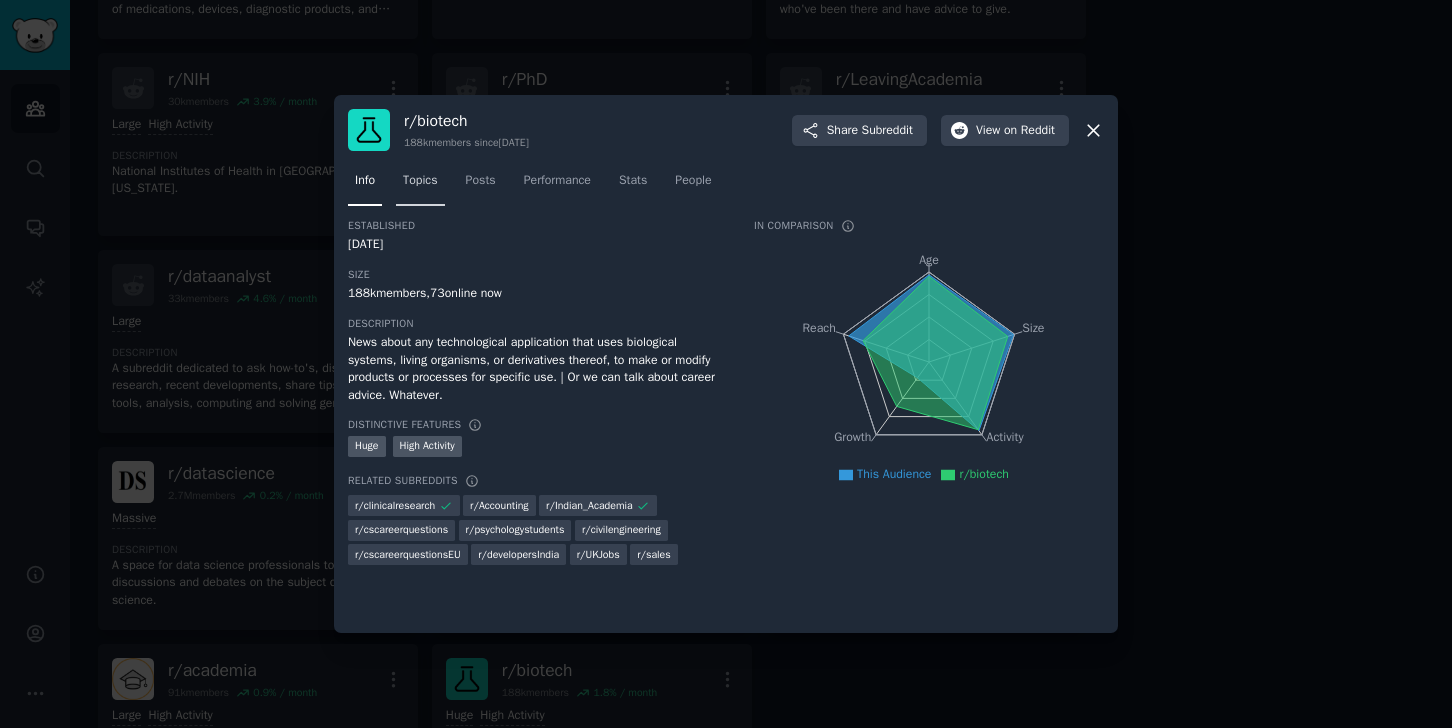 click on "Topics" at bounding box center [420, 181] 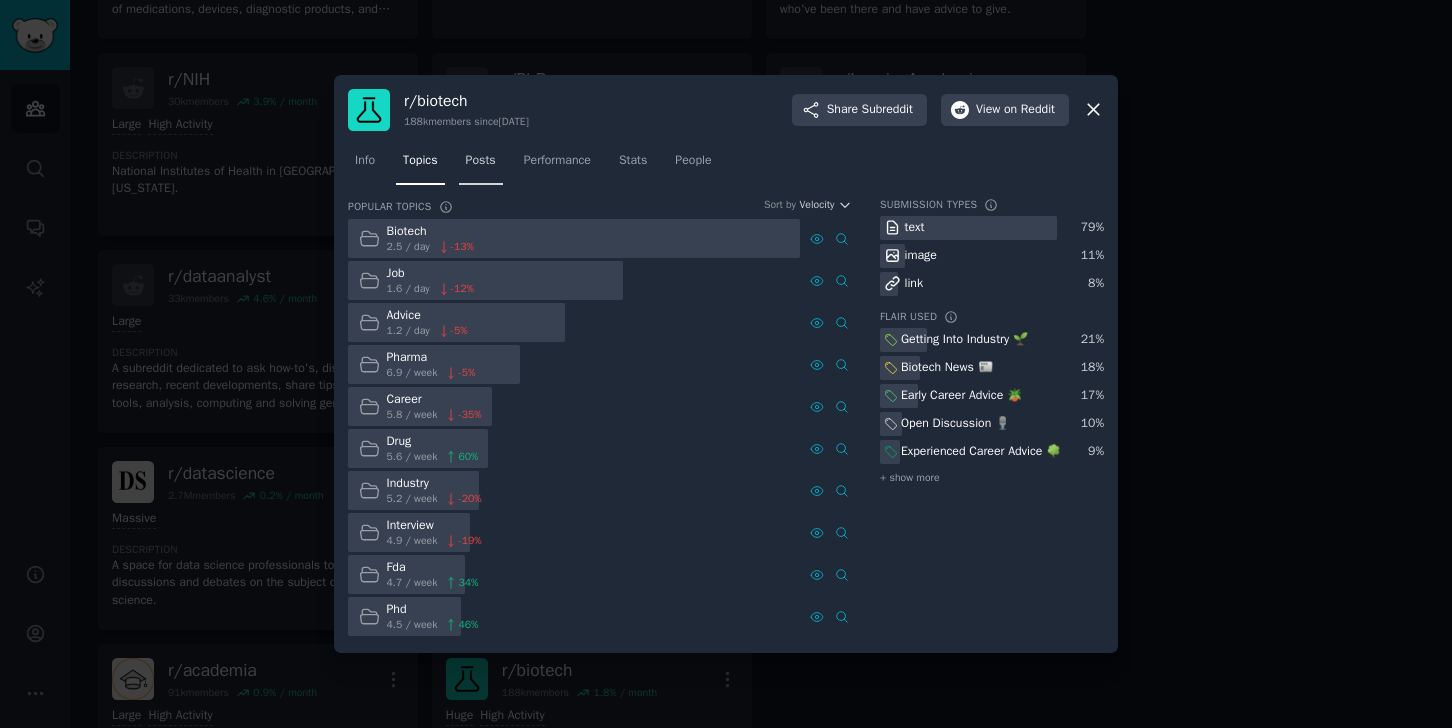 click on "Posts" at bounding box center [481, 161] 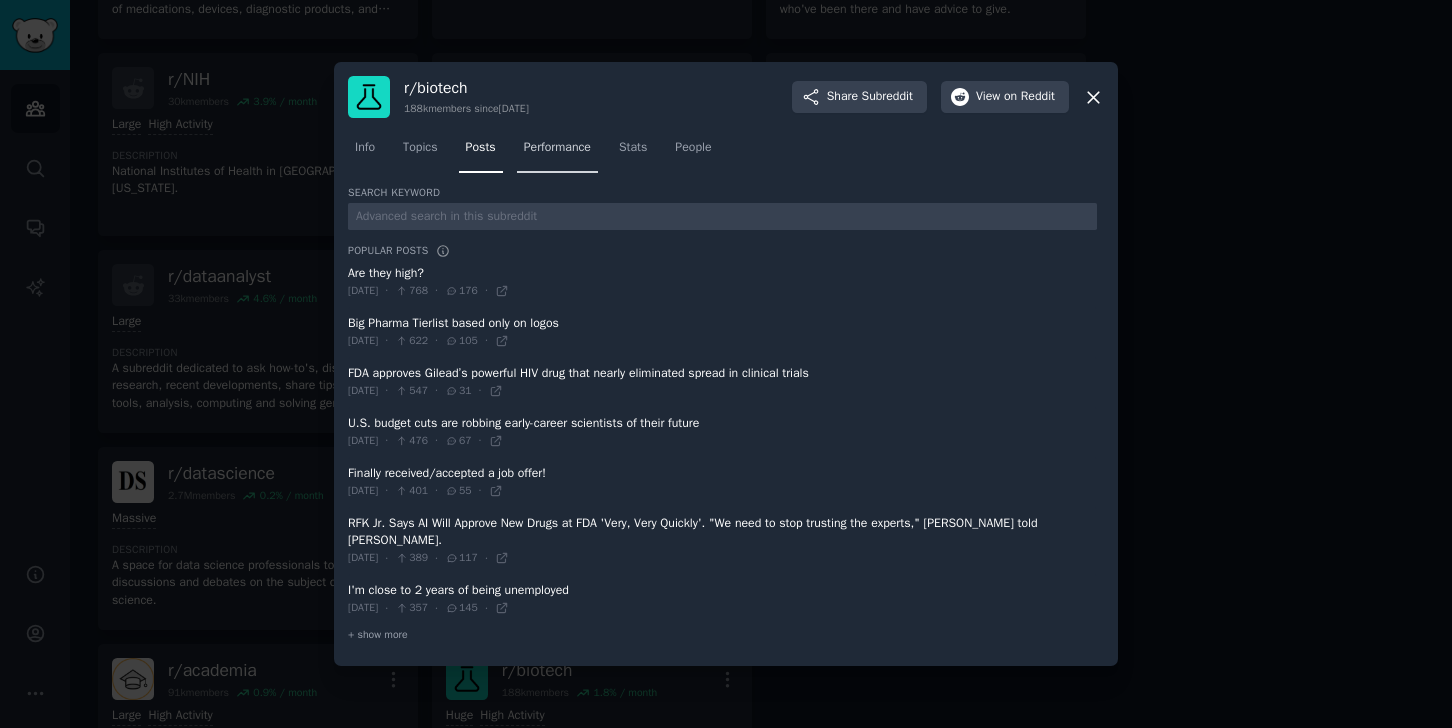 click on "Performance" at bounding box center (557, 148) 